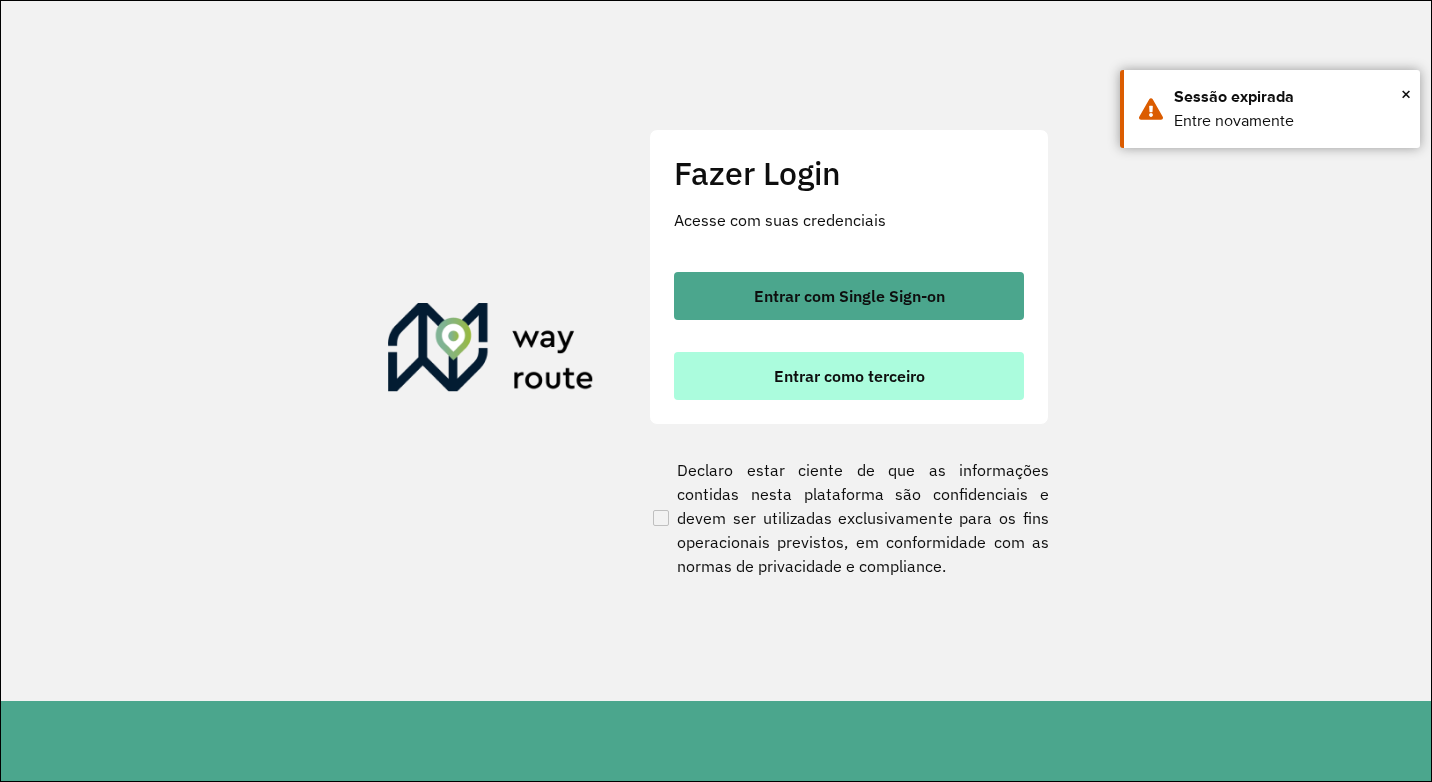 scroll, scrollTop: 0, scrollLeft: 0, axis: both 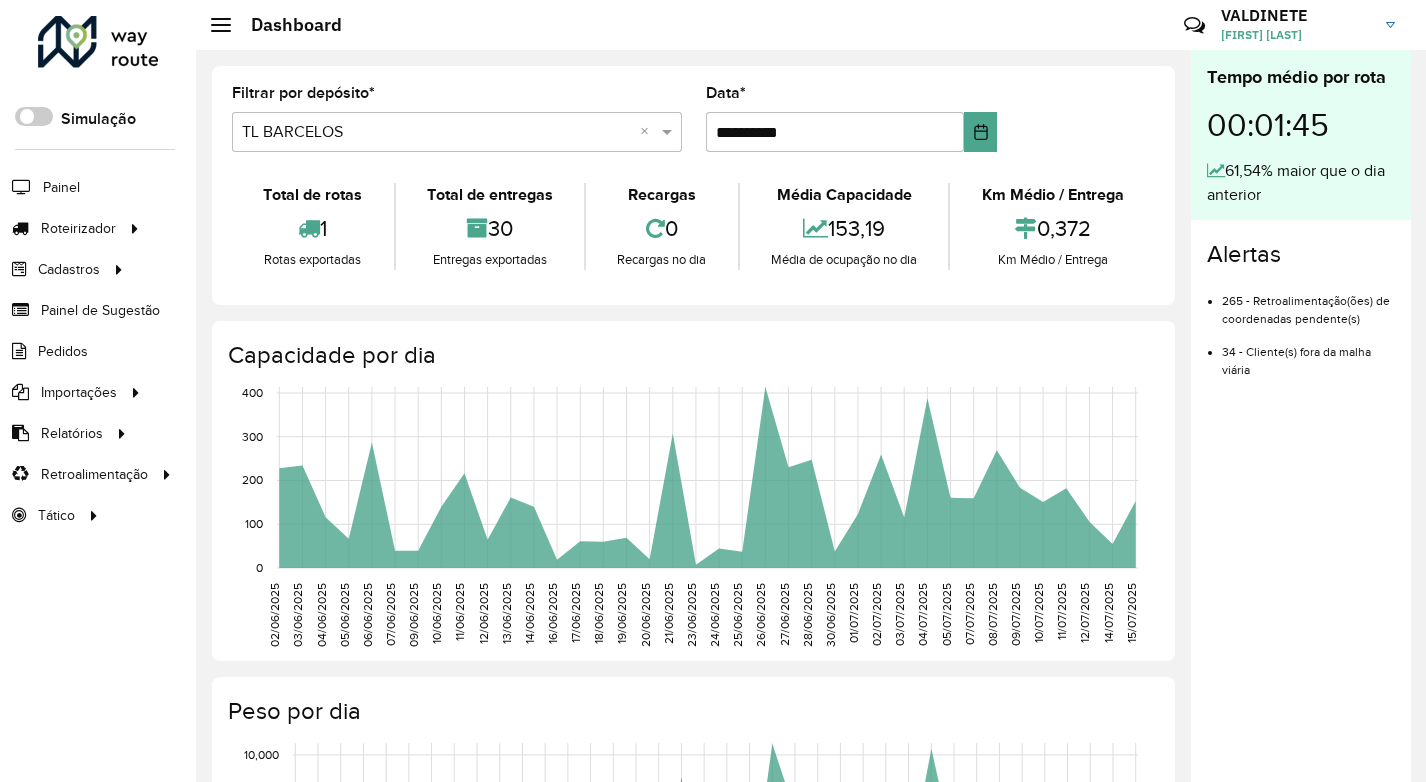 click at bounding box center [437, 133] 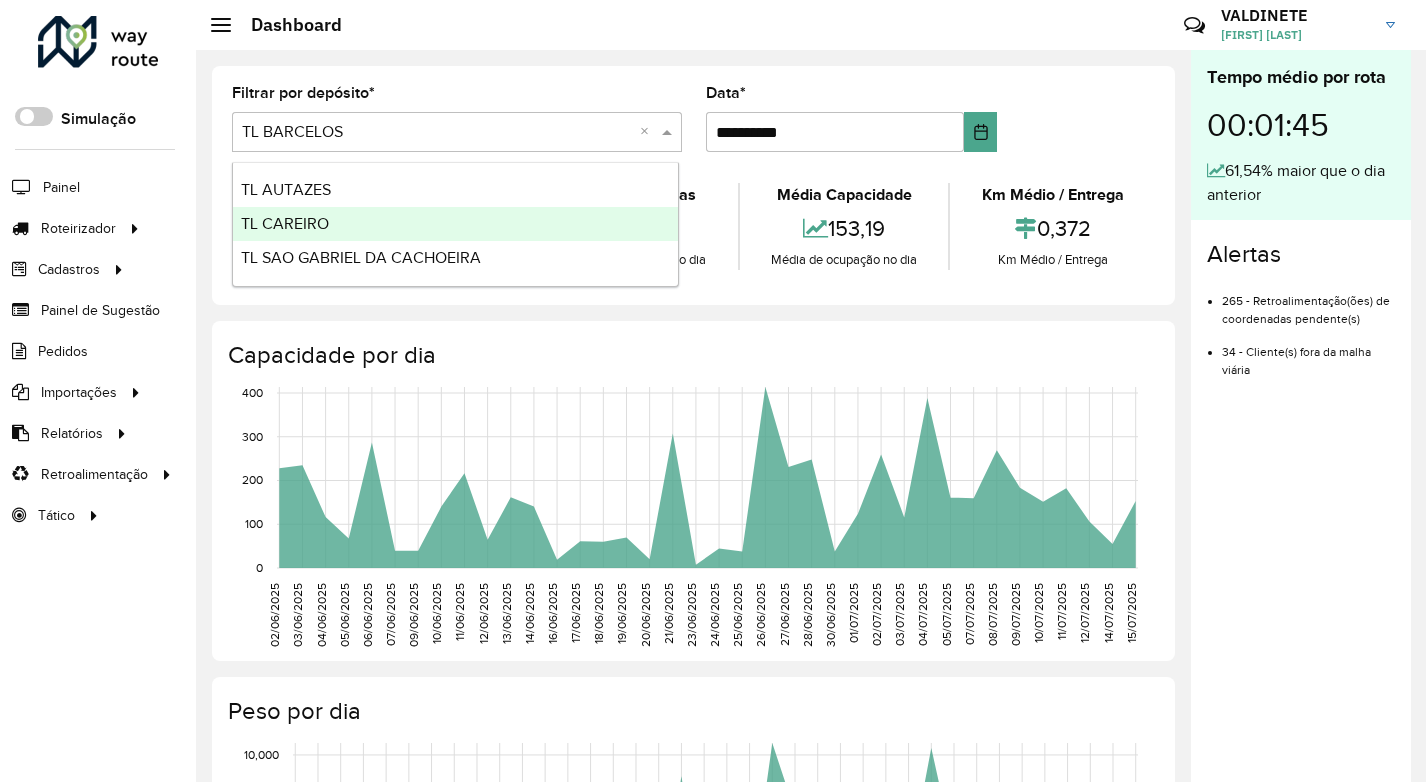 click on "TL CAREIRO" at bounding box center (455, 224) 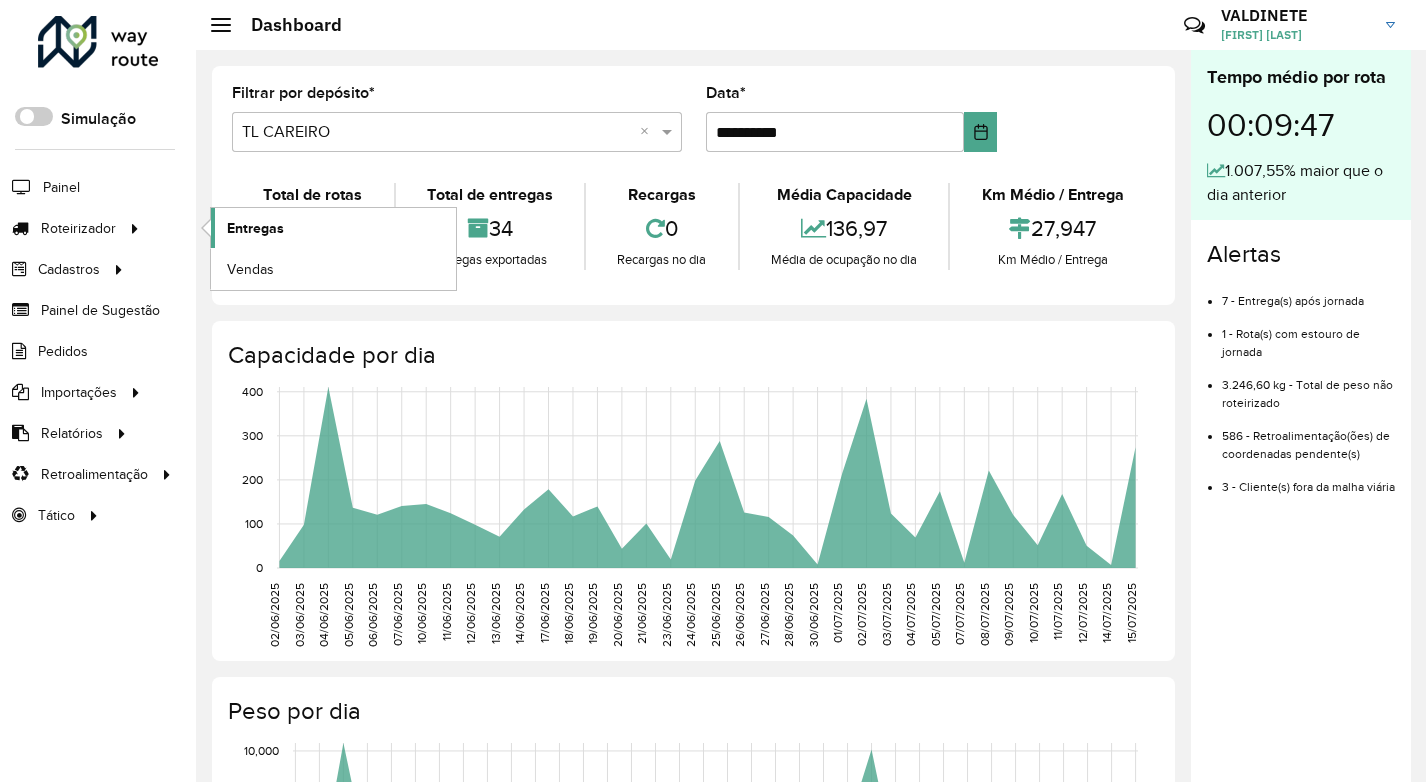 click on "Entregas" 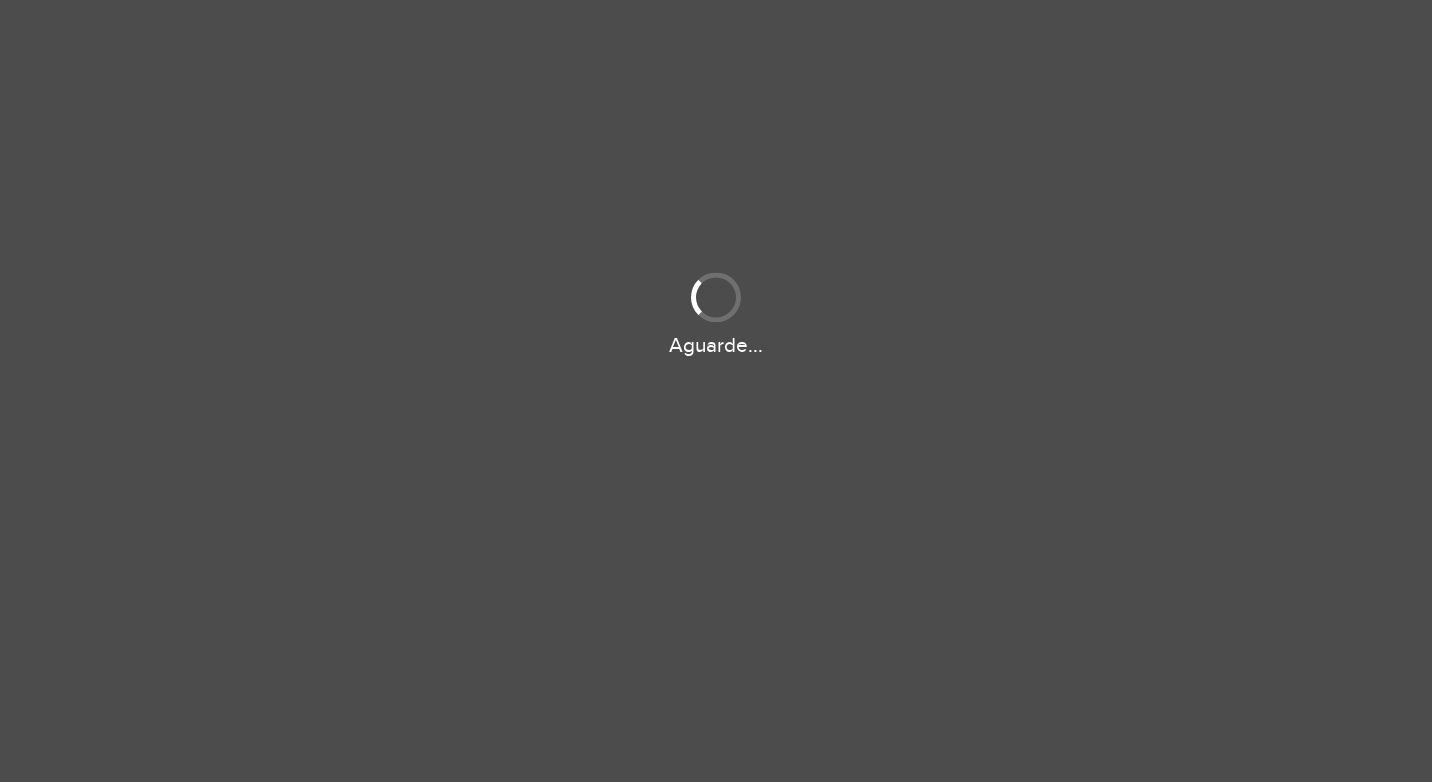 scroll, scrollTop: 0, scrollLeft: 0, axis: both 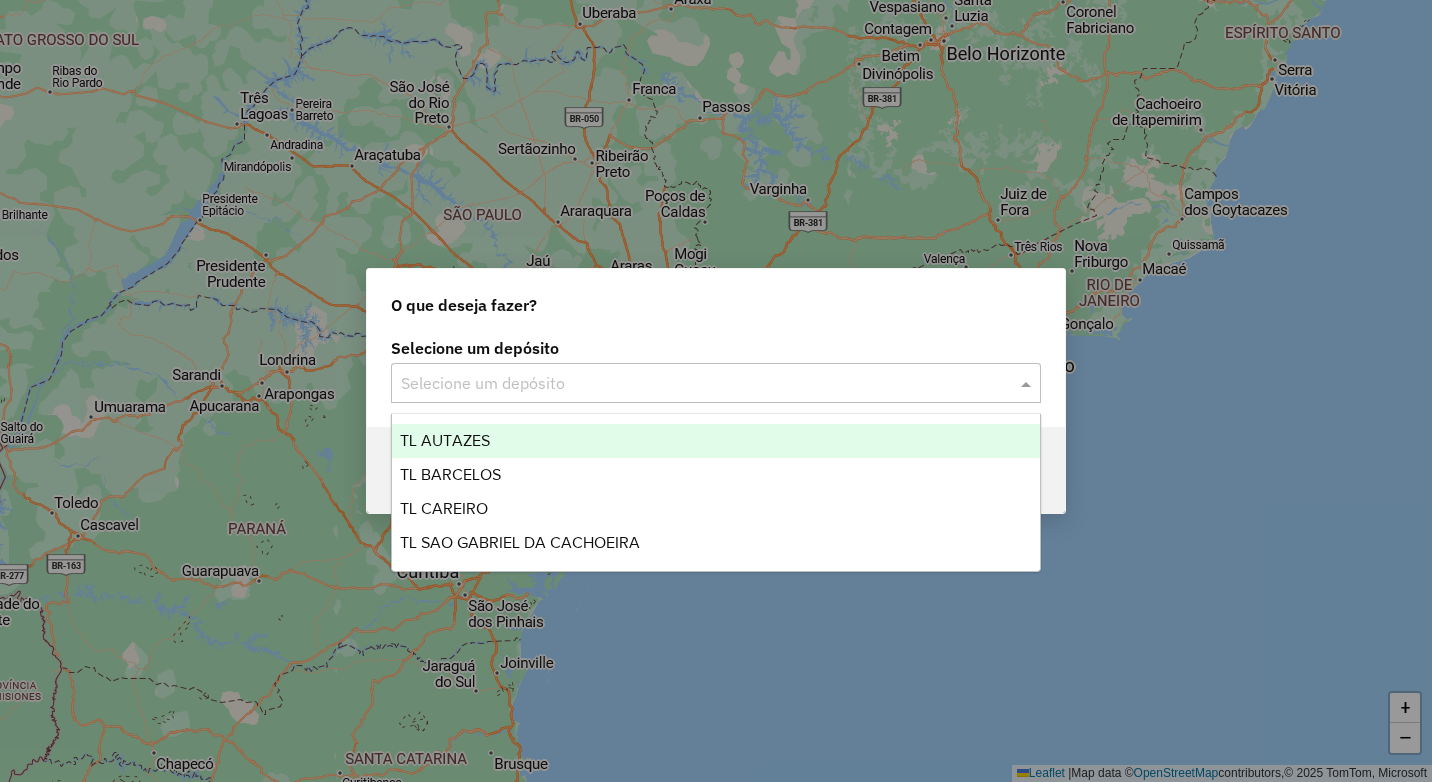 click 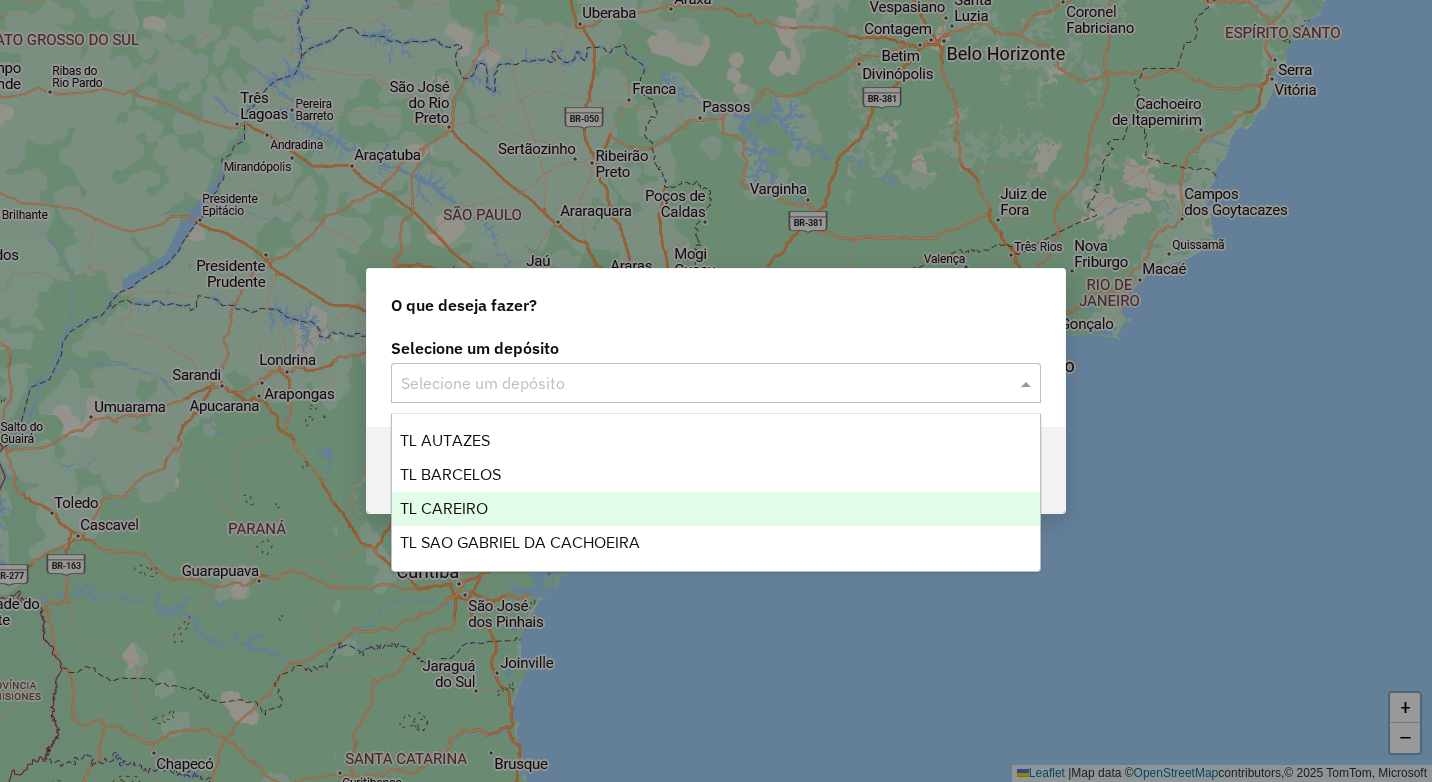 click on "TL CAREIRO" at bounding box center (444, 508) 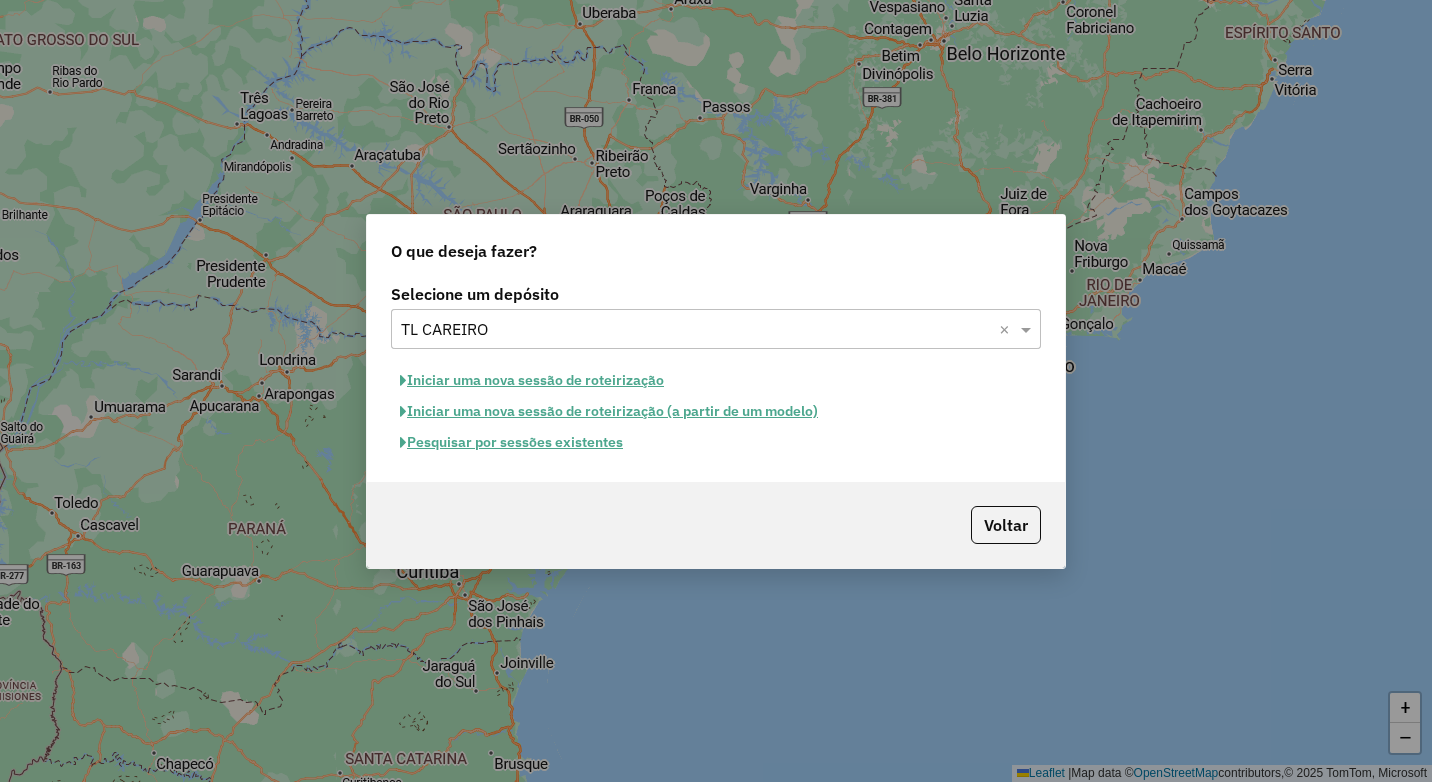 click on "Iniciar uma nova sessão de roteirização" 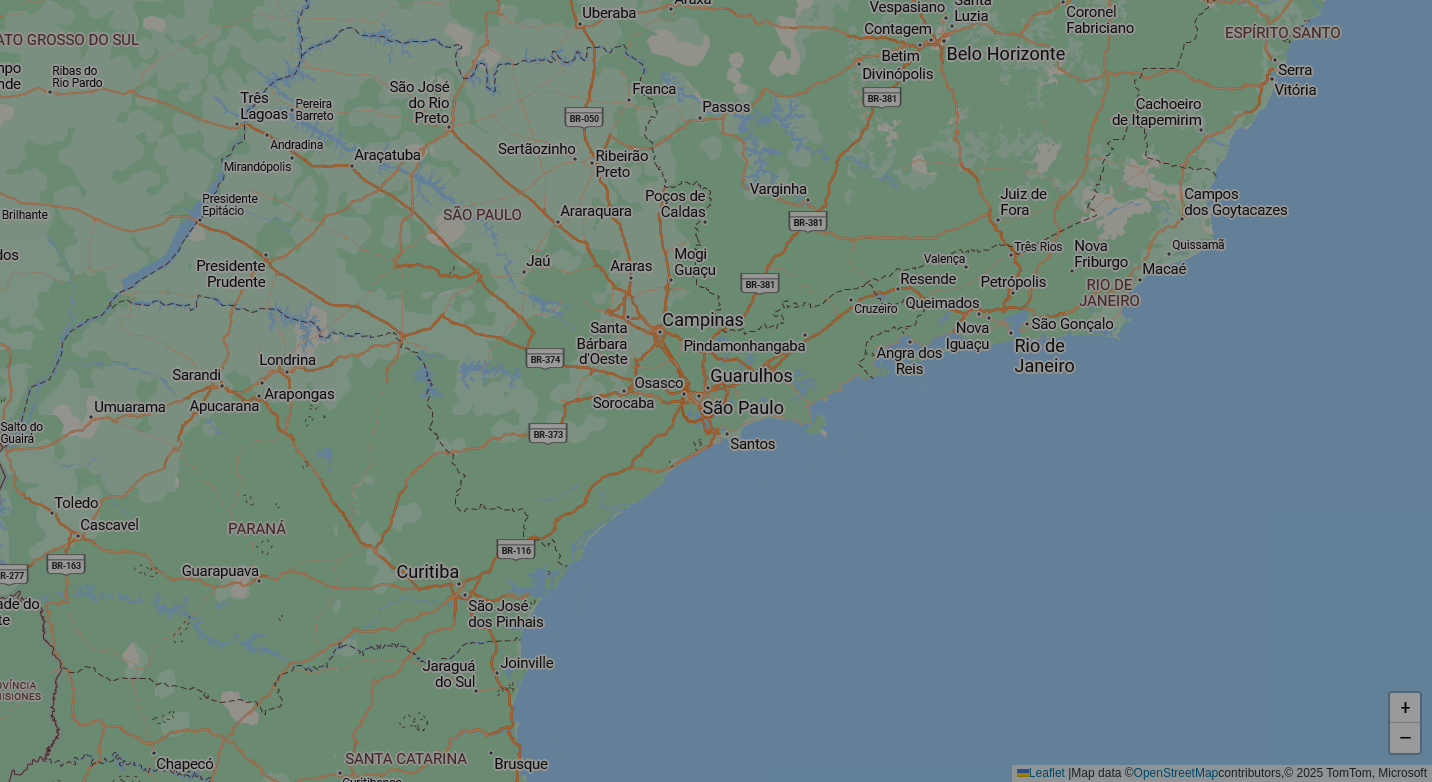select on "*" 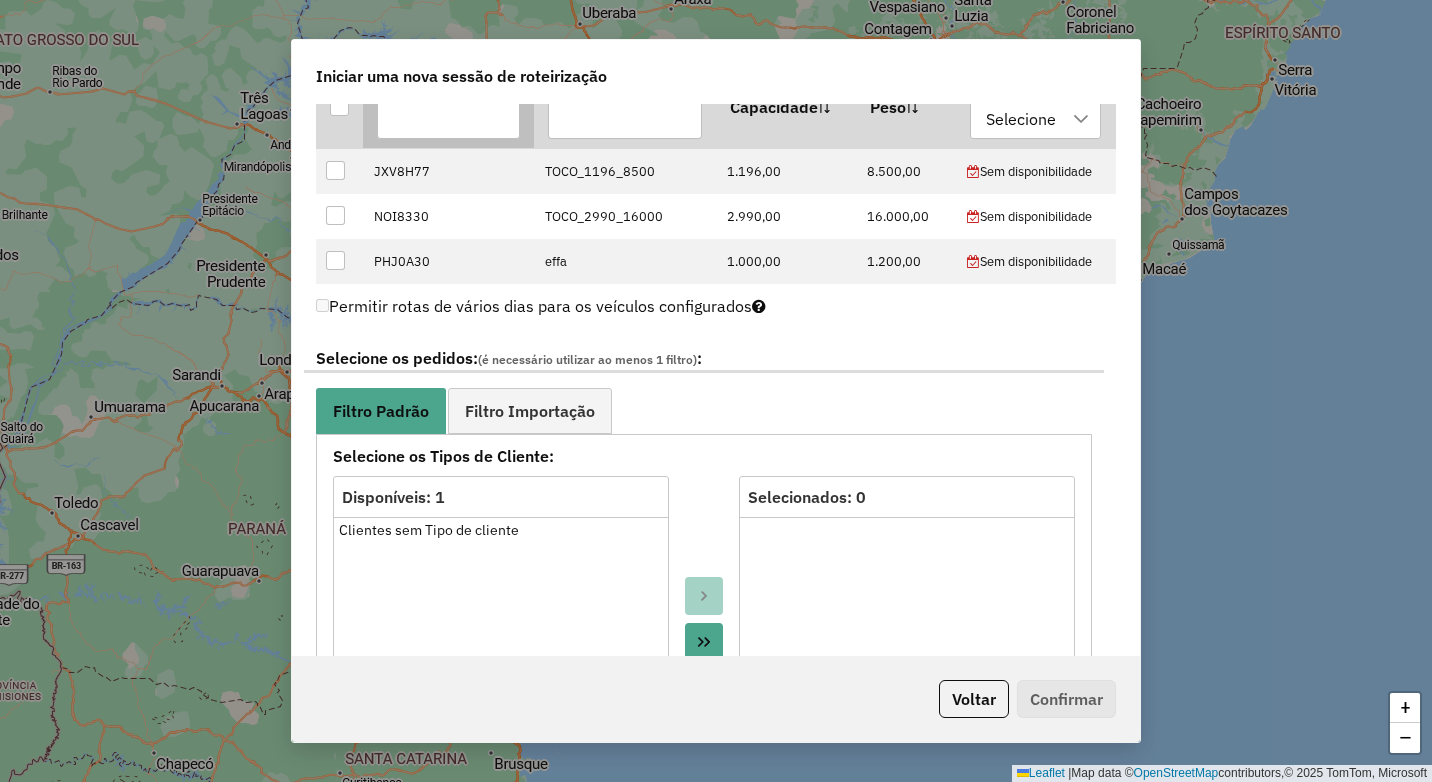 scroll, scrollTop: 700, scrollLeft: 0, axis: vertical 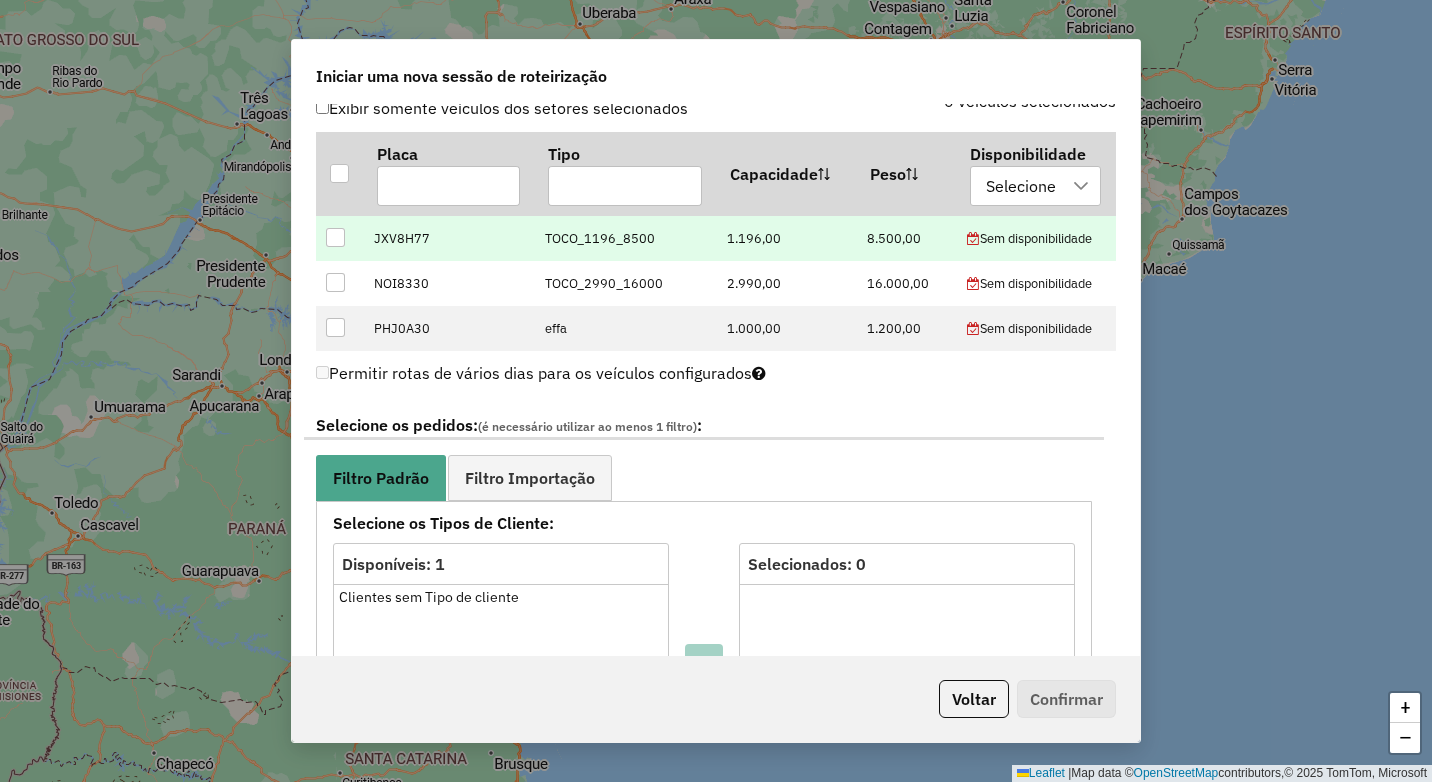 click on "JXV8H77" at bounding box center (448, 238) 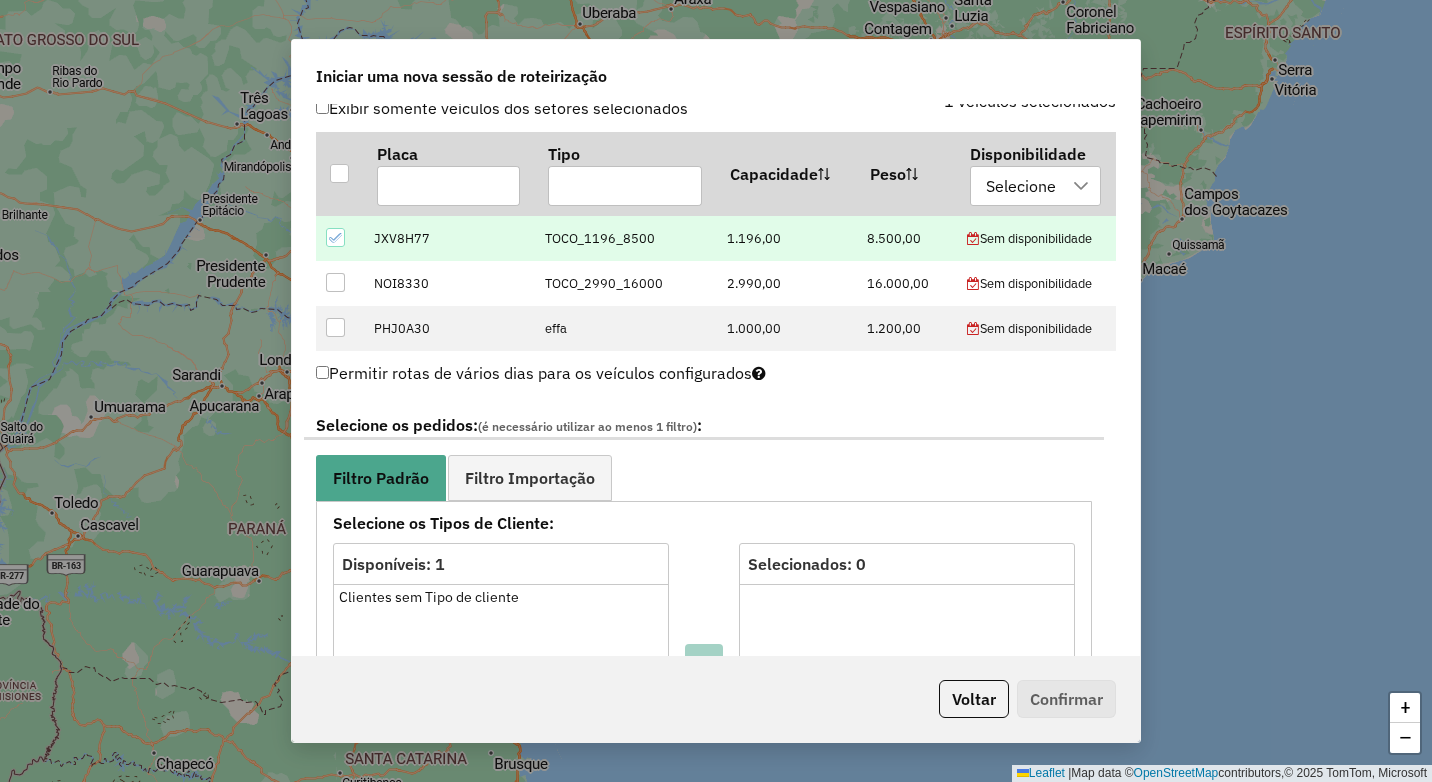 drag, startPoint x: 346, startPoint y: 175, endPoint x: 355, endPoint y: 223, distance: 48.83646 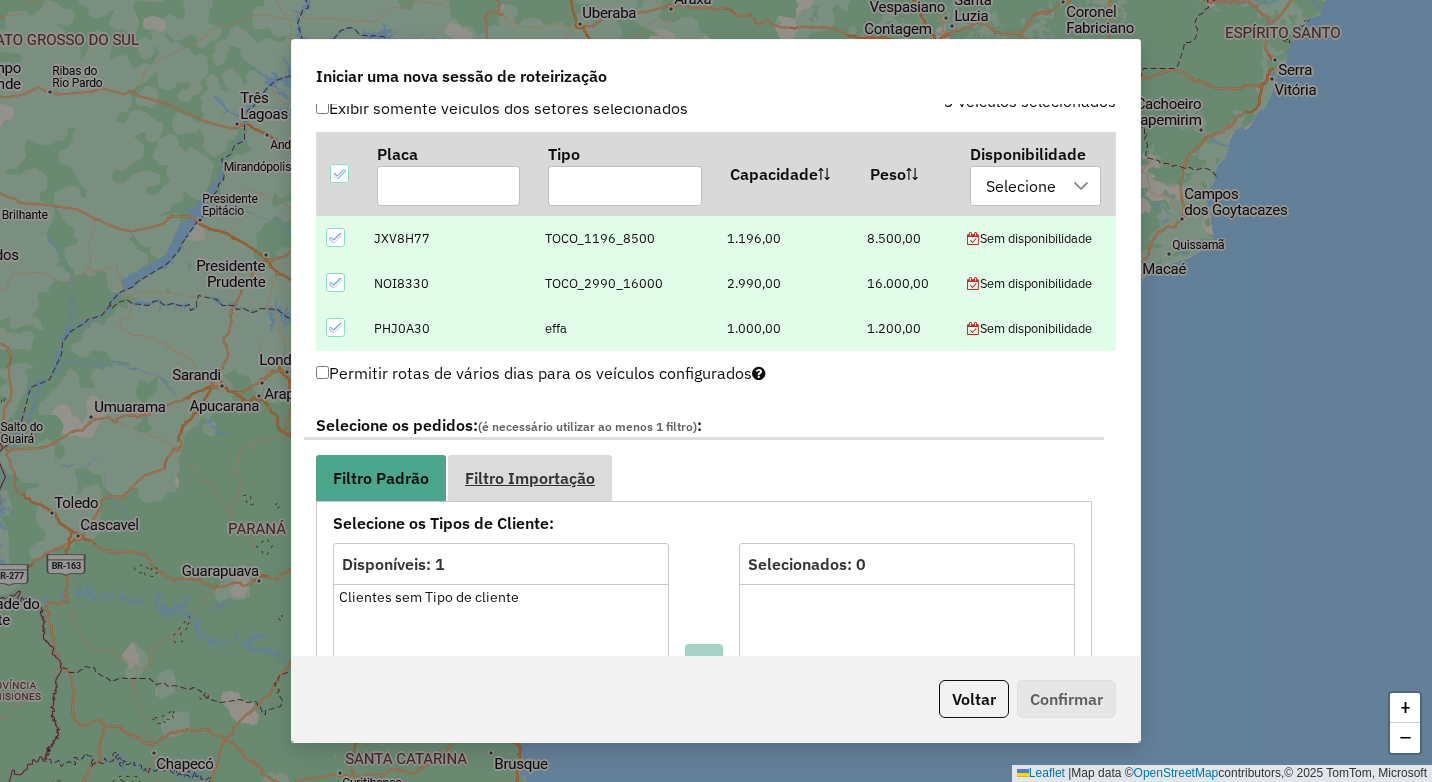 click on "Filtro Importação" at bounding box center [530, 478] 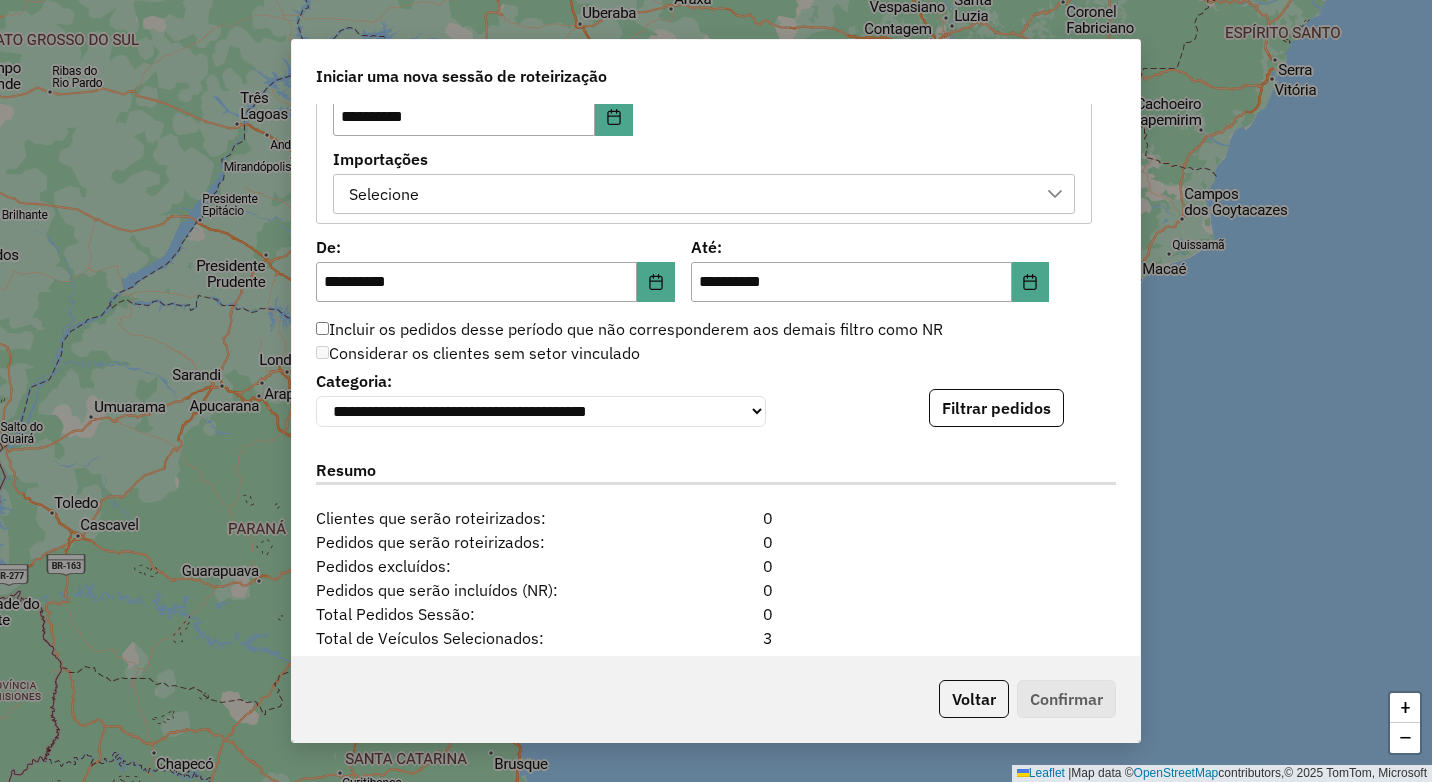 scroll, scrollTop: 1121, scrollLeft: 0, axis: vertical 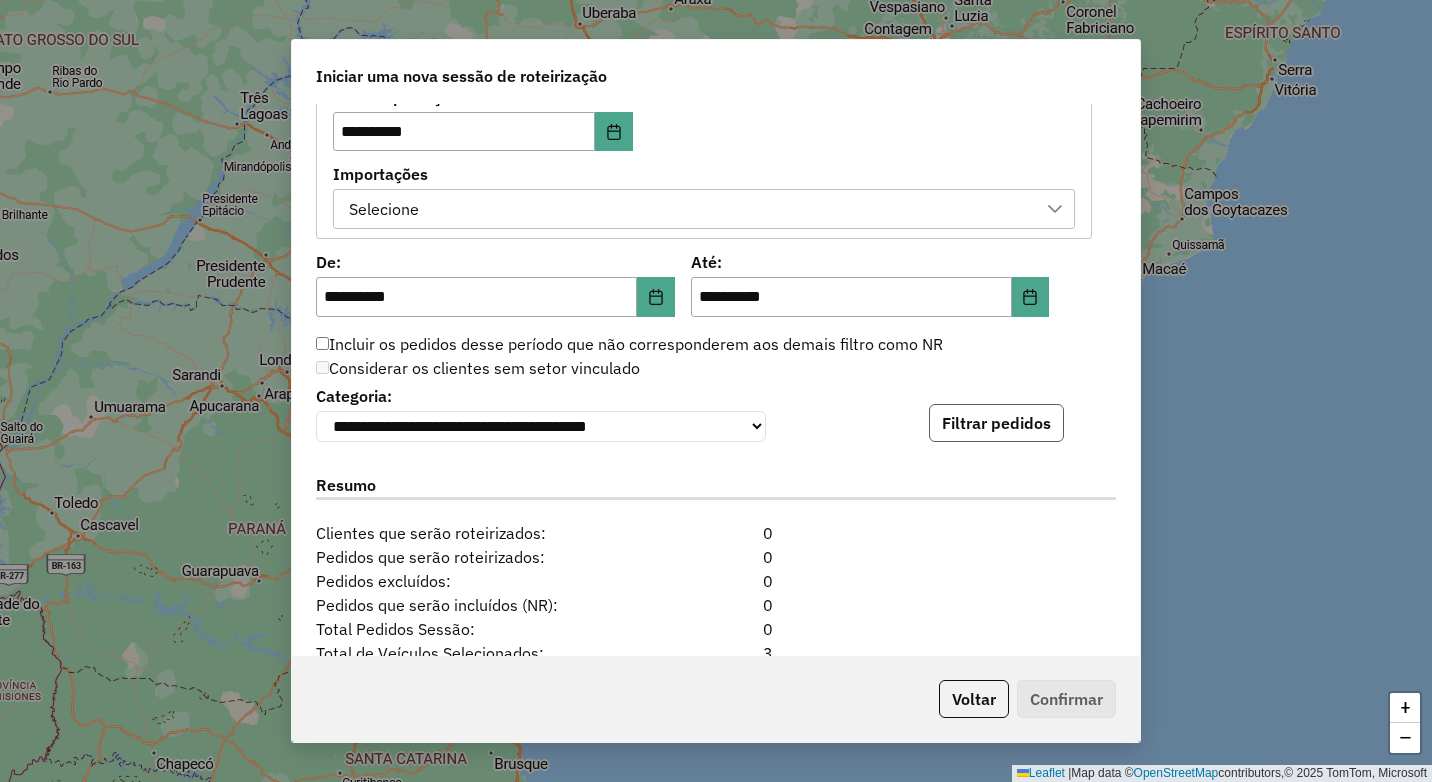 click on "Filtrar pedidos" 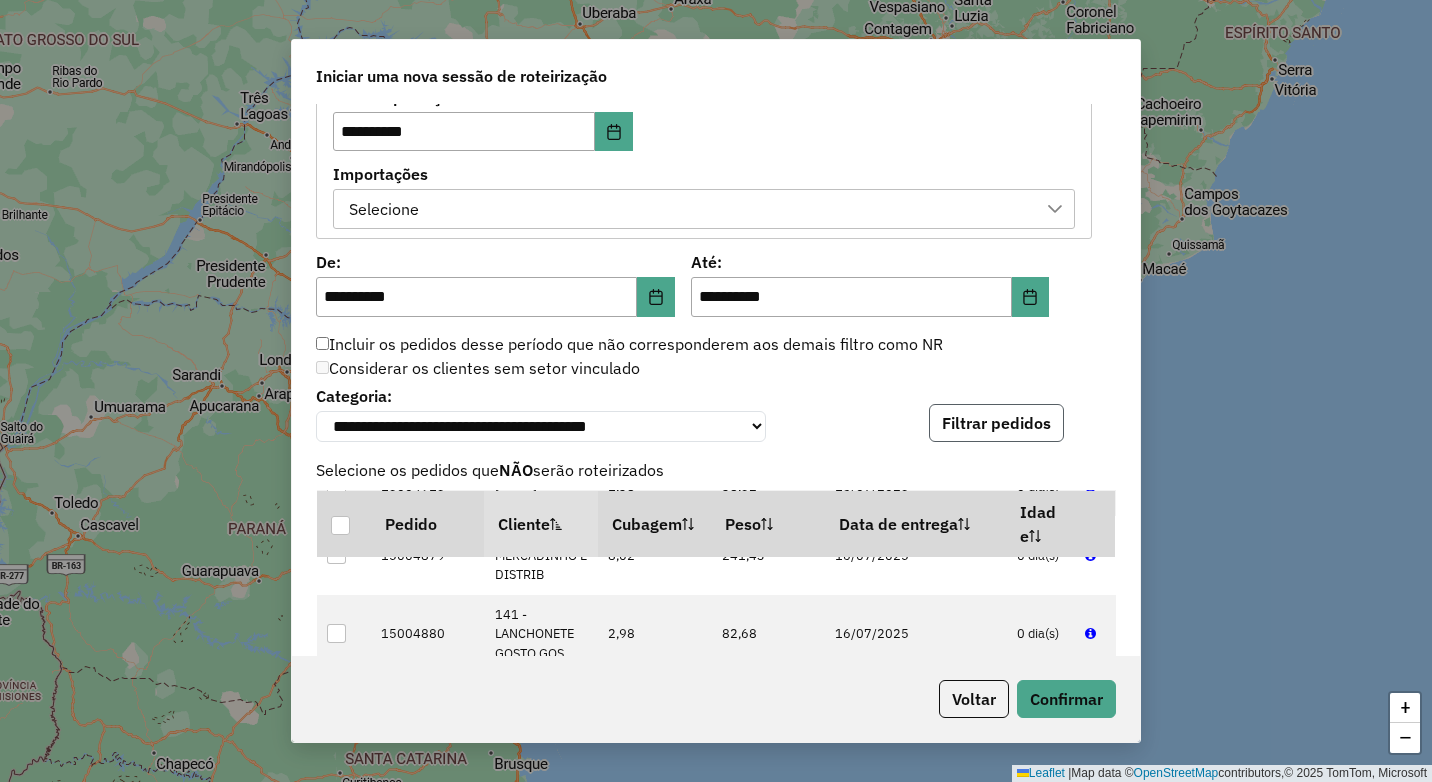 scroll, scrollTop: 100, scrollLeft: 0, axis: vertical 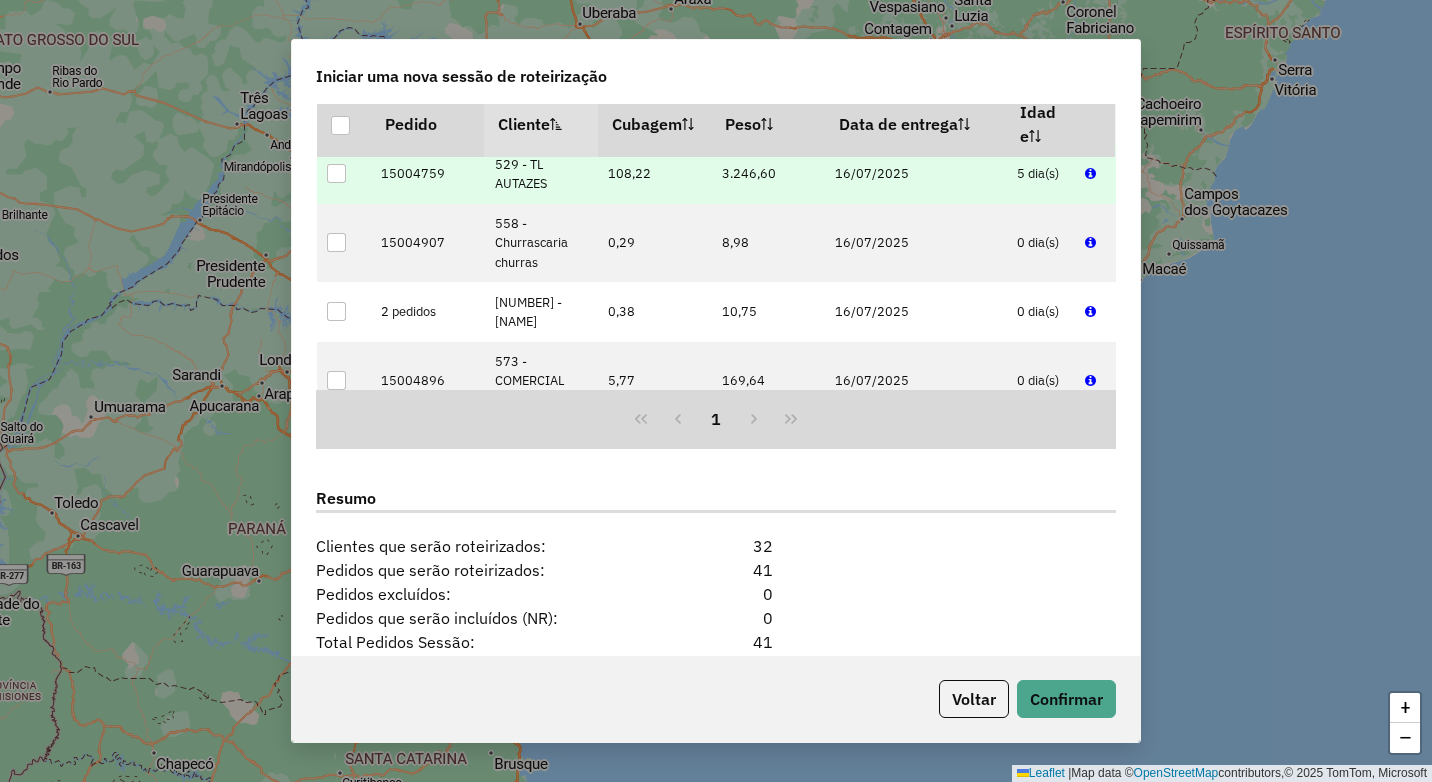 click at bounding box center (336, 173) 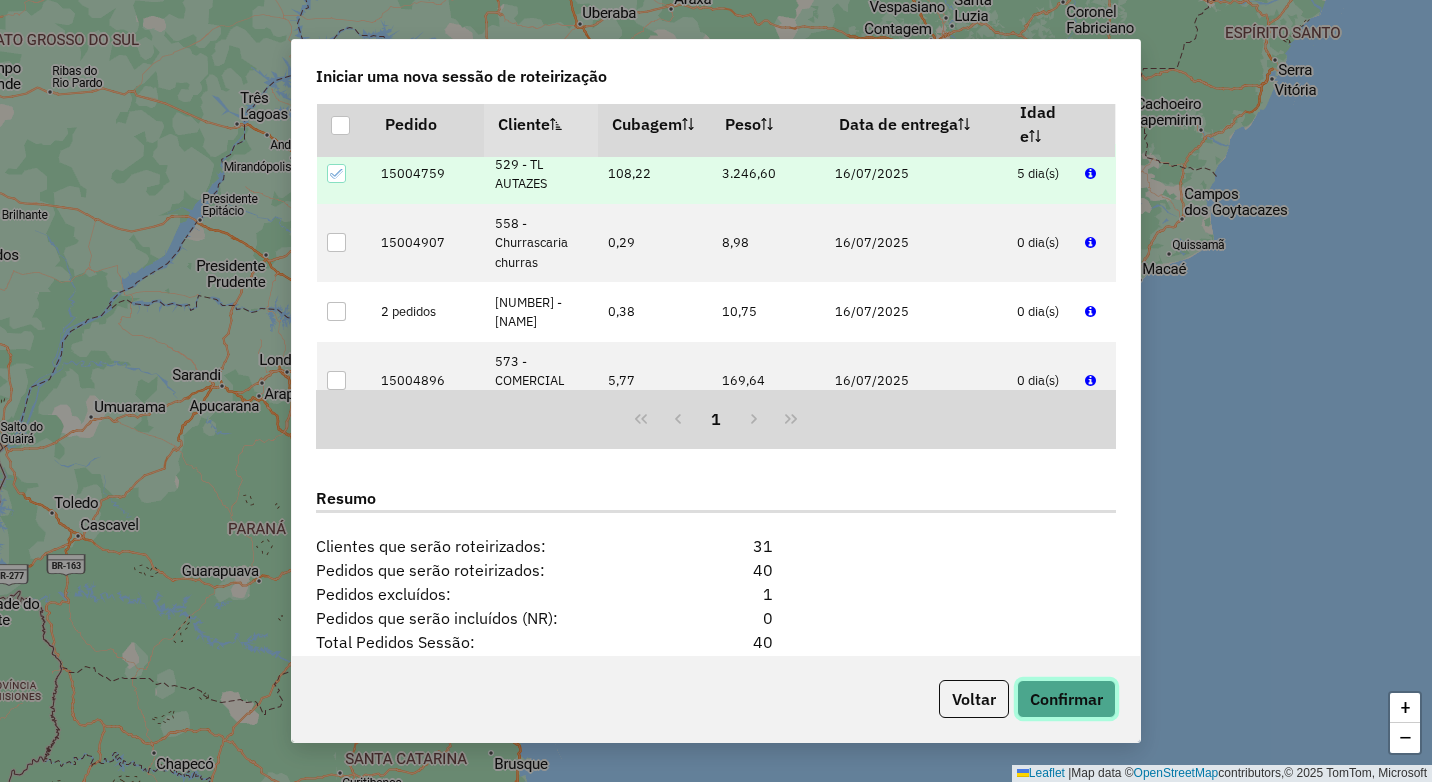 click on "Confirmar" 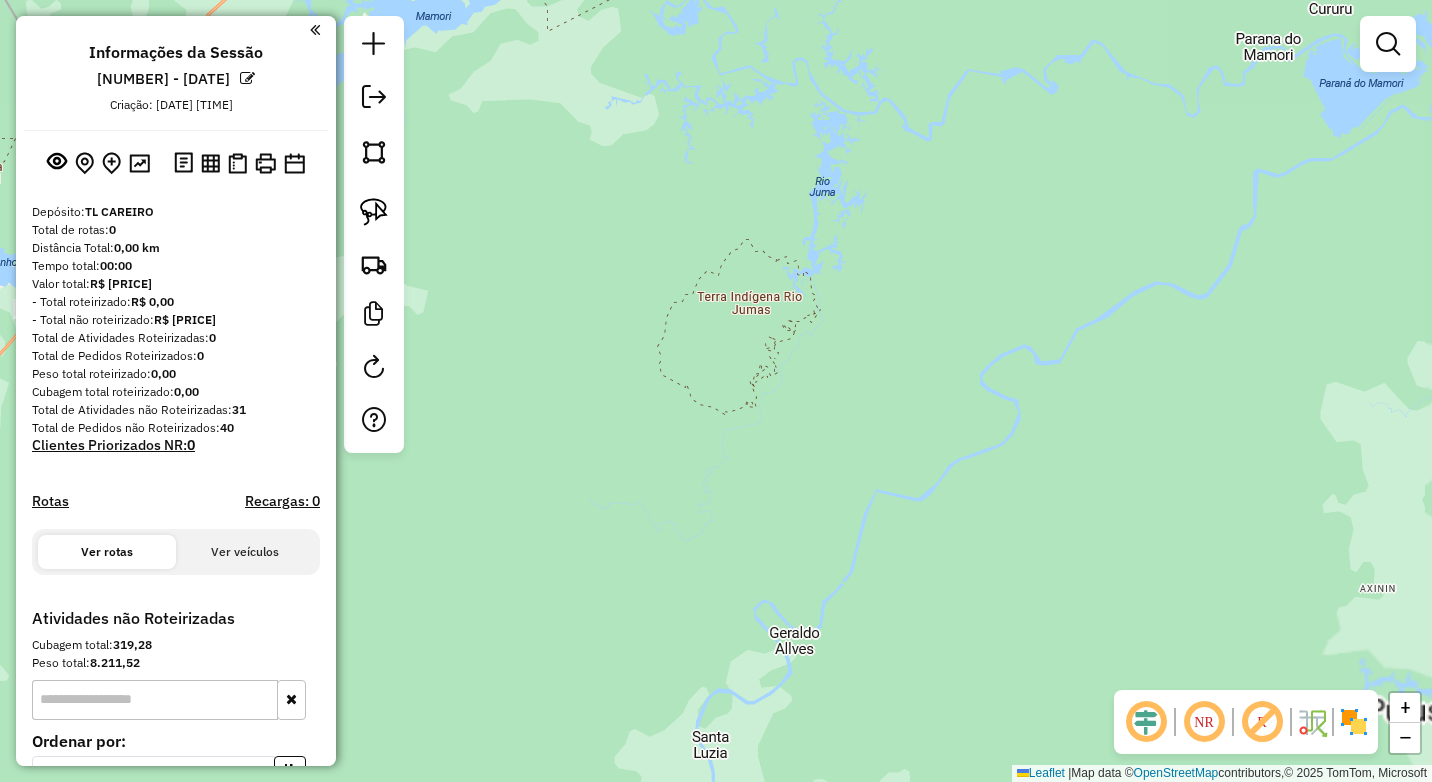 click on "Janela de atendimento Grade de atendimento Capacidade Transportadoras Veículos Cliente Pedidos  Rotas Selecione os dias de semana para filtrar as janelas de atendimento  Seg   Ter   Qua   Qui   Sex   Sáb   Dom  Informe o período da janela de atendimento: De: Até:  Filtrar exatamente a janela do cliente  Considerar janela de atendimento padrão  Selecione os dias de semana para filtrar as grades de atendimento  Seg   Ter   Qua   Qui   Sex   Sáb   Dom   Considerar clientes sem dia de atendimento cadastrado  Clientes fora do dia de atendimento selecionado Filtrar as atividades entre os valores definidos abaixo:  Peso mínimo:   Peso máximo:   Cubagem mínima:   Cubagem máxima:   De:   Até:  Filtrar as atividades entre o tempo de atendimento definido abaixo:  De:   Até:   Considerar capacidade total dos clientes não roteirizados Transportadora: Selecione um ou mais itens Tipo de veículo: Selecione um ou mais itens Veículo: Selecione um ou mais itens Motorista: Selecione um ou mais itens Nome: Rótulo:" 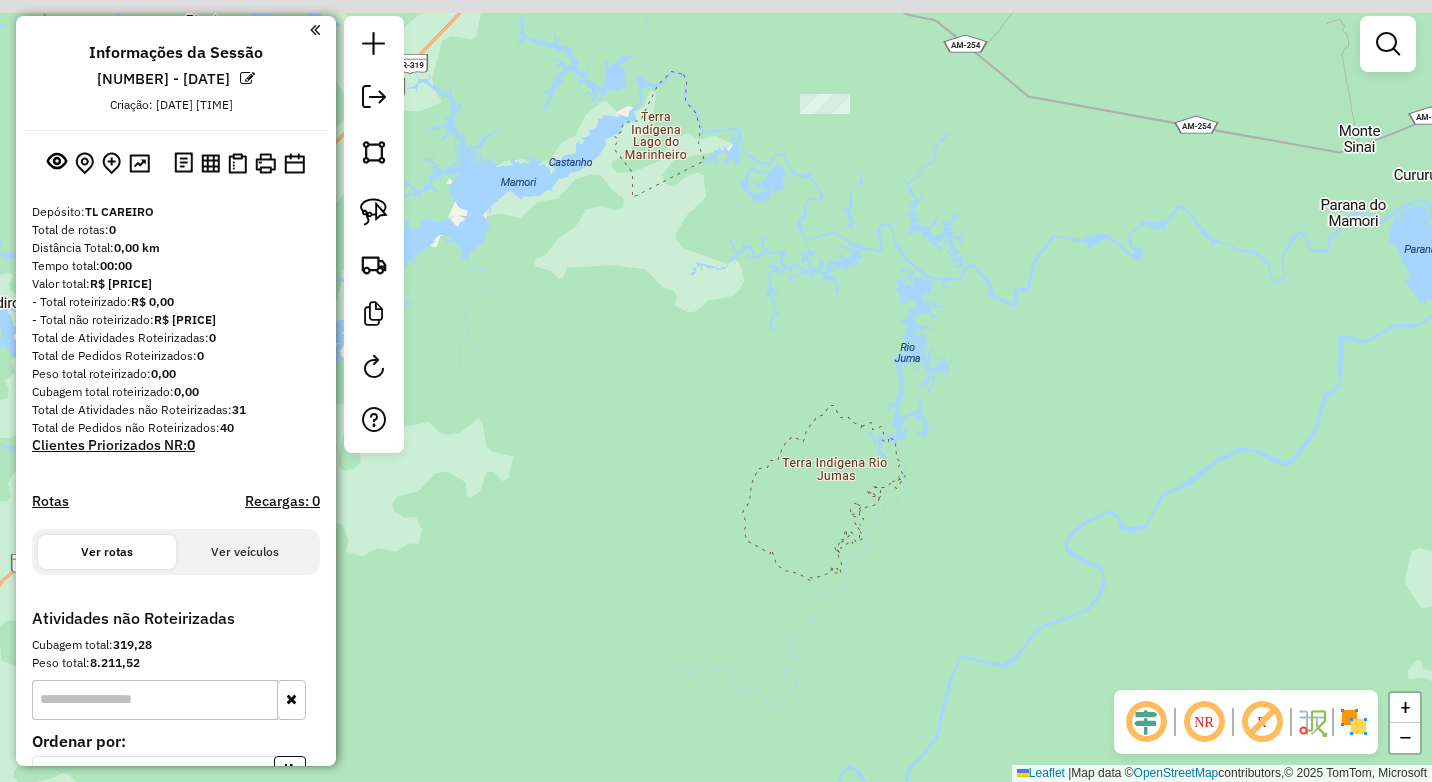 click on "Janela de atendimento Grade de atendimento Capacidade Transportadoras Veículos Cliente Pedidos  Rotas Selecione os dias de semana para filtrar as janelas de atendimento  Seg   Ter   Qua   Qui   Sex   Sáb   Dom  Informe o período da janela de atendimento: De: Até:  Filtrar exatamente a janela do cliente  Considerar janela de atendimento padrão  Selecione os dias de semana para filtrar as grades de atendimento  Seg   Ter   Qua   Qui   Sex   Sáb   Dom   Considerar clientes sem dia de atendimento cadastrado  Clientes fora do dia de atendimento selecionado Filtrar as atividades entre os valores definidos abaixo:  Peso mínimo:   Peso máximo:   Cubagem mínima:   Cubagem máxima:   De:   Até:  Filtrar as atividades entre o tempo de atendimento definido abaixo:  De:   Até:   Considerar capacidade total dos clientes não roteirizados Transportadora: Selecione um ou mais itens Tipo de veículo: Selecione um ou mais itens Veículo: Selecione um ou mais itens Motorista: Selecione um ou mais itens Nome: Rótulo:" 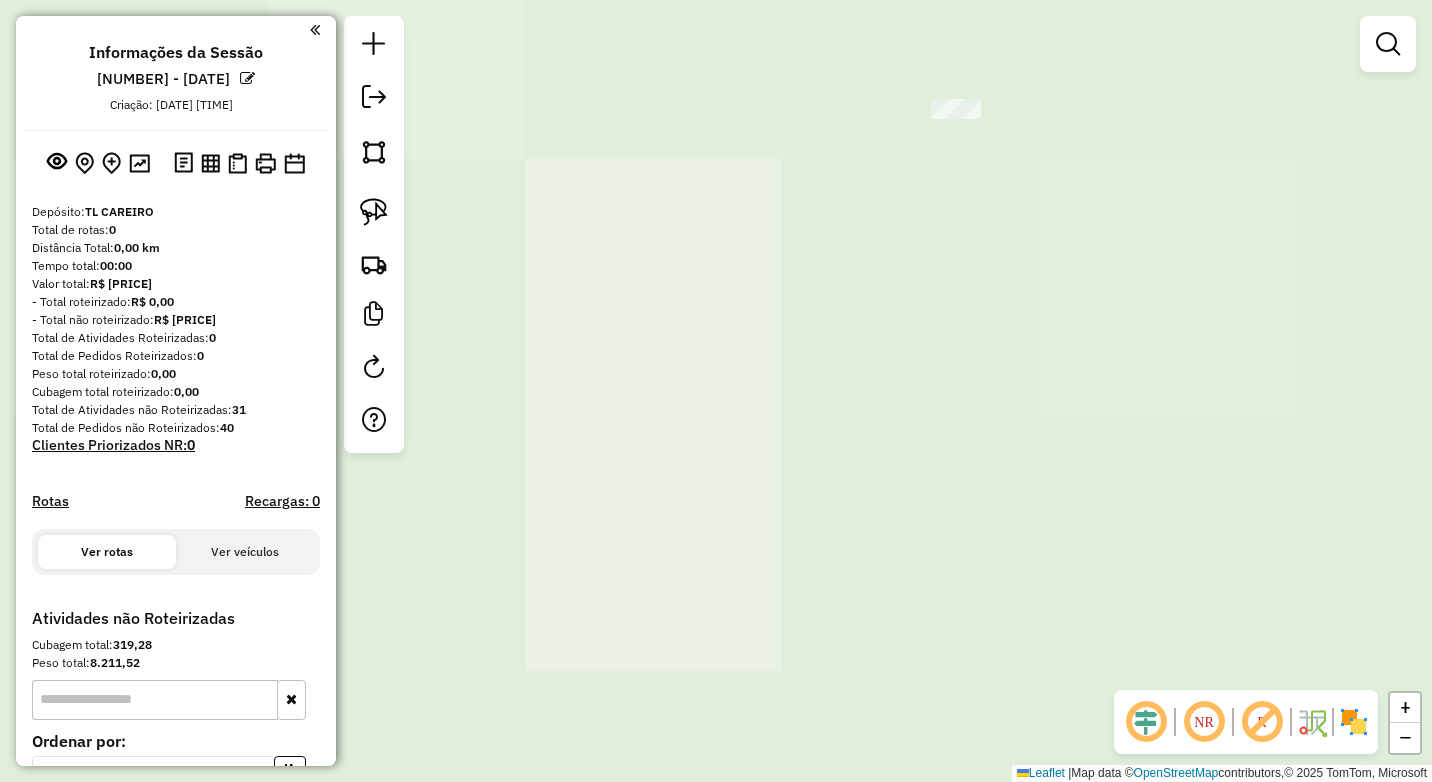 drag, startPoint x: 900, startPoint y: 186, endPoint x: 903, endPoint y: 235, distance: 49.09175 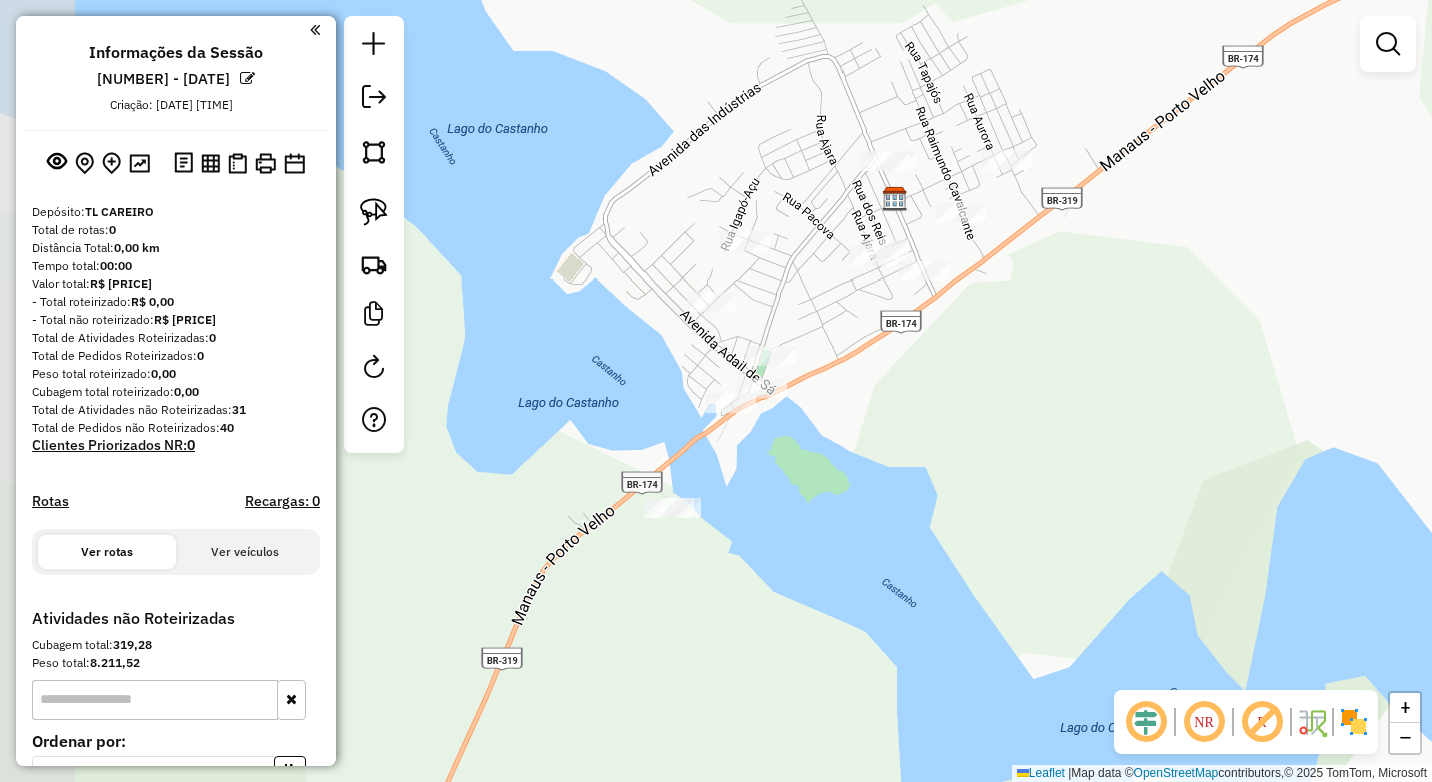 drag, startPoint x: 886, startPoint y: 447, endPoint x: 825, endPoint y: 457, distance: 61.81424 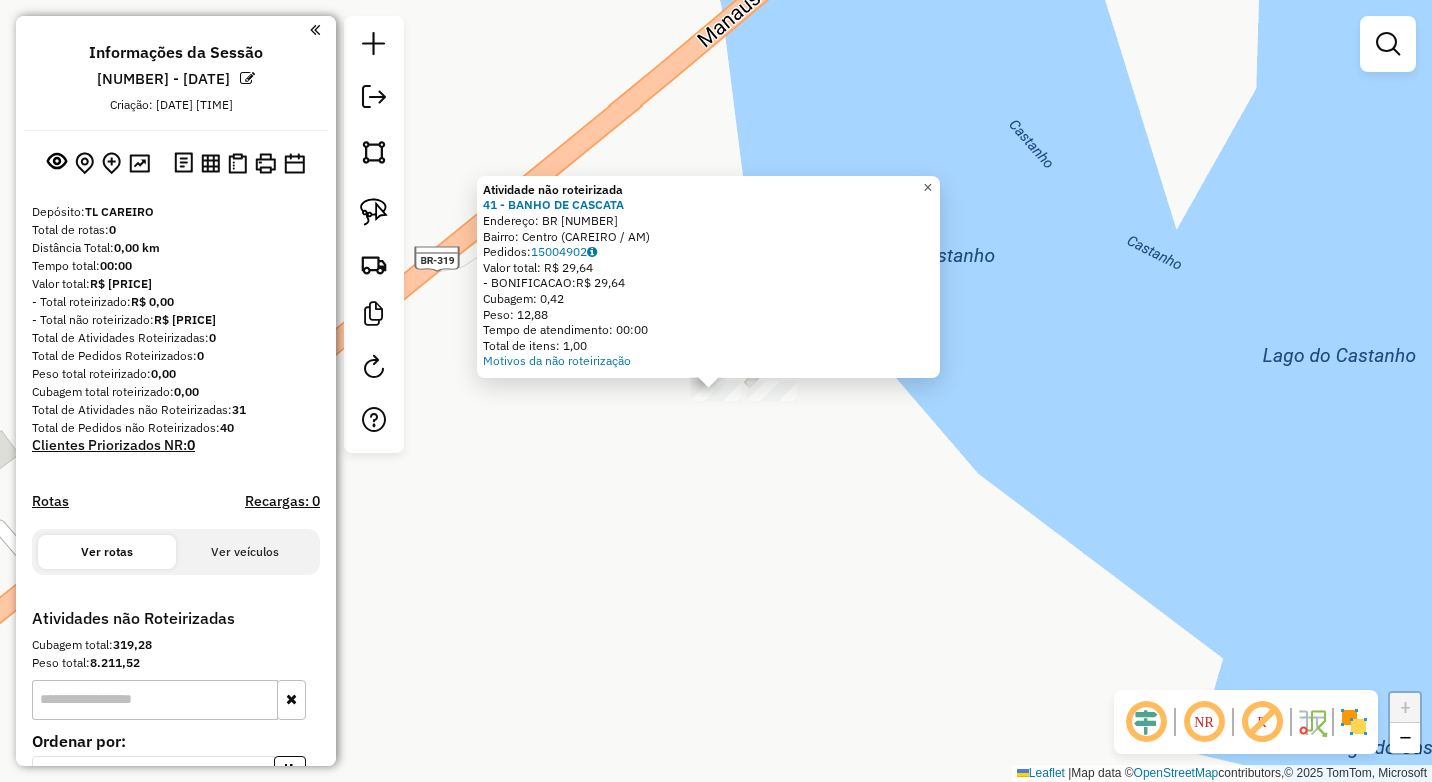click on "Atividade não roteirizada [NUMBER] - [NAME]  Endereço:  BR [NUMBER]   Bairro: [Bairro] ([Cidade] / [Estado])   Pedidos:  [NUMBER]   Valor total: R$ [PRICE]   - [PAYMENT_METHOD]:  R$ [PRICE]   Cubagem: [NUMBER]   Peso: [NUMBER]   Tempo de atendimento: [TIME]   Total de itens: [NUMBER]  Motivos da não roteirização × Janela de atendimento Grade de atendimento Capacidade Transportadoras Veículos Cliente Pedidos  Rotas Selecione os dias de semana para filtrar as janelas de atendimento  Seg   Ter   Qua   Qui   Sex   Sáb   Dom  Informe o período da janela de atendimento: De: Até:  Filtrar exatamente a janela do cliente  Considerar janela de atendimento padrão  Selecione os dias de semana para filtrar as grades de atendimento  Seg   Ter   Qua   Qui   Sex   Sáb   Dom   Considerar clientes sem dia de atendimento cadastrado  Clientes fora do dia de atendimento selecionado Filtrar as atividades entre os valores definidos abaixo:  Peso mínimo:   Peso máximo:   Cubagem mínima:   Cubagem máxima:   De:   Até:   De:   Até:  Veículo: +" 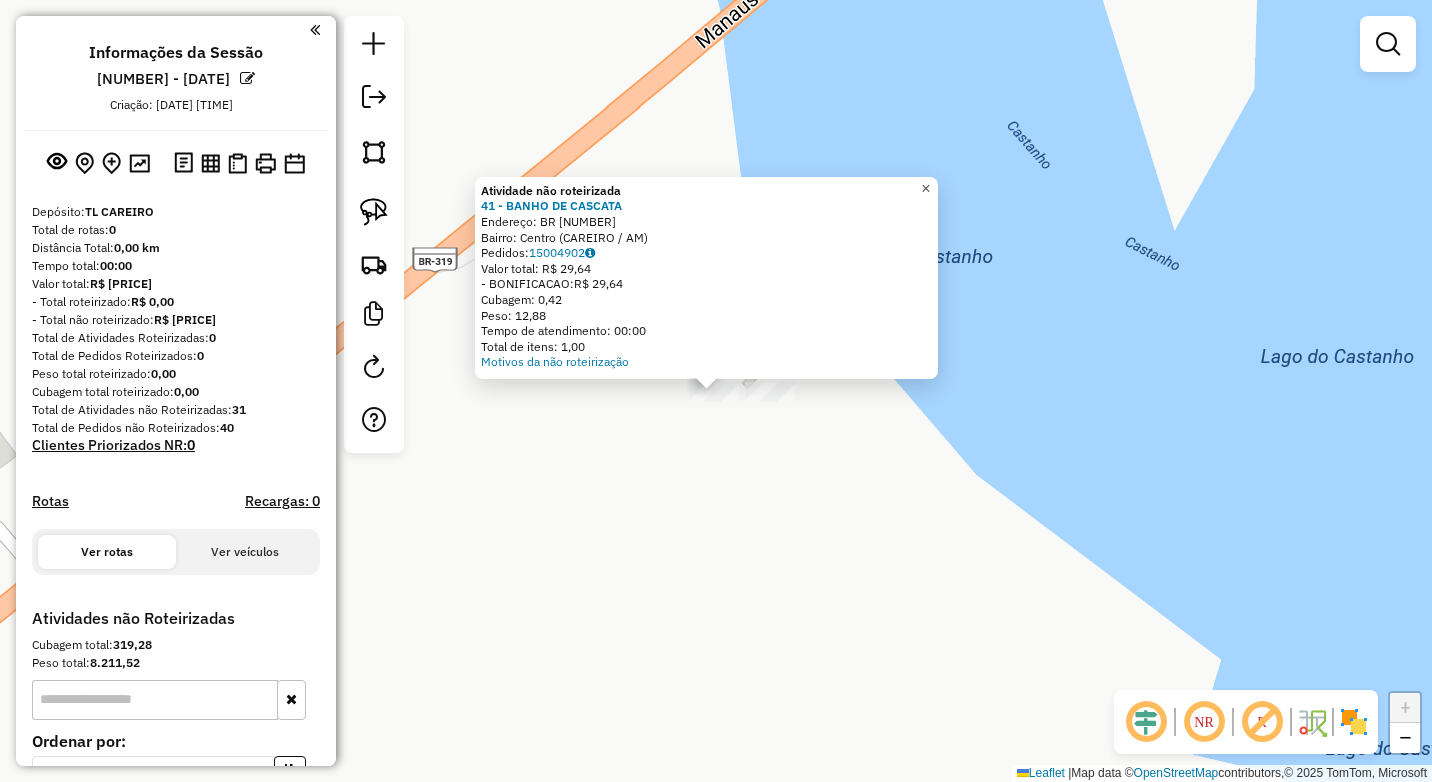 click on "×" 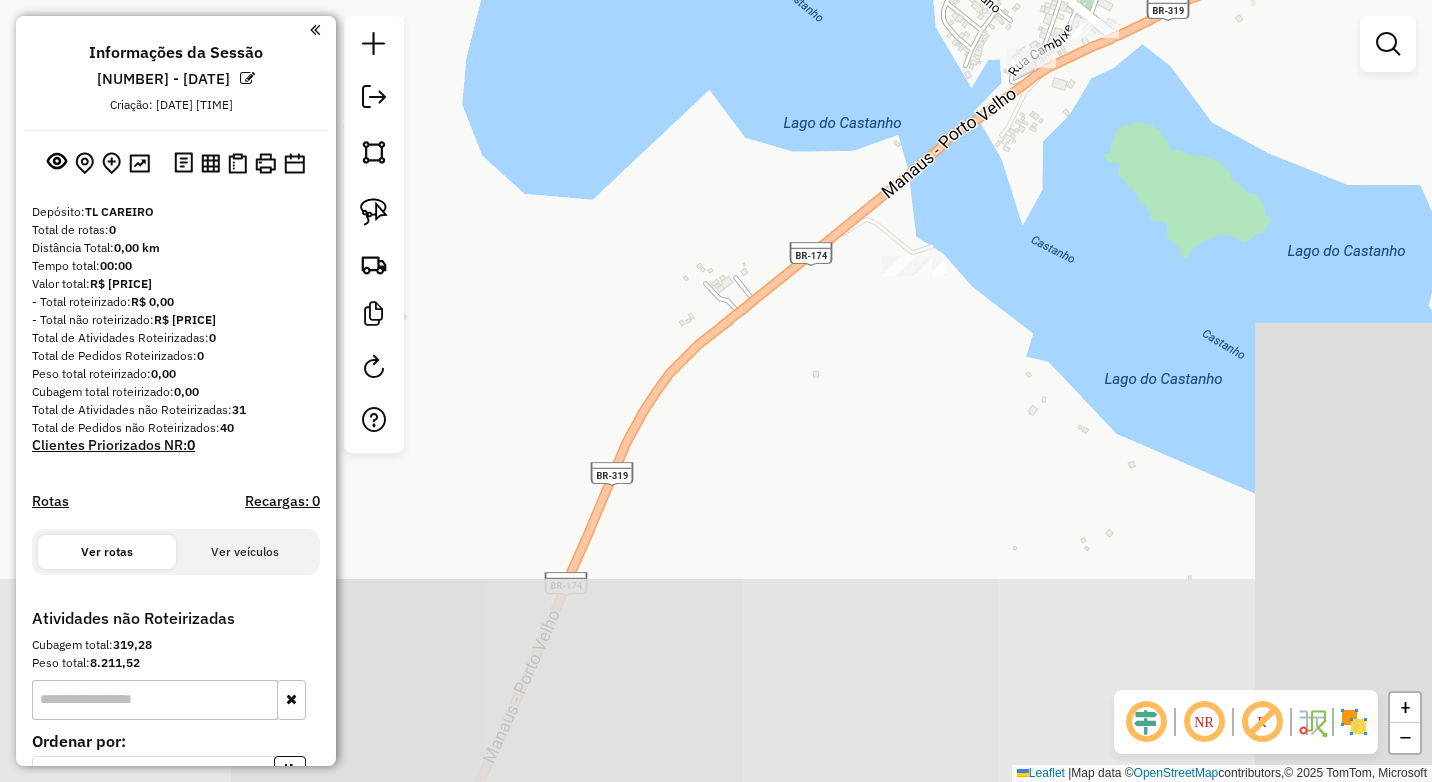 drag, startPoint x: 973, startPoint y: 206, endPoint x: 882, endPoint y: 482, distance: 290.61487 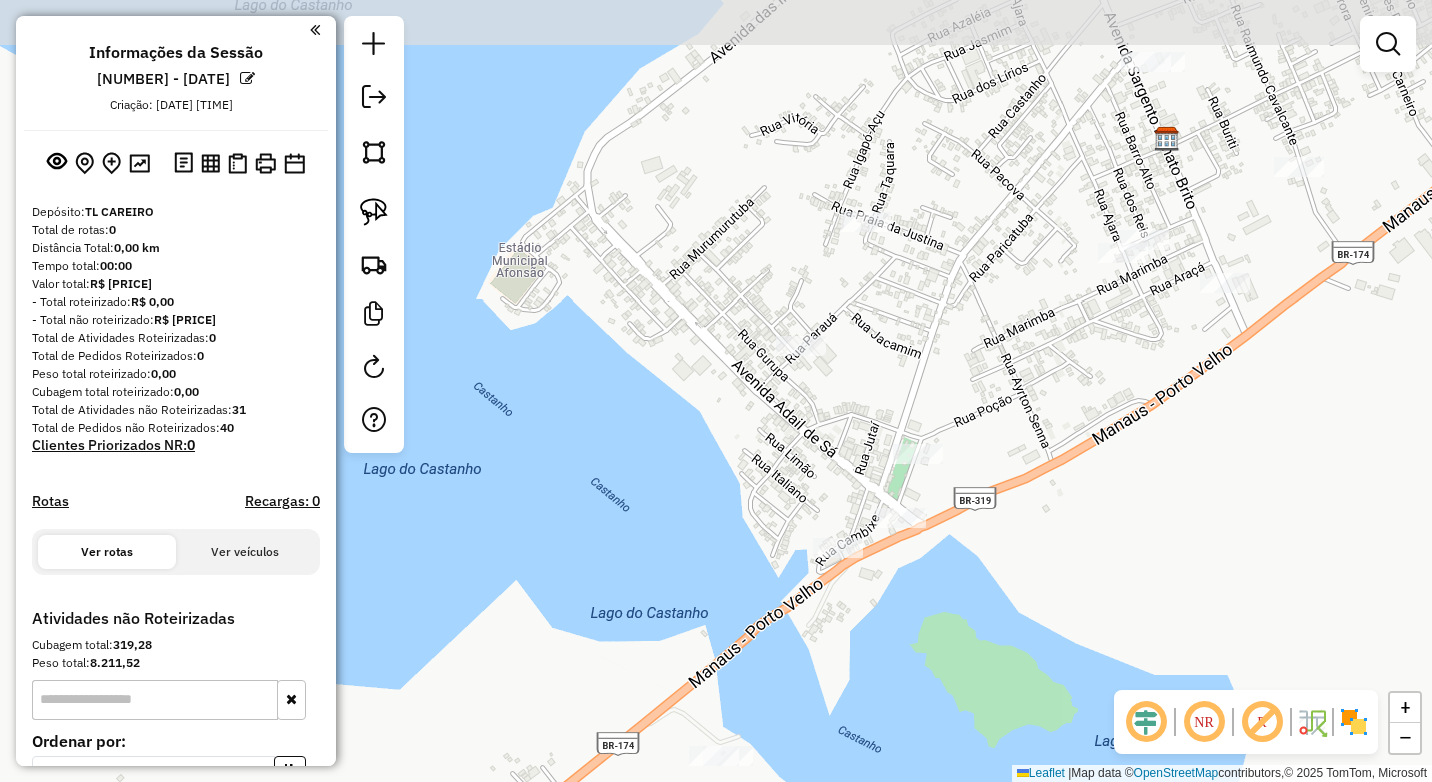 drag, startPoint x: 937, startPoint y: 261, endPoint x: 853, endPoint y: 427, distance: 186.043 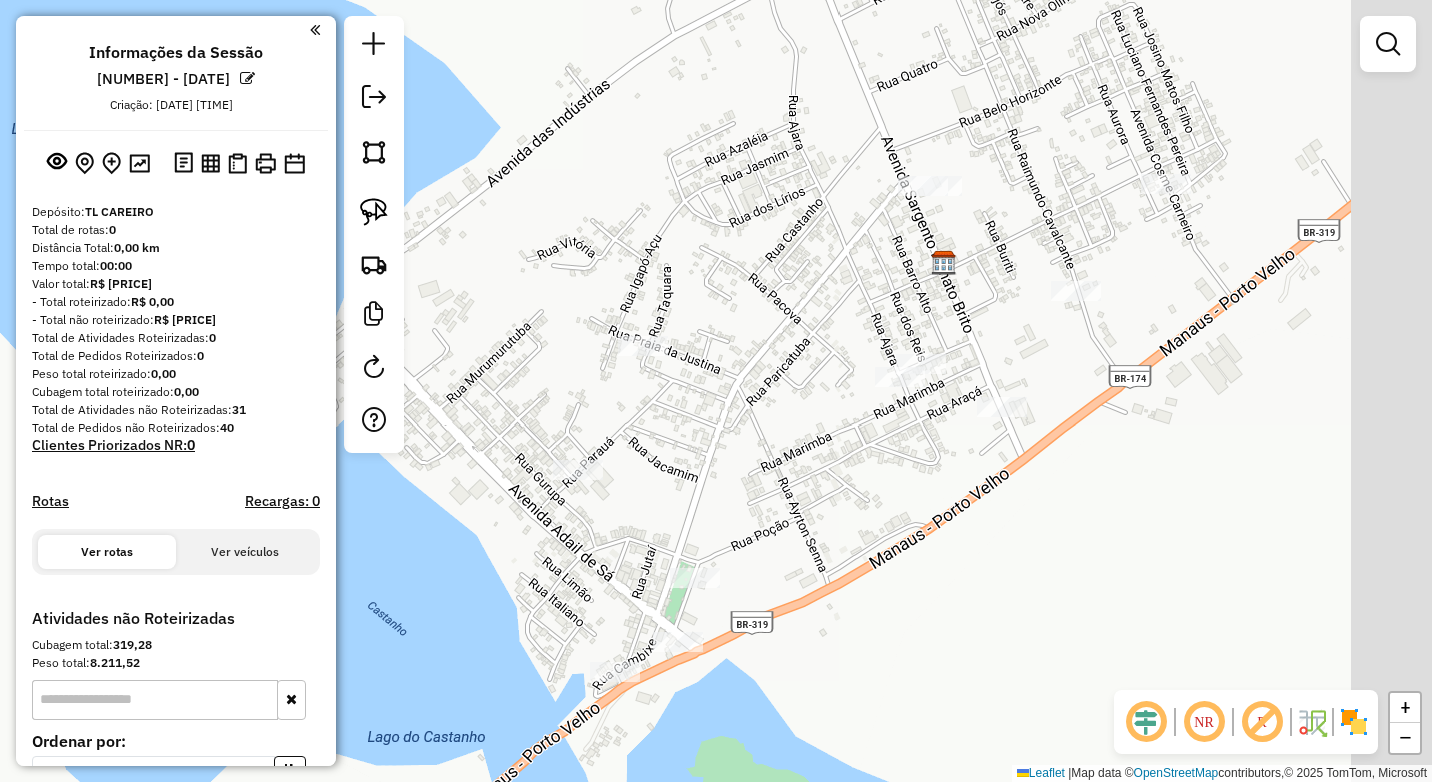 drag, startPoint x: 1024, startPoint y: 324, endPoint x: 724, endPoint y: 438, distance: 320.9299 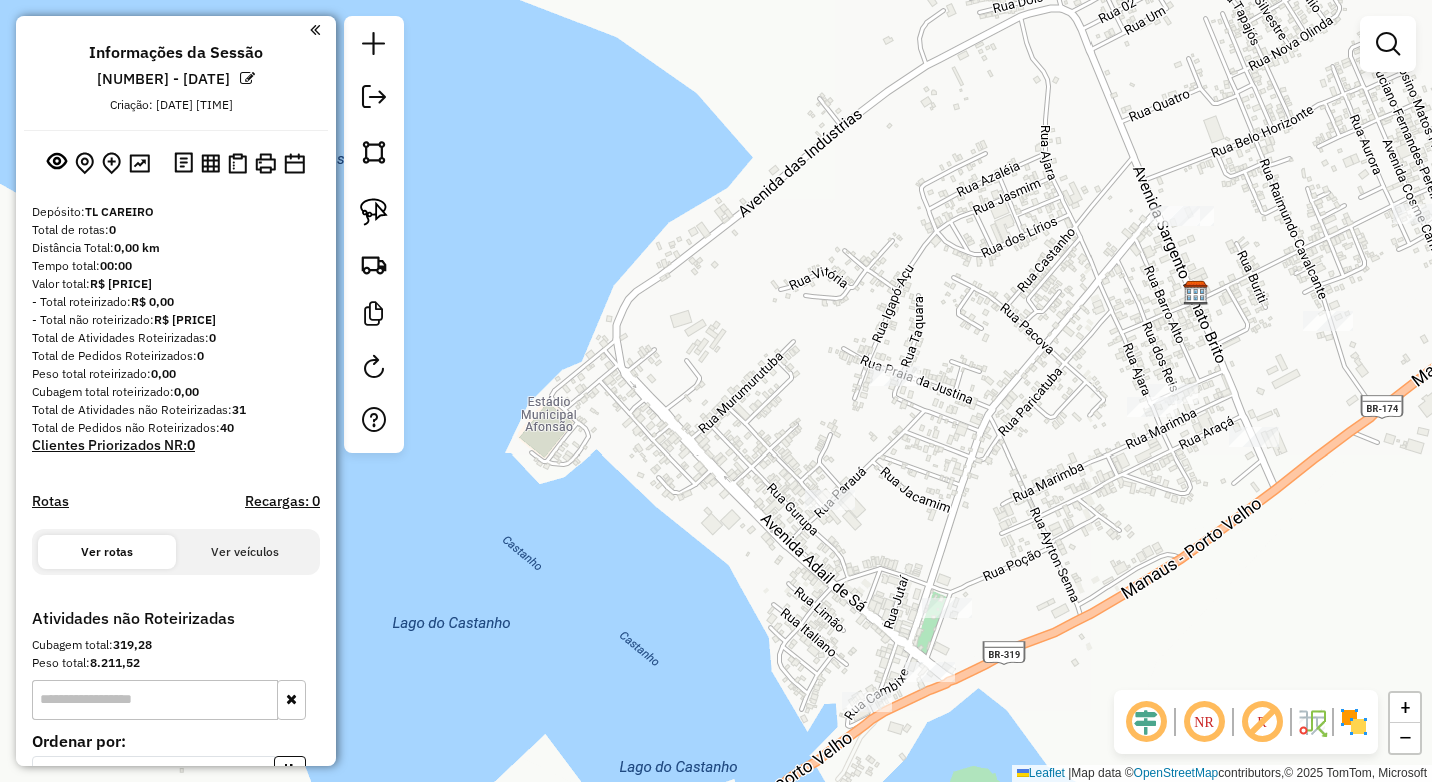 drag, startPoint x: 1214, startPoint y: 346, endPoint x: 977, endPoint y: 460, distance: 262.9924 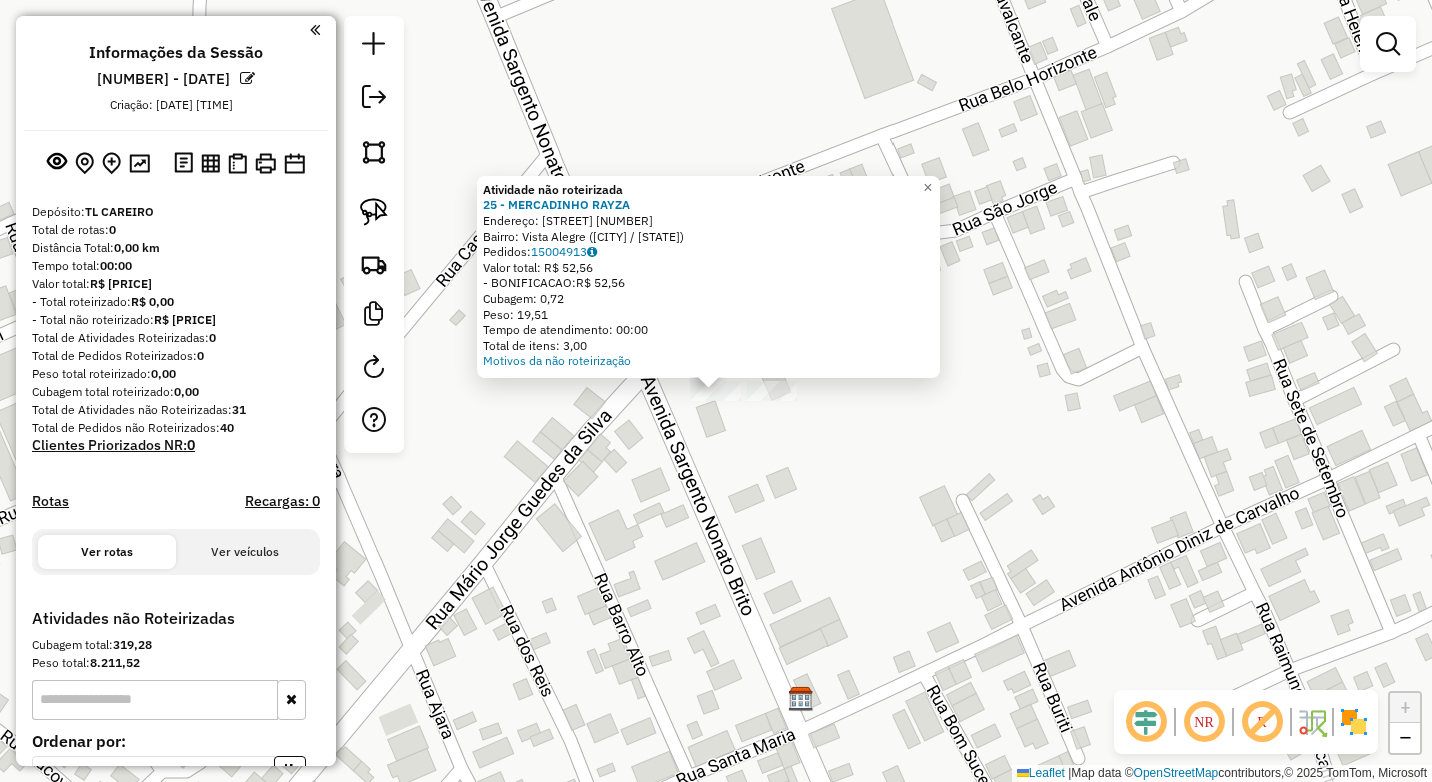 click on "Atividade não roteirizada 25 - MERCADINHO RAYZA  Endereço:  MARIO GUEDES 86   Bairro: Vista Alegre ([CITY] / [STATE])   Pedidos:  15004913   Valor total: R$ 52,56   -BONIFICACAO:  R$ 52,56   Cubagem: 0,72   Peso: 19,51   Tempo de atendimento: 00:00   Total de itens: 3,00  Motivos da não roteirização × Janela de atendimento Grade de atendimento Capacidade Transportadoras Veículos Cliente Pedidos  Rotas Selecione os dias de semana para filtrar as janelas de atendimento  Seg   Ter   Qua   Qui   Sex   Sáb   Dom  Informe o período da janela de atendimento: De: Até:  Filtrar exatamente a janela do cliente  Considerar janela de atendimento padrão  Selecione os dias de semana para filtrar as grades de atendimento  Seg   Ter   Qua   Qui   Sex   Sáb   Dom   Considerar clientes sem dia de atendimento cadastrado  Clientes fora do dia de atendimento selecionado Filtrar as atividades entre os valores definidos abaixo:  Peso mínimo:   Peso máximo:   Cubagem mínima:   Cubagem máxima:   De:   Até:   De:   Até:" 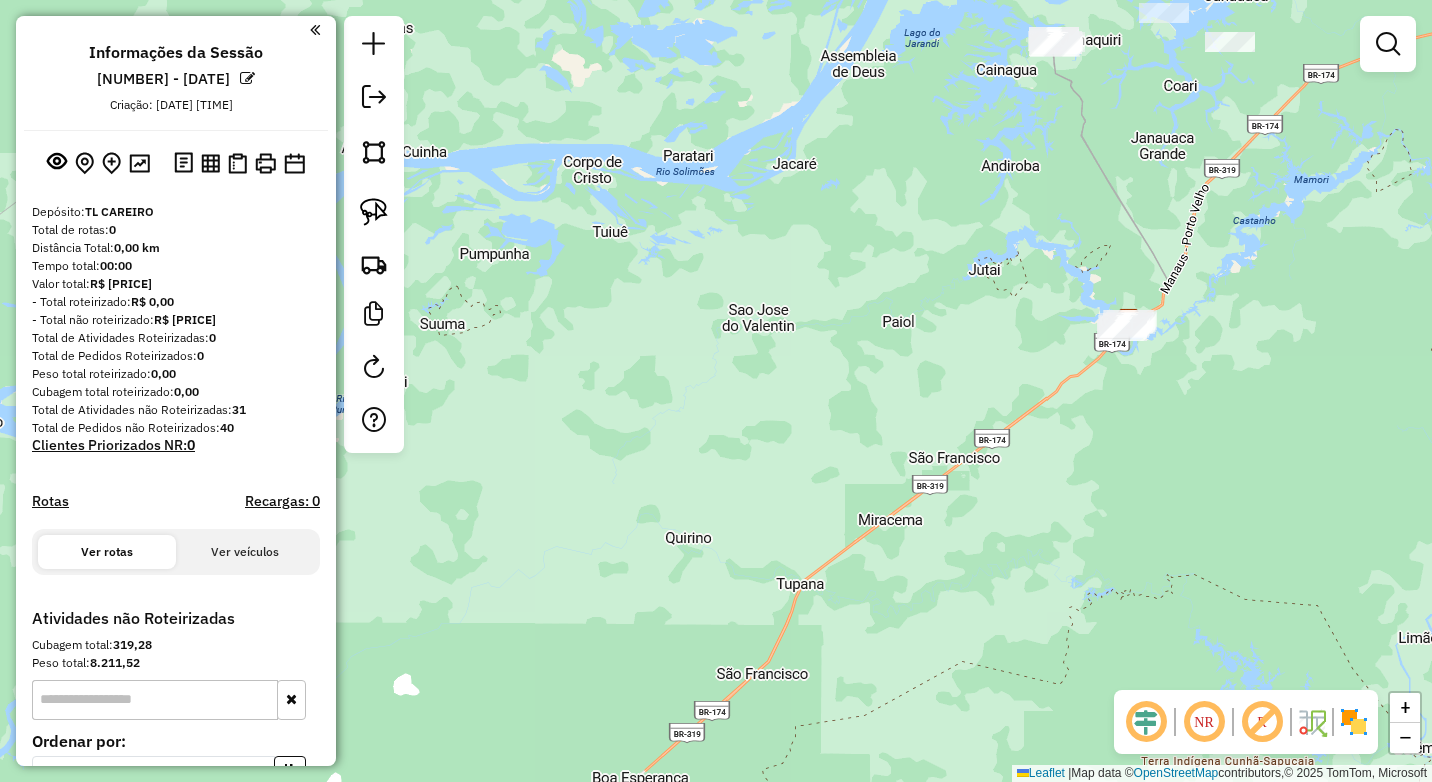 drag, startPoint x: 1089, startPoint y: 361, endPoint x: 884, endPoint y: 734, distance: 425.6219 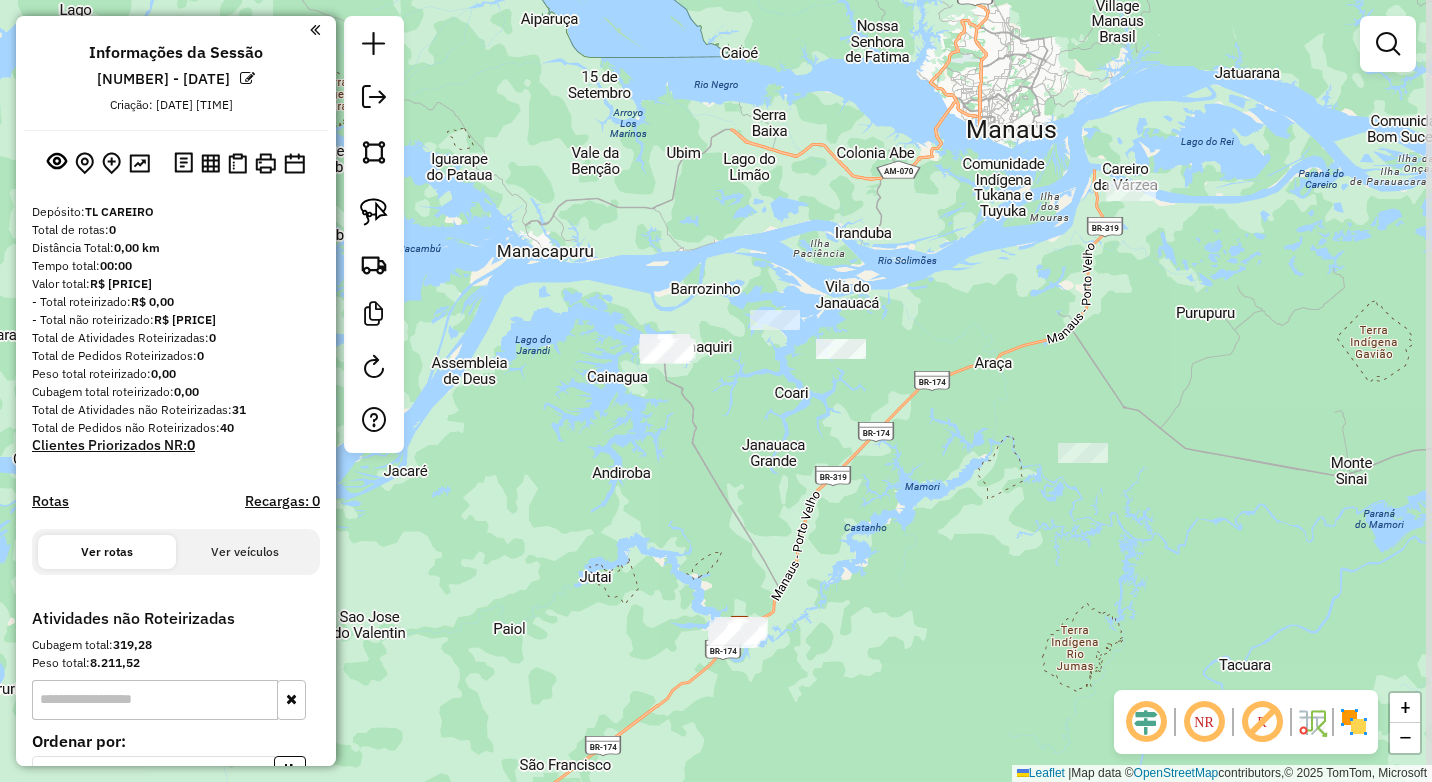 drag, startPoint x: 1270, startPoint y: 467, endPoint x: 1082, endPoint y: 392, distance: 202.408 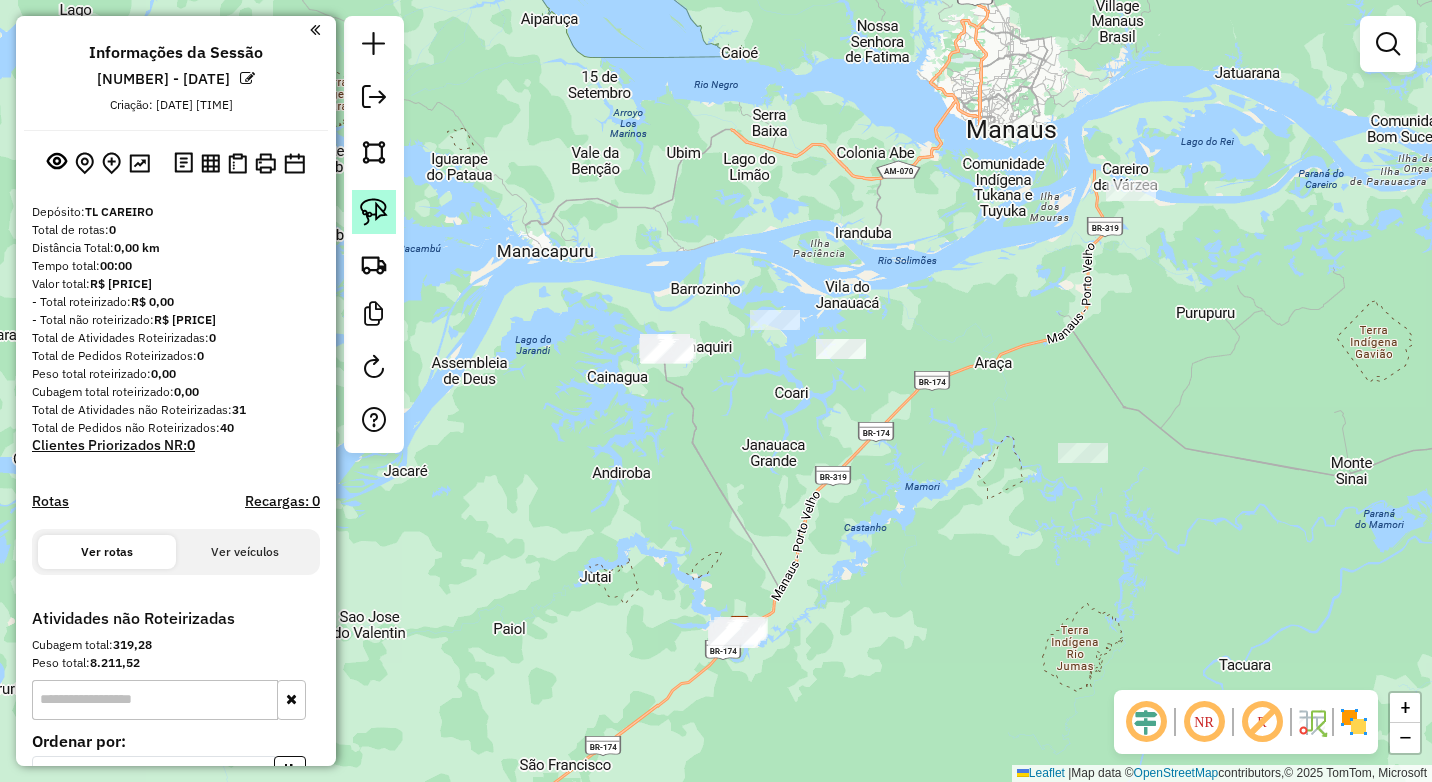 click 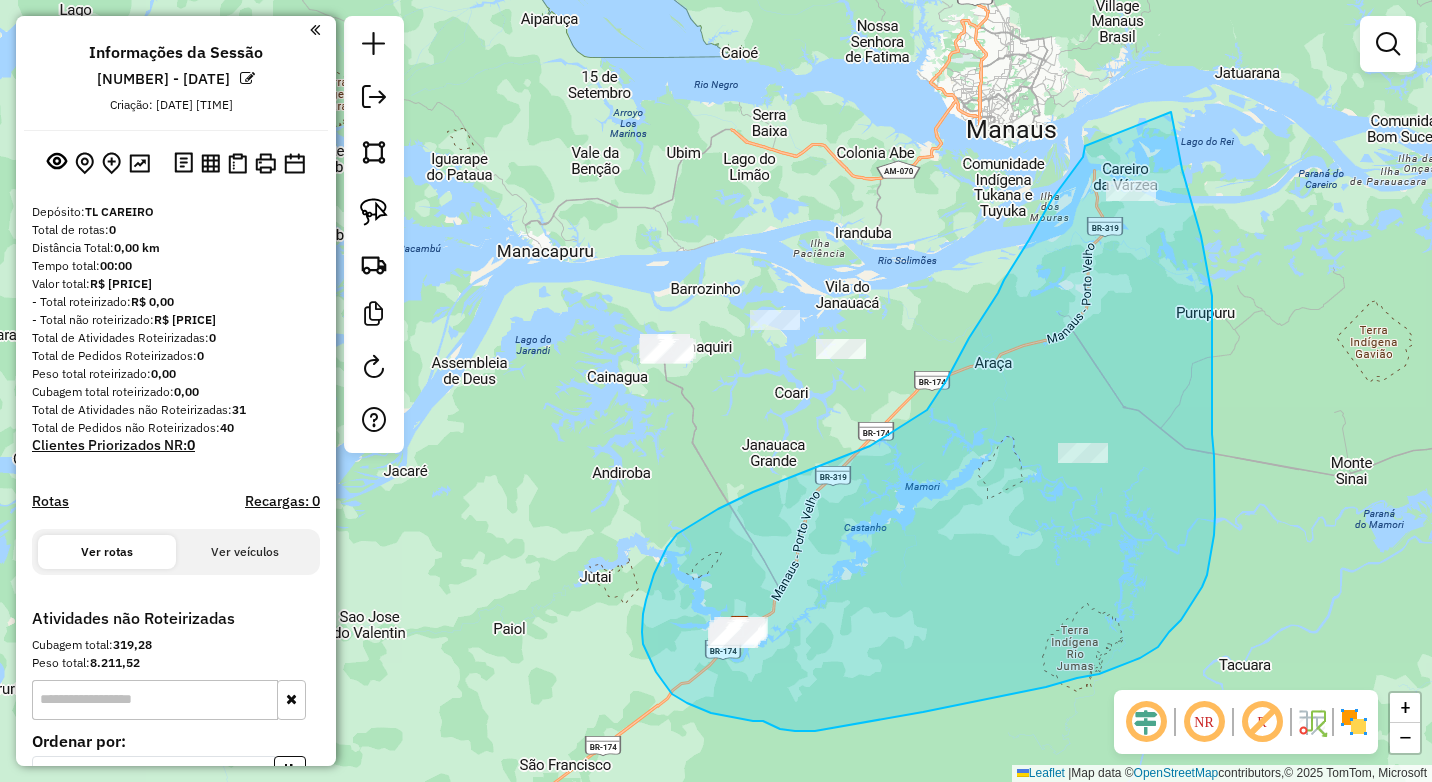 drag, startPoint x: 1085, startPoint y: 146, endPoint x: 1171, endPoint y: 112, distance: 92.47703 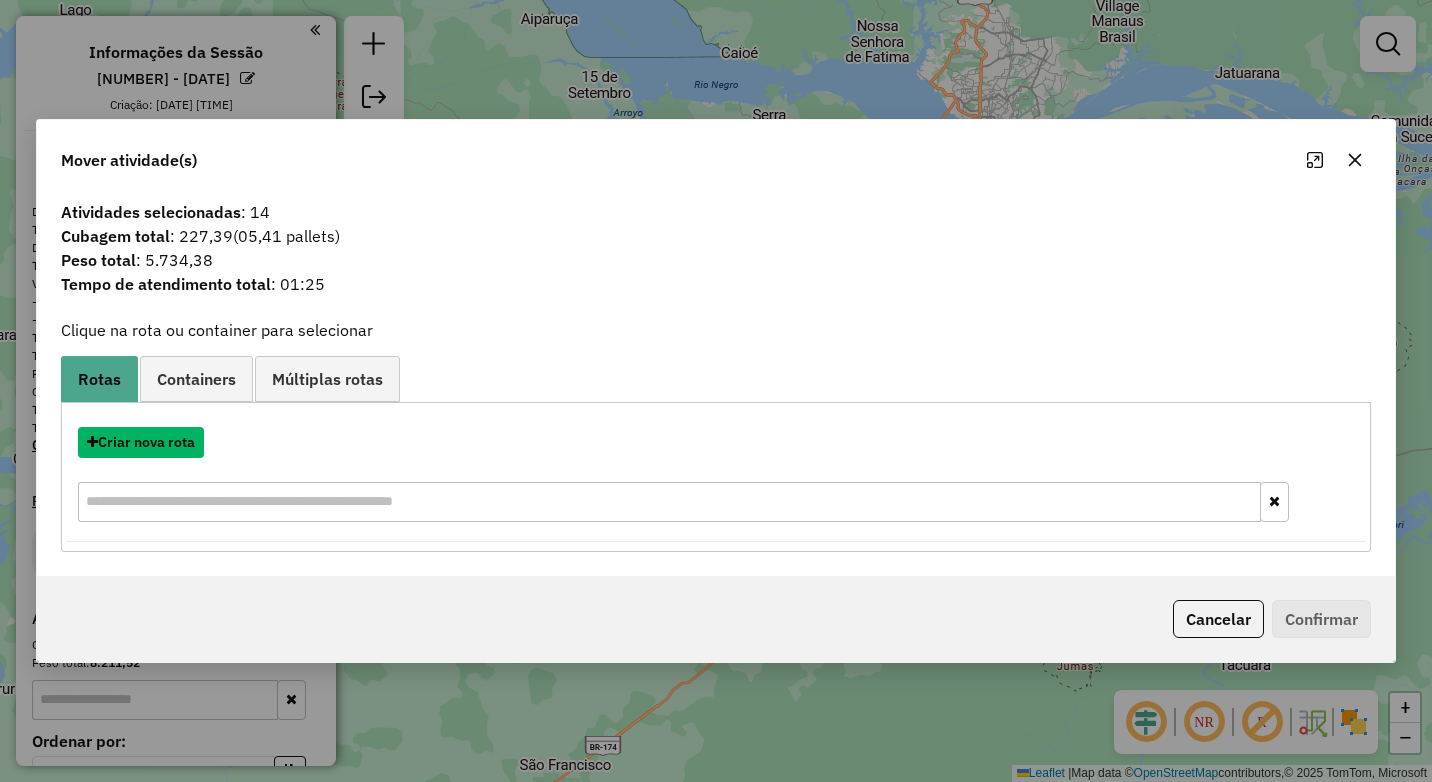 click on "Criar nova rota" at bounding box center (141, 442) 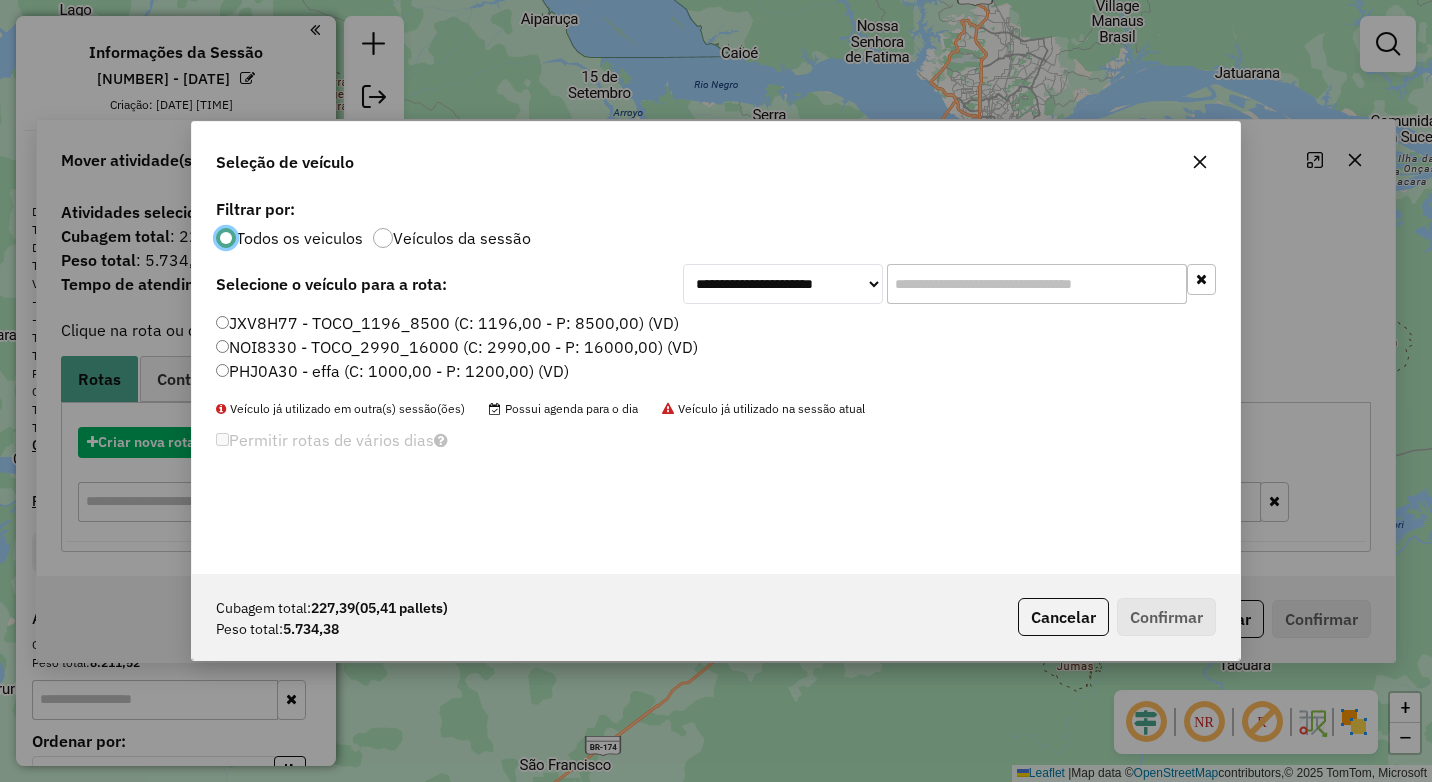 scroll, scrollTop: 11, scrollLeft: 6, axis: both 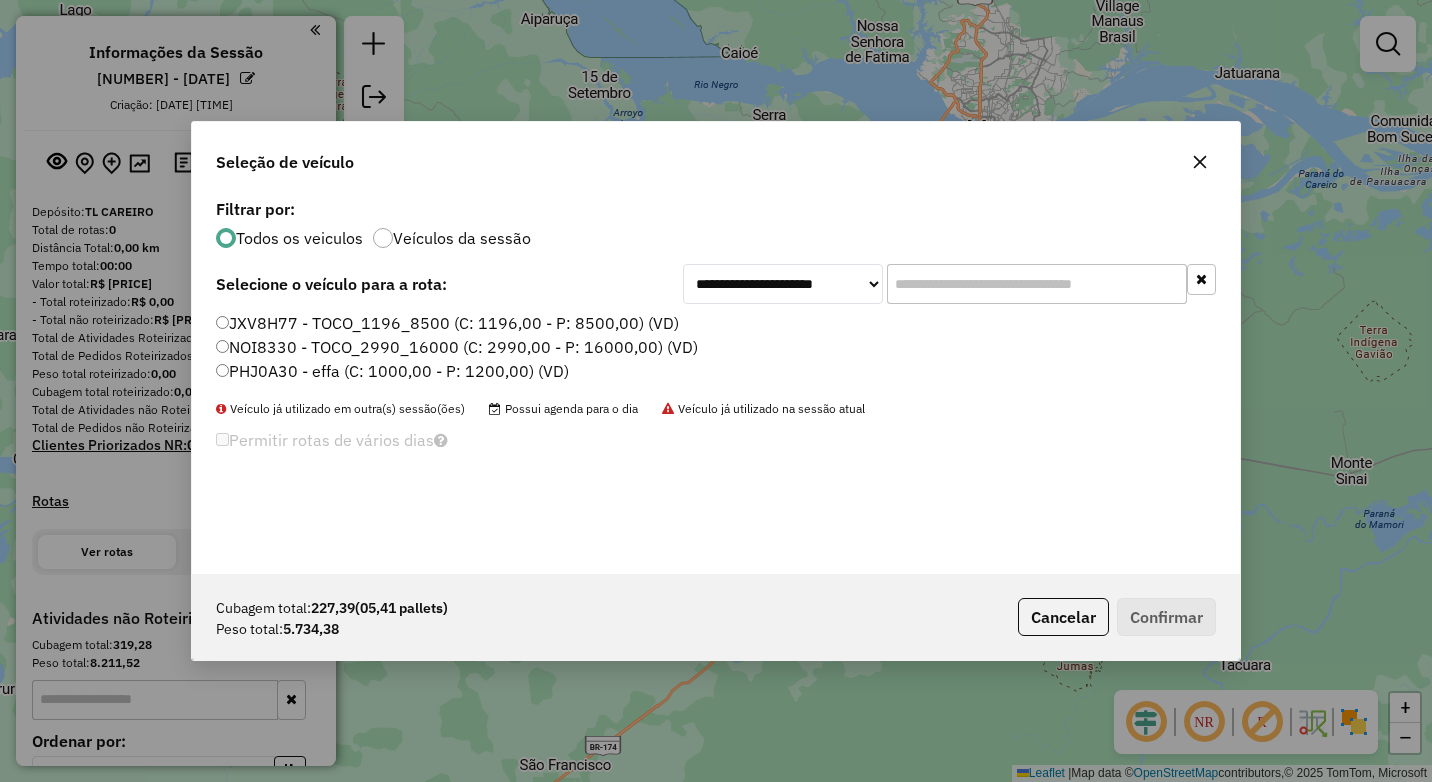 click on "[CODE] - [NAME] (C: [NUMBER],00 - P: [NUMBER],00) (VD)   [CODE] - [NAME] (C: [NUMBER],00 - P: [NUMBER],00) (VD)   [CODE] - [NAME] (C: [NUMBER],00 - P: [NUMBER],00) (VD)" 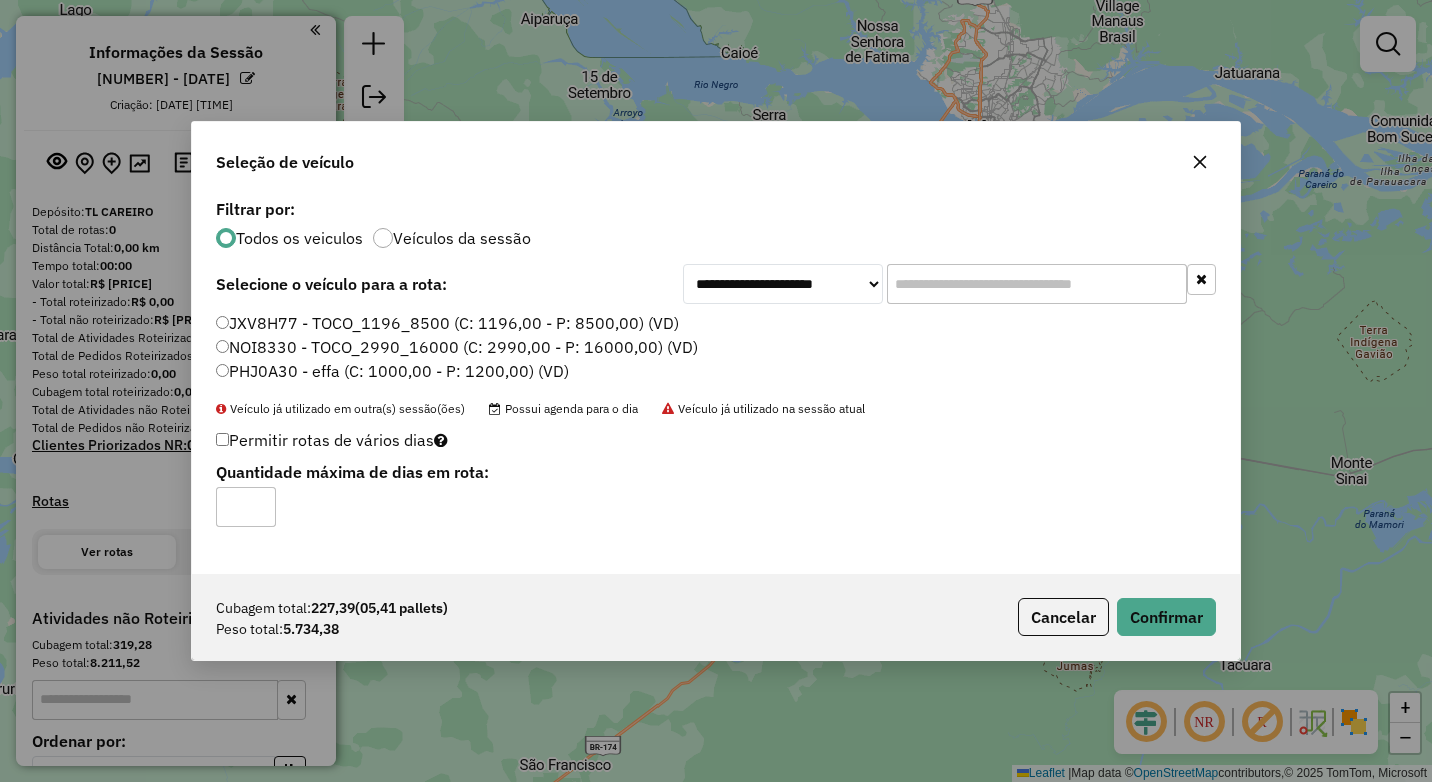 click on "Cubagem total:  [NUMBER]   ([NUMBER] pallets)  Peso total: [NUMBER]  Cancelar   Confirmar" 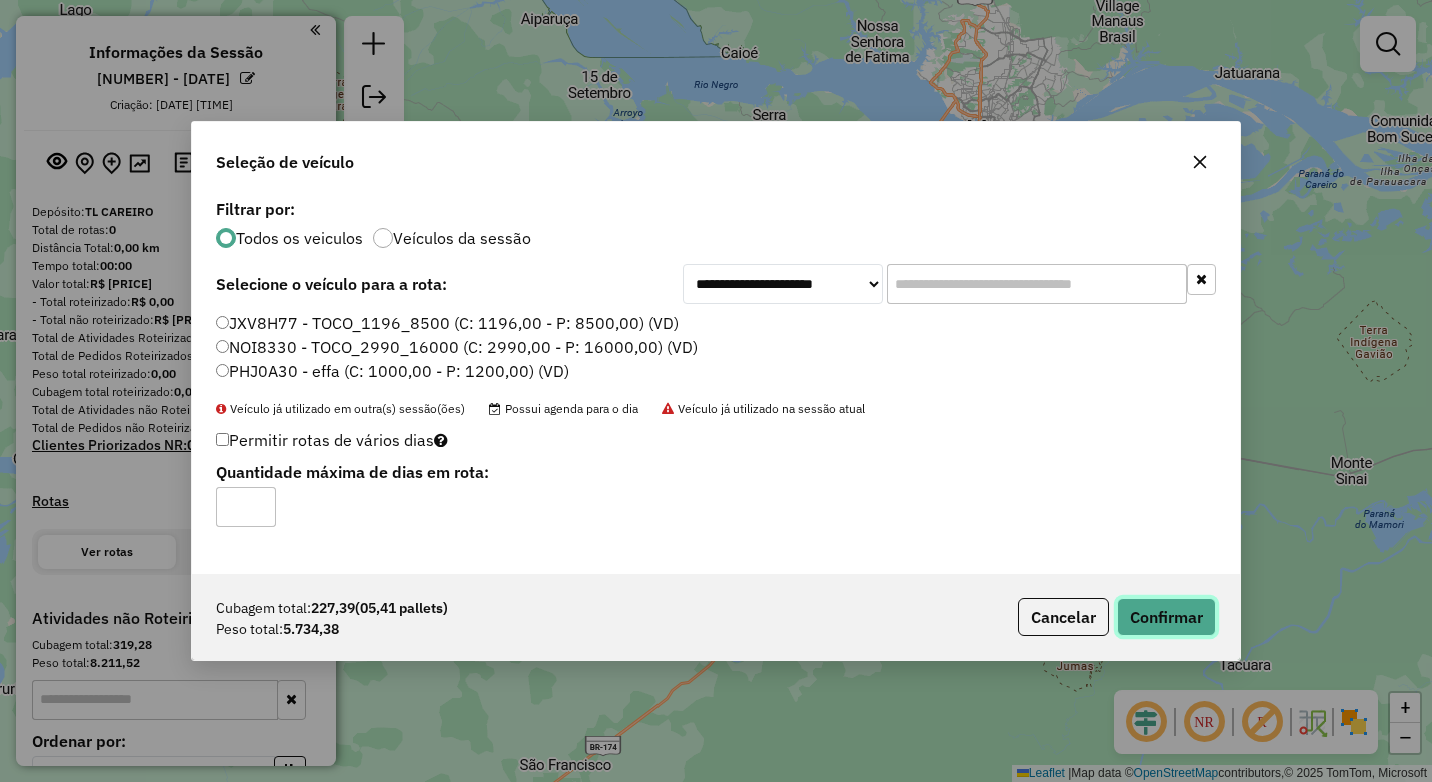 click on "Confirmar" 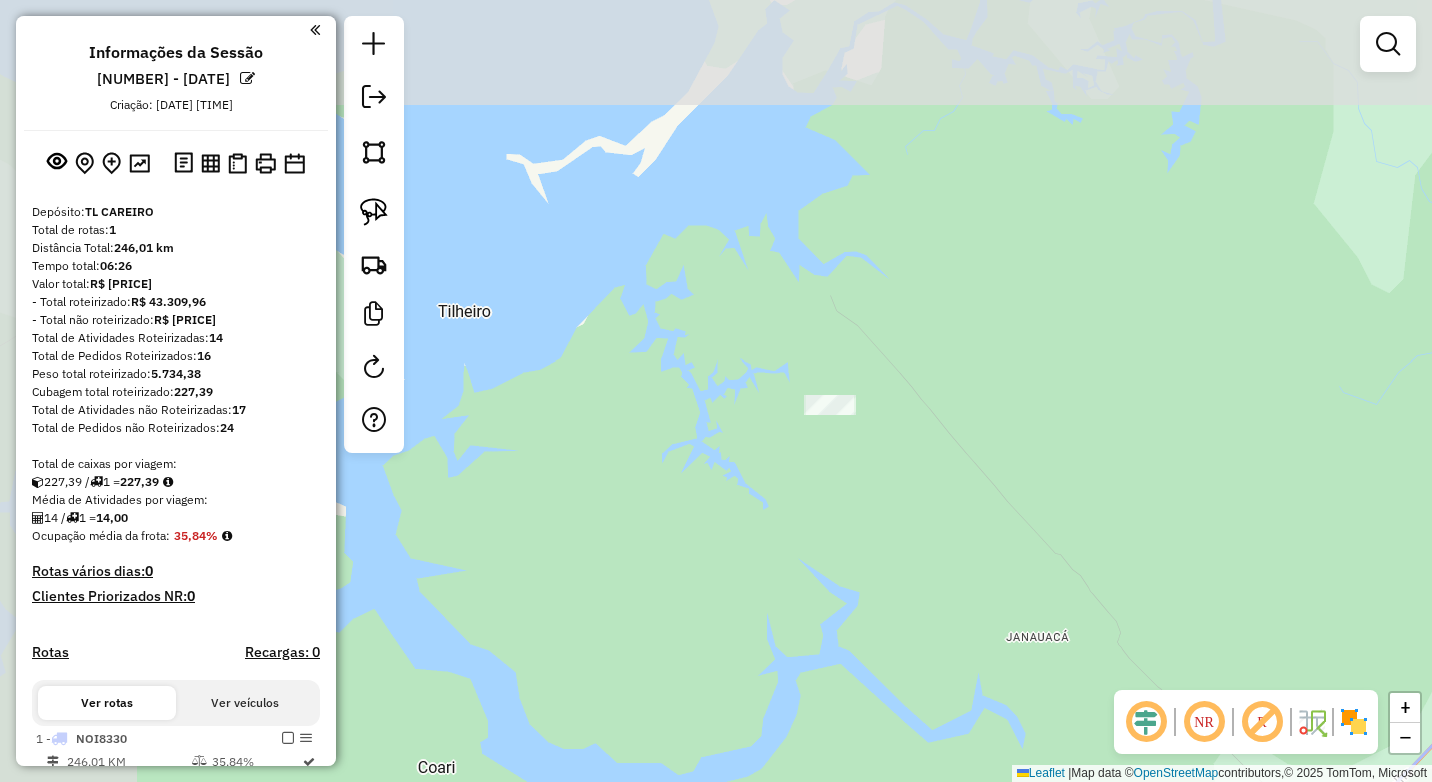 drag, startPoint x: 713, startPoint y: 403, endPoint x: 796, endPoint y: 440, distance: 90.873535 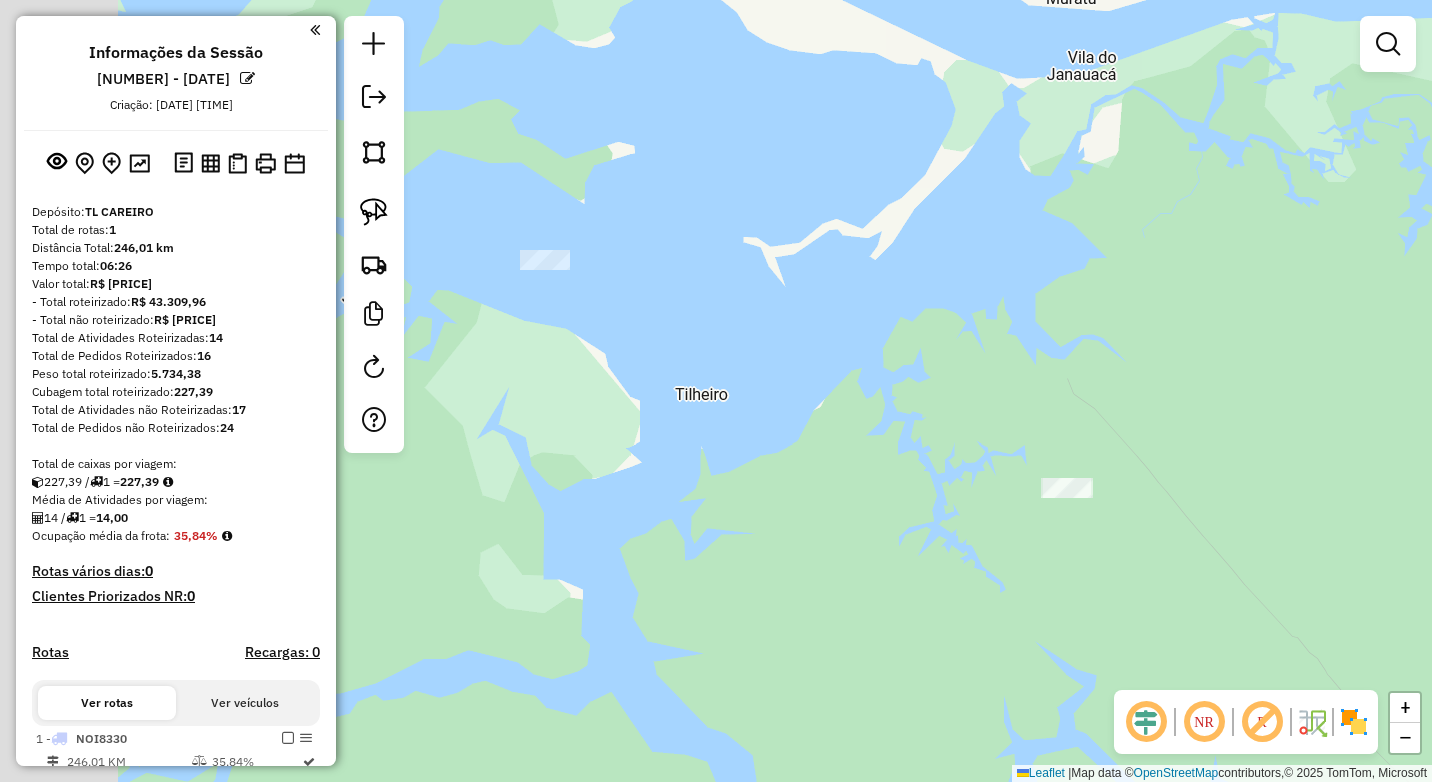 drag, startPoint x: 711, startPoint y: 440, endPoint x: 1018, endPoint y: 492, distance: 311.37277 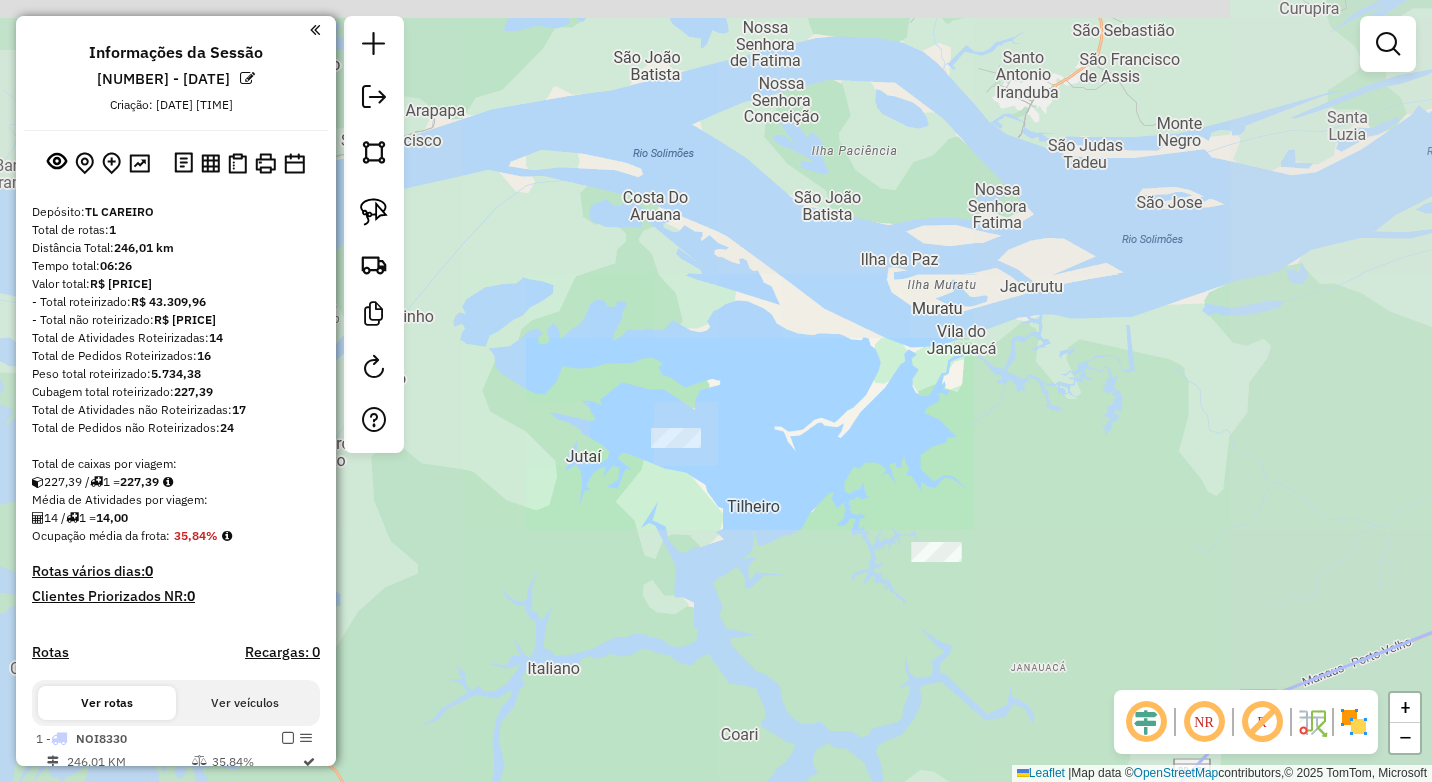 drag, startPoint x: 640, startPoint y: 499, endPoint x: 1000, endPoint y: 504, distance: 360.03473 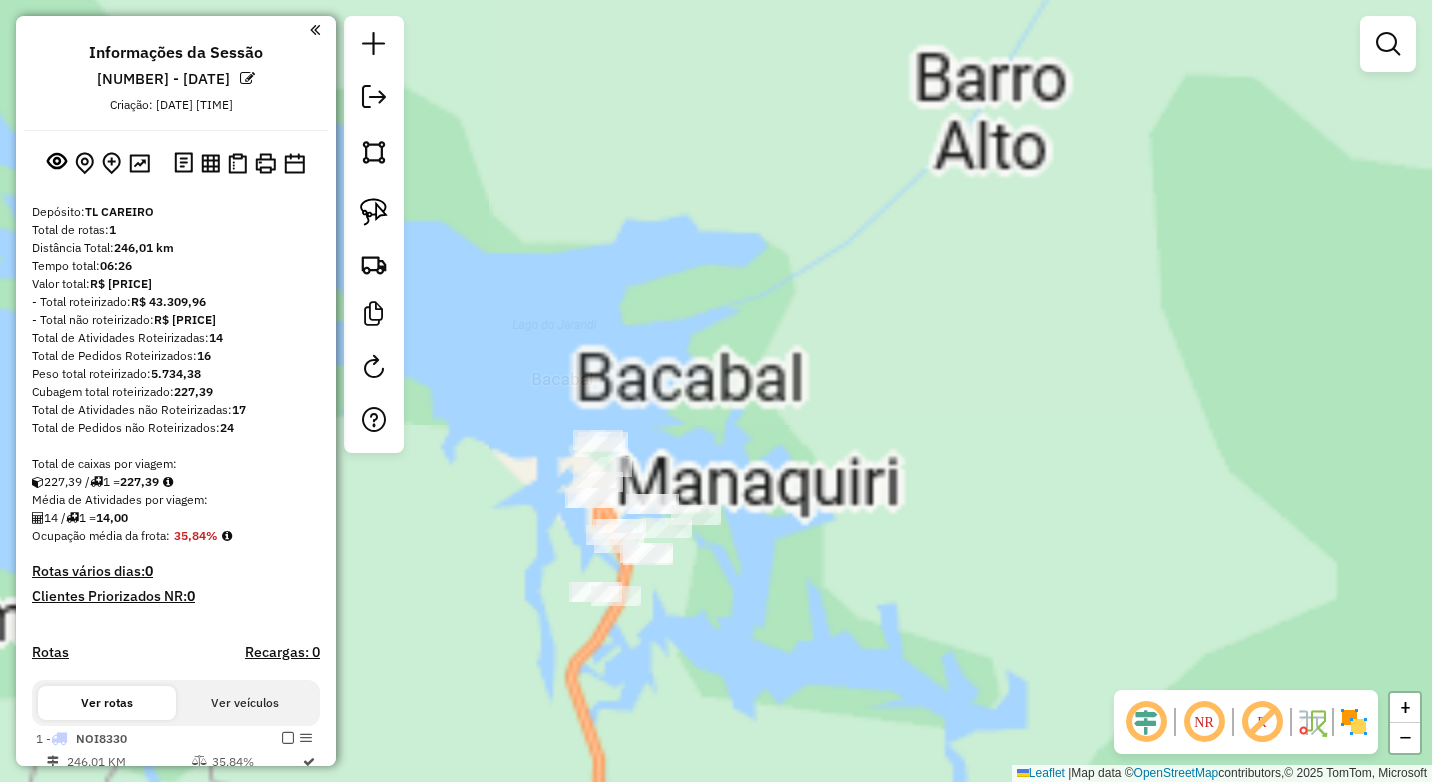 drag, startPoint x: 872, startPoint y: 506, endPoint x: 820, endPoint y: 509, distance: 52.086468 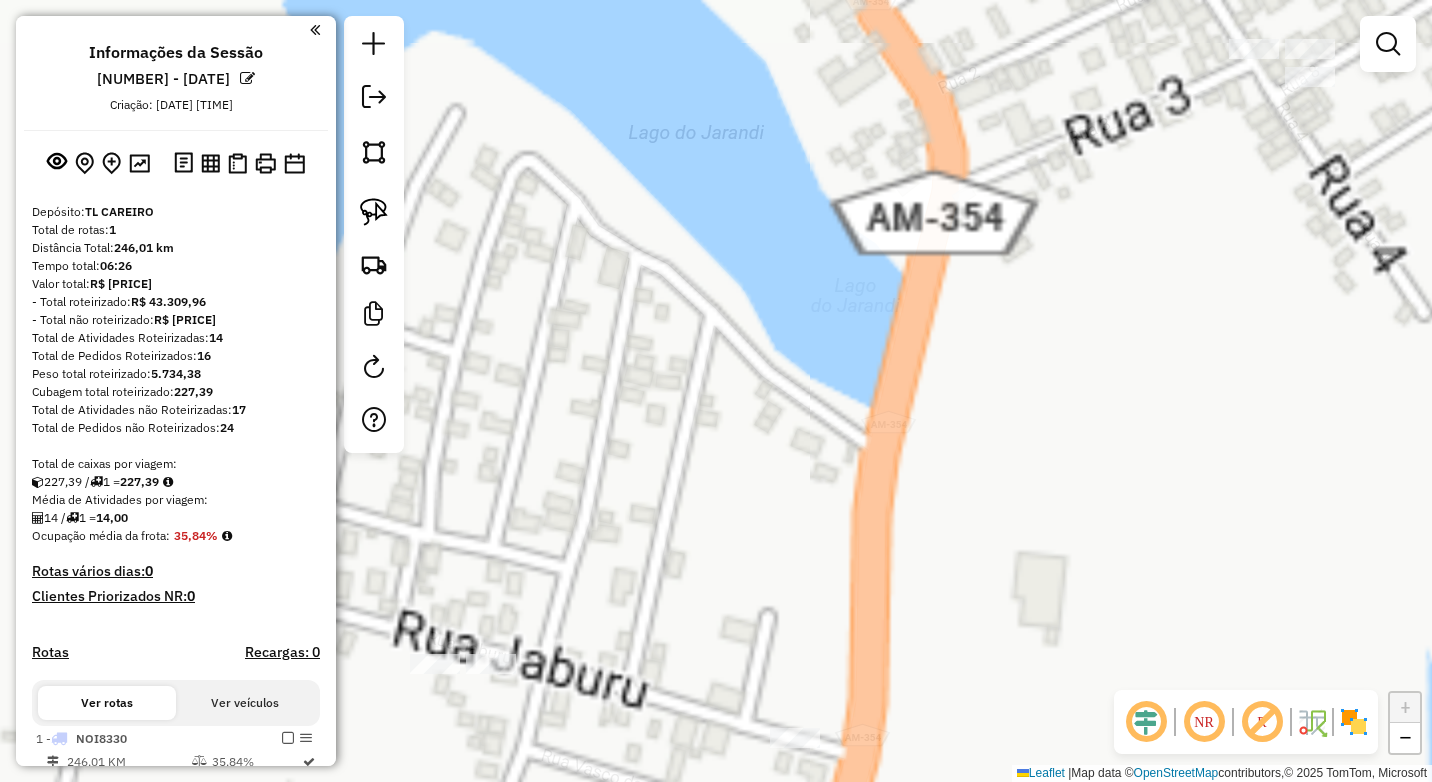 drag, startPoint x: 682, startPoint y: 475, endPoint x: 764, endPoint y: 327, distance: 169.1981 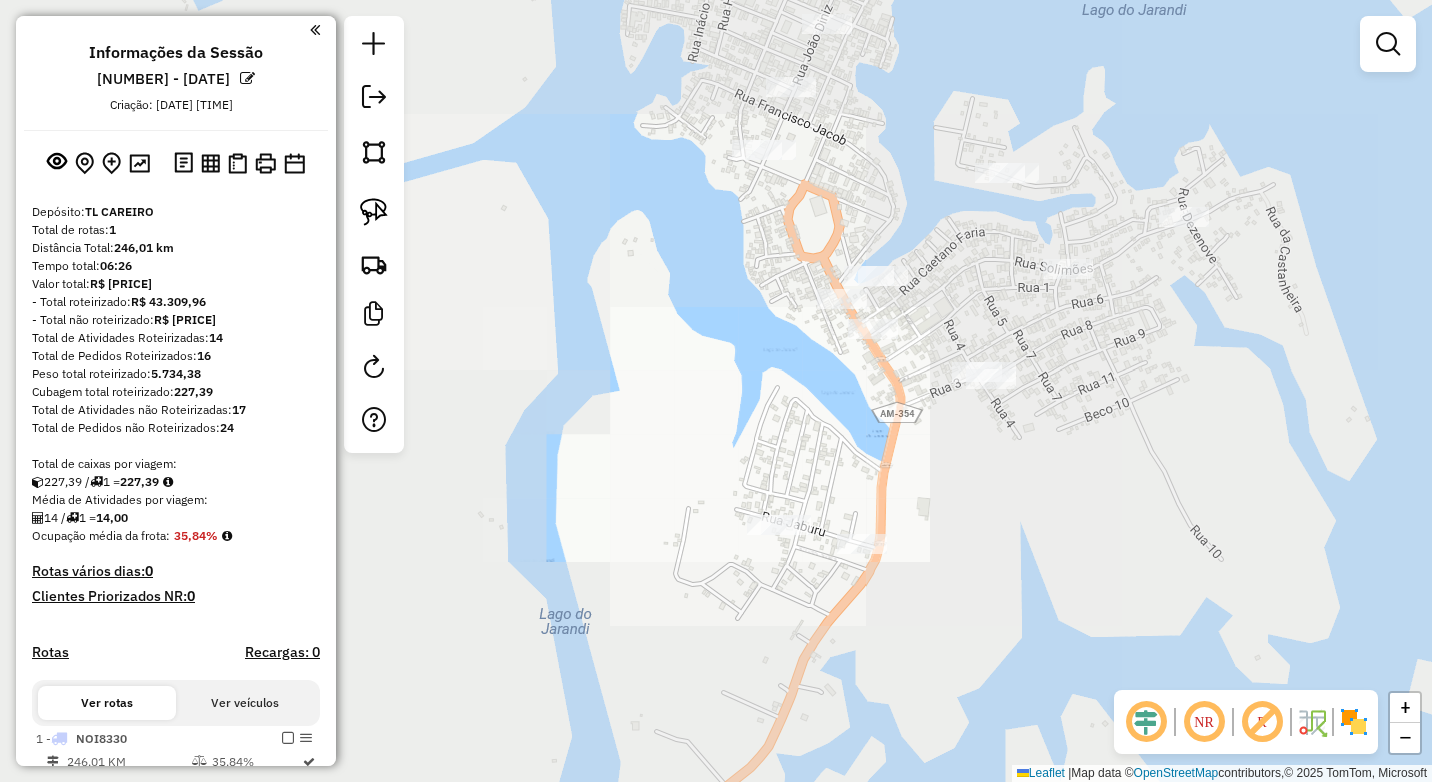 drag, startPoint x: 881, startPoint y: 458, endPoint x: 876, endPoint y: 572, distance: 114.1096 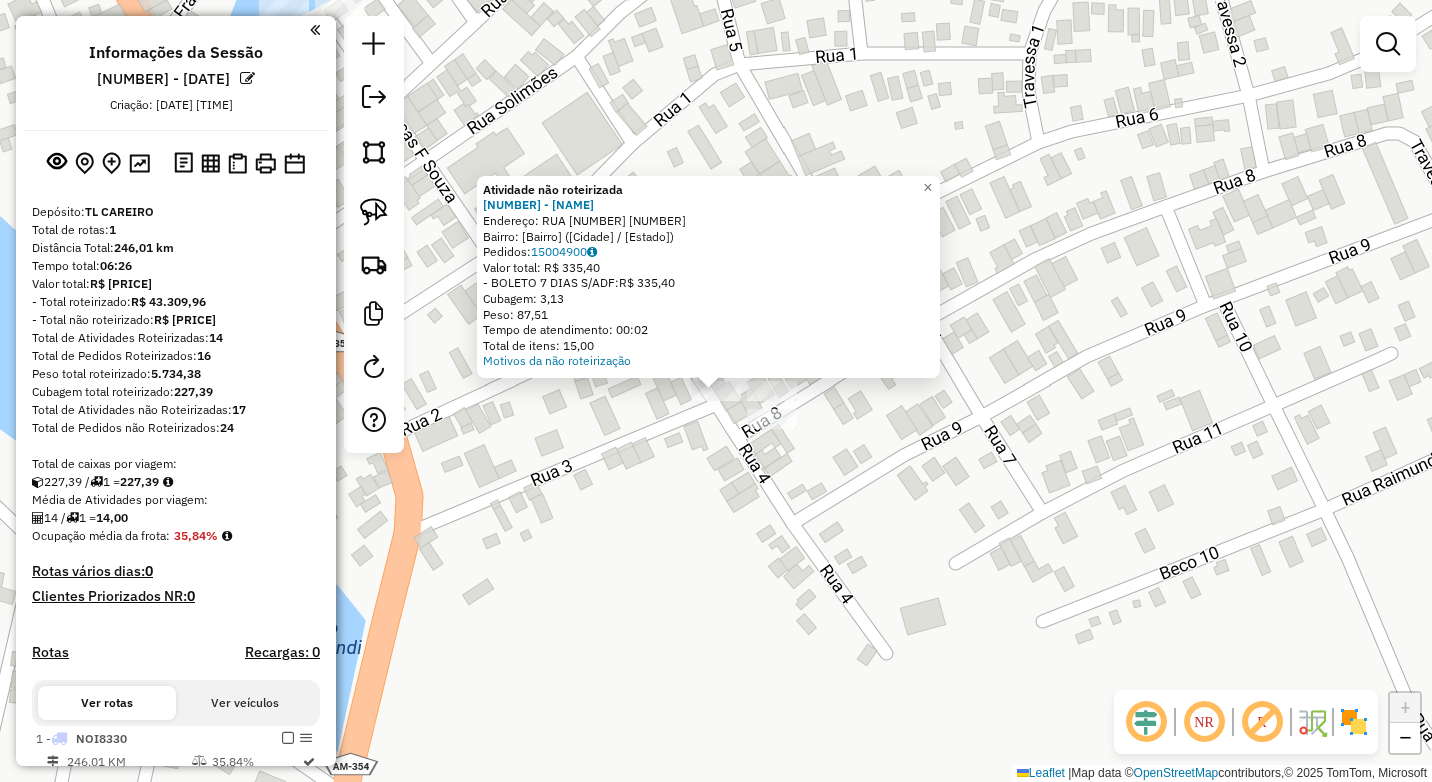 click on "Atividade não roteirizada 168 - NATO DISTRIBUIDORA 2  Endereço:  RUA 8 10   Bairro: Bairro Novo ([CITY] / [STATE])   Pedidos:  15004900   Valor total: R$ 335,40   -BOLETO 7 DIAS S/ADF:  R$ 335,40   Cubagem: 3,13   Peso: 87,51   Tempo de atendimento: 00:02   Total de itens: 15,00  Motivos da não roteirização × Janela de atendimento Grade de atendimento Capacidade Transportadoras Veículos Cliente Pedidos  Rotas Selecione os dias de semana para filtrar as janelas de atendimento  Seg   Ter   Qua   Qui   Sex   Sáb   Dom  Informe o período da janela de atendimento: De: Até:  Filtrar exatamente a janela do cliente  Considerar janela de atendimento padrão  Selecione os dias de semana para filtrar as grades de atendimento  Seg   Ter   Qua   Qui   Sex   Sáb   Dom   Considerar clientes sem dia de atendimento cadastrado  Clientes fora do dia de atendimento selecionado Filtrar as atividades entre os valores definidos abaixo:  Peso mínimo:   Peso máximo:   Cubagem mínima:   Cubagem máxima:   De:   Até:  De:" 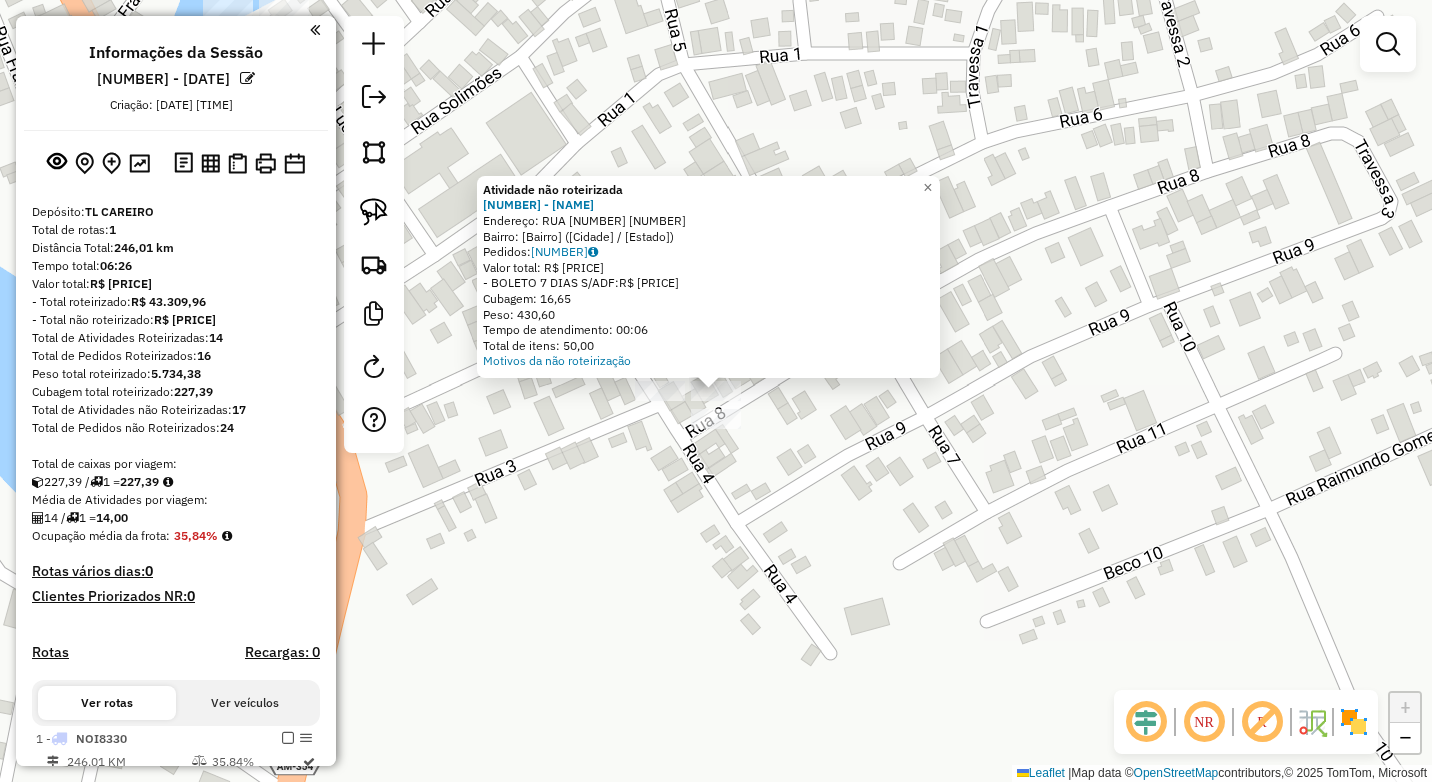 click on "Atividade não roteirizada [NUMBER] - [NAME]  Endereço:  [STREET] [NUMBER]   Bairro: [Bairro] ([Cidade] / [Estado])   Pedidos:  [NUMBER]   Valor total: R$ [PRICE]   - [PAYMENT_METHOD]:  R$ [PRICE]   Cubagem: [NUMBER]   Peso: [NUMBER]   Tempo de atendimento: [TIME]   Total de itens: [NUMBER]  Motivos da não roteirização × Janela de atendimento Grade de atendimento Capacidade Transportadoras Veículos Cliente Pedidos  Rotas Selecione os dias de semana para filtrar as janelas de atendimento  Seg   Ter   Qua   Qui   Sex   Sáb   Dom  Informe o período da janela de atendimento: De: Até:  Filtrar exatamente a janela do cliente  Considerar janela de atendimento padrão  Selecione os dias de semana para filtrar as grades de atendimento  Seg   Ter   Qua   Qui   Sex   Sáb   Dom   Considerar clientes sem dia de atendimento cadastrado  Clientes fora do dia de atendimento selecionado Filtrar as atividades entre os valores definidos abaixo:  Peso mínimo:   Peso máximo:   Cubagem mínima:   Cubagem máxima:   De:   De:" 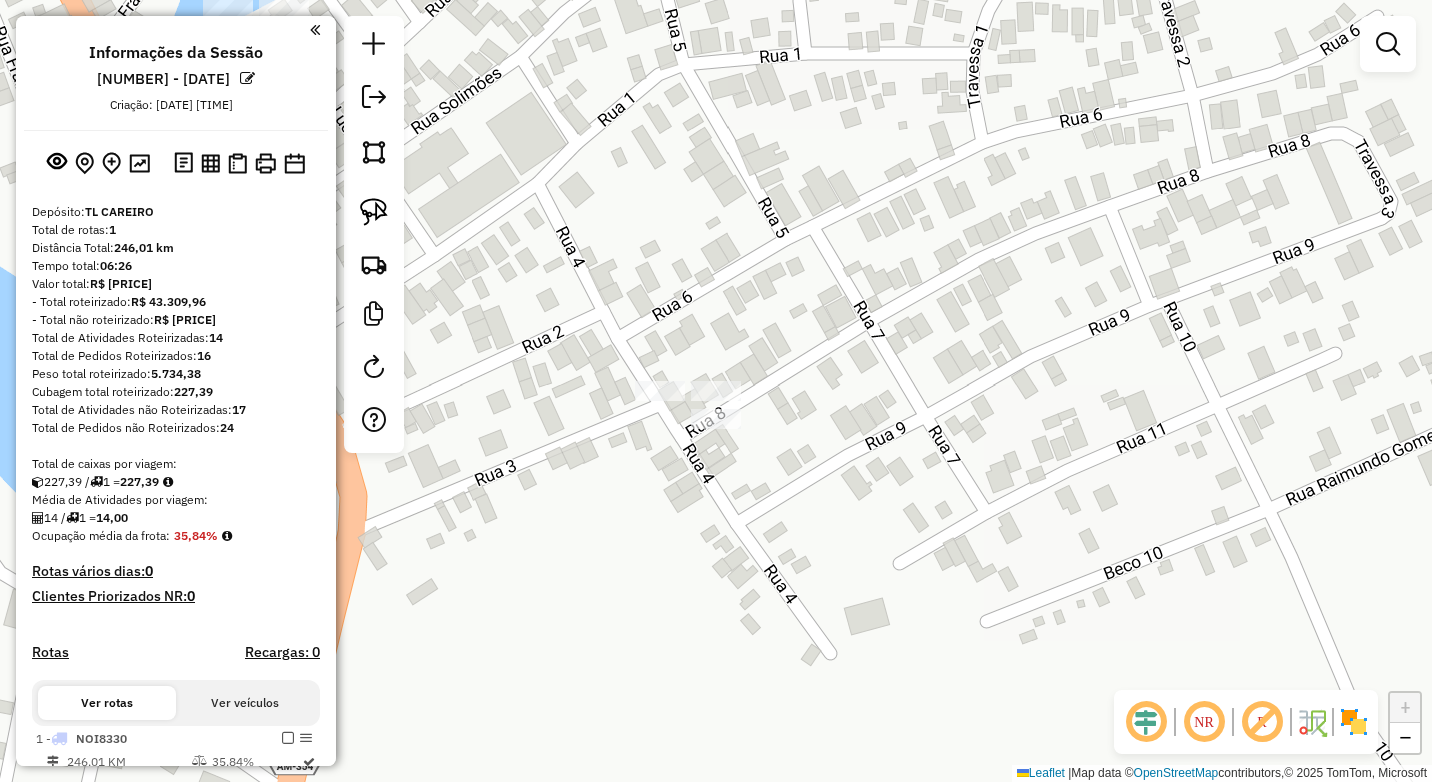 click 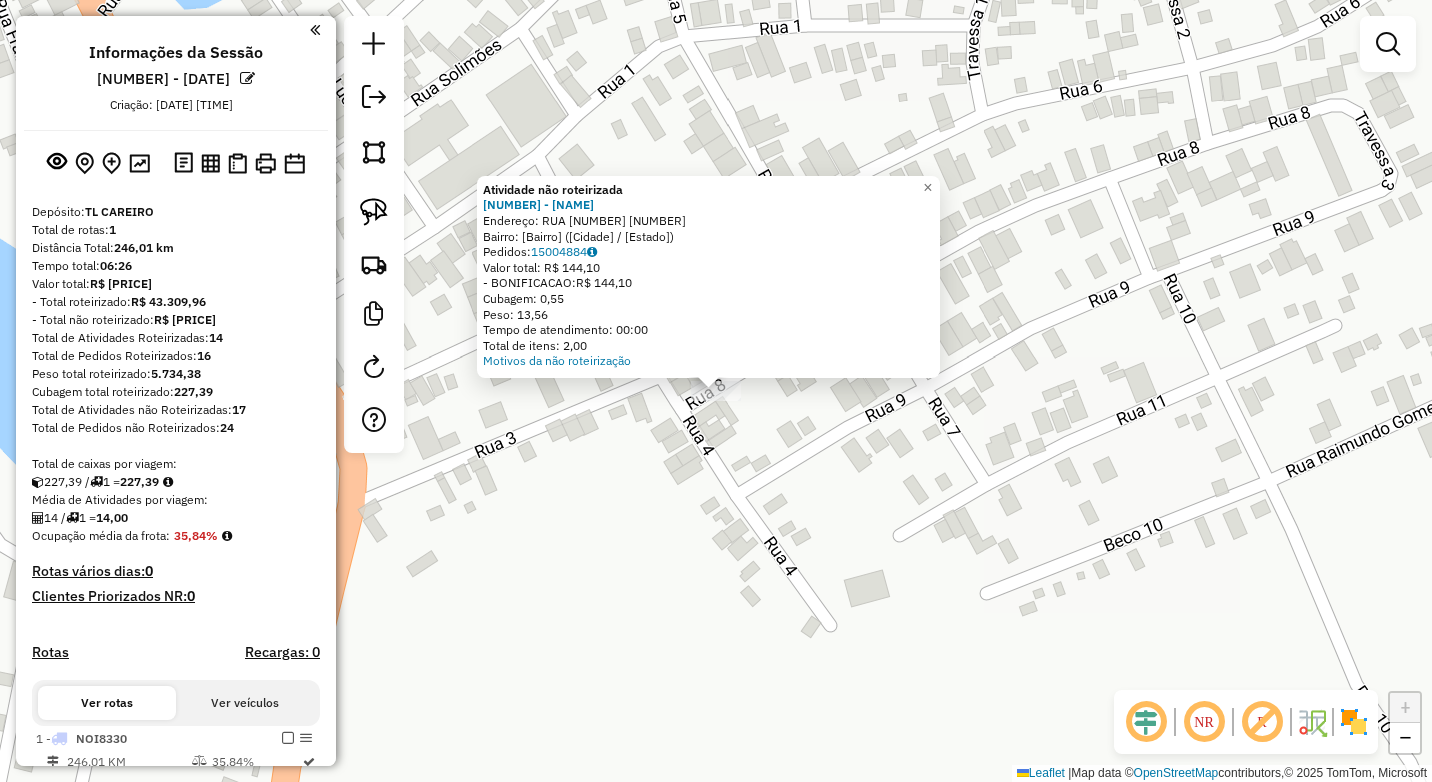 click on "Atividade não roteirizada 168 - NATO DISTRIBUIDORA 2  Endereço:  RUA 8 10   Bairro: Bairro Novo ([CITY] / [STATE])   Pedidos:  15004884   Valor total: R$ 144,10   -BONIFICACAO:  R$ 144,10   Cubagem: 0,55   Peso: 13,56   Tempo de atendimento: 00:00   Total de itens: 2,00  Motivos da não roteirização × Janela de atendimento Grade de atendimento Capacidade Transportadoras Veículos Cliente Pedidos  Rotas Selecione os dias de semana para filtrar as janelas de atendimento  Seg   Ter   Qua   Qui   Sex   Sáb   Dom  Informe o período da janela de atendimento: De: Até:  Filtrar exatamente a janela do cliente  Considerar janela de atendimento padrão  Selecione os dias de semana para filtrar as grades de atendimento  Seg   Ter   Qua   Qui   Sex   Sáb   Dom   Considerar clientes sem dia de atendimento cadastrado  Clientes fora do dia de atendimento selecionado Filtrar as atividades entre os valores definidos abaixo:  Peso mínimo:   Peso máximo:   Cubagem mínima:   Cubagem máxima:   De:   Até:   De:  Nome:" 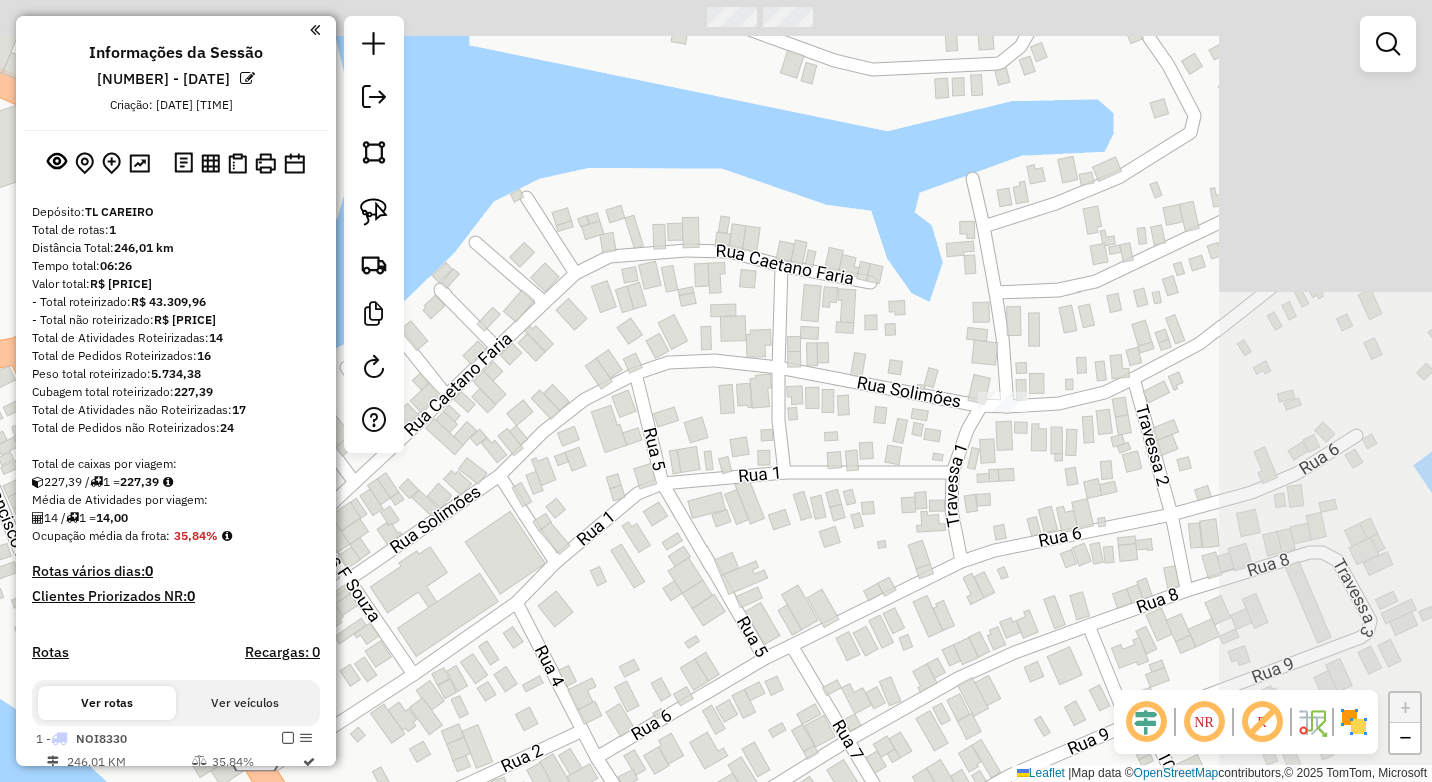 drag, startPoint x: 833, startPoint y: 344, endPoint x: 1056, endPoint y: 404, distance: 230.93073 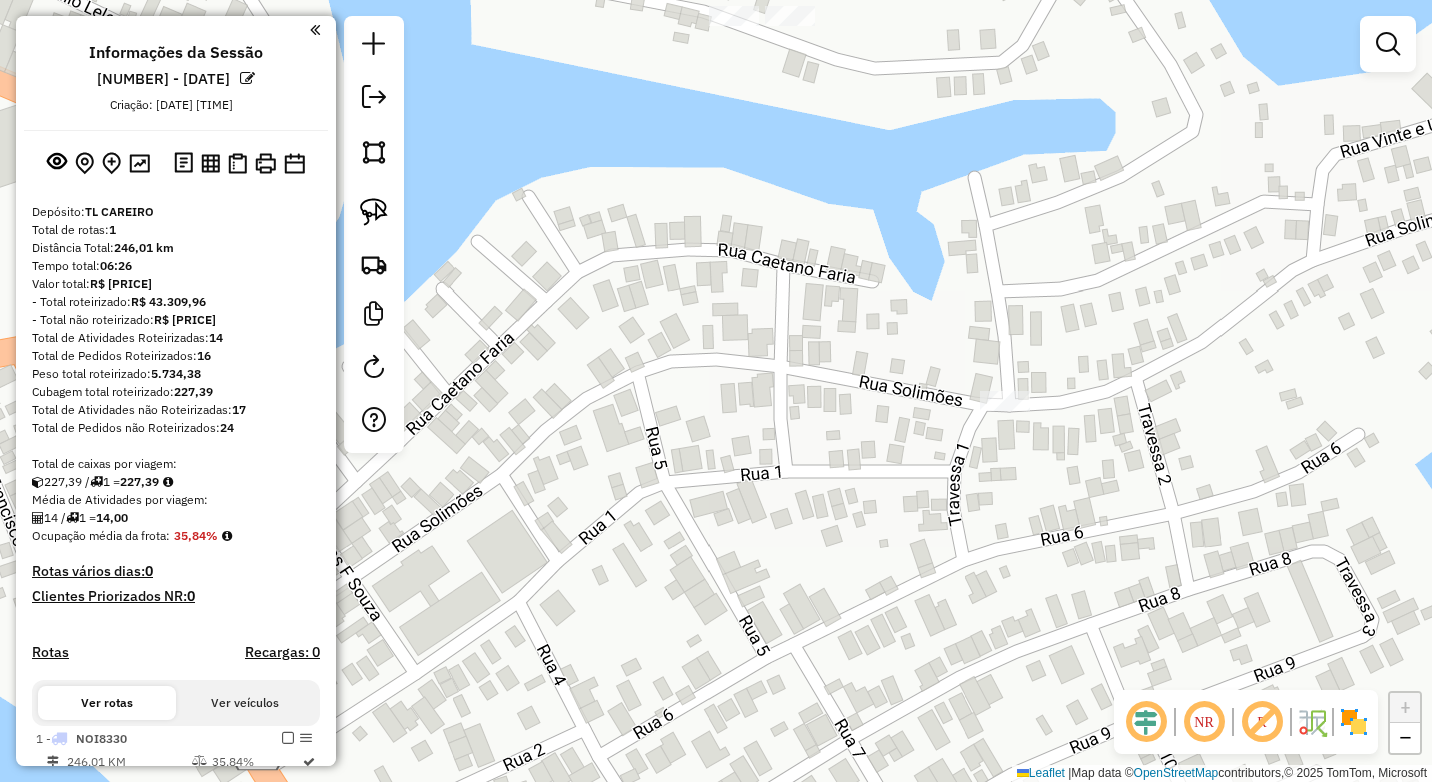 drag, startPoint x: 964, startPoint y: 401, endPoint x: 987, endPoint y: 401, distance: 23 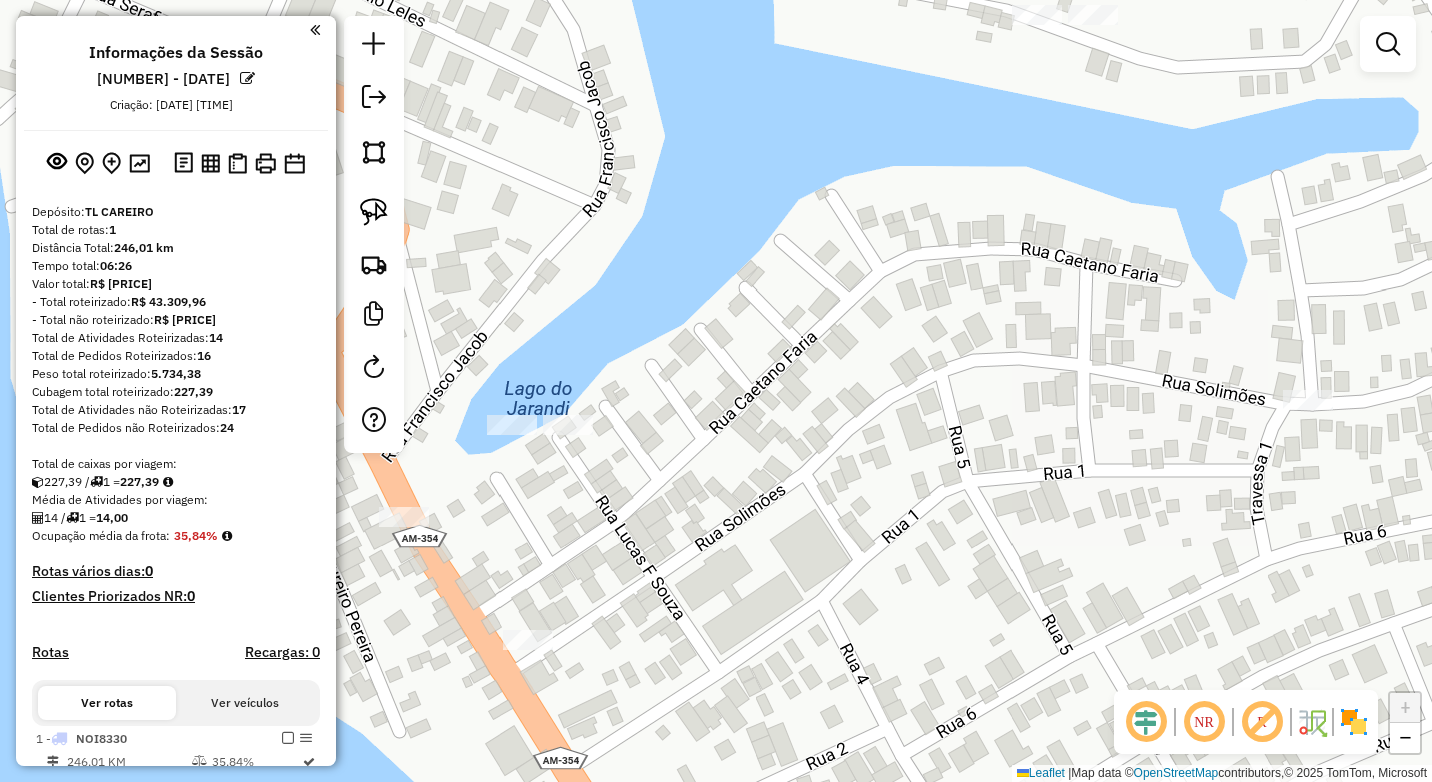 drag, startPoint x: 839, startPoint y: 405, endPoint x: 886, endPoint y: 404, distance: 47.010635 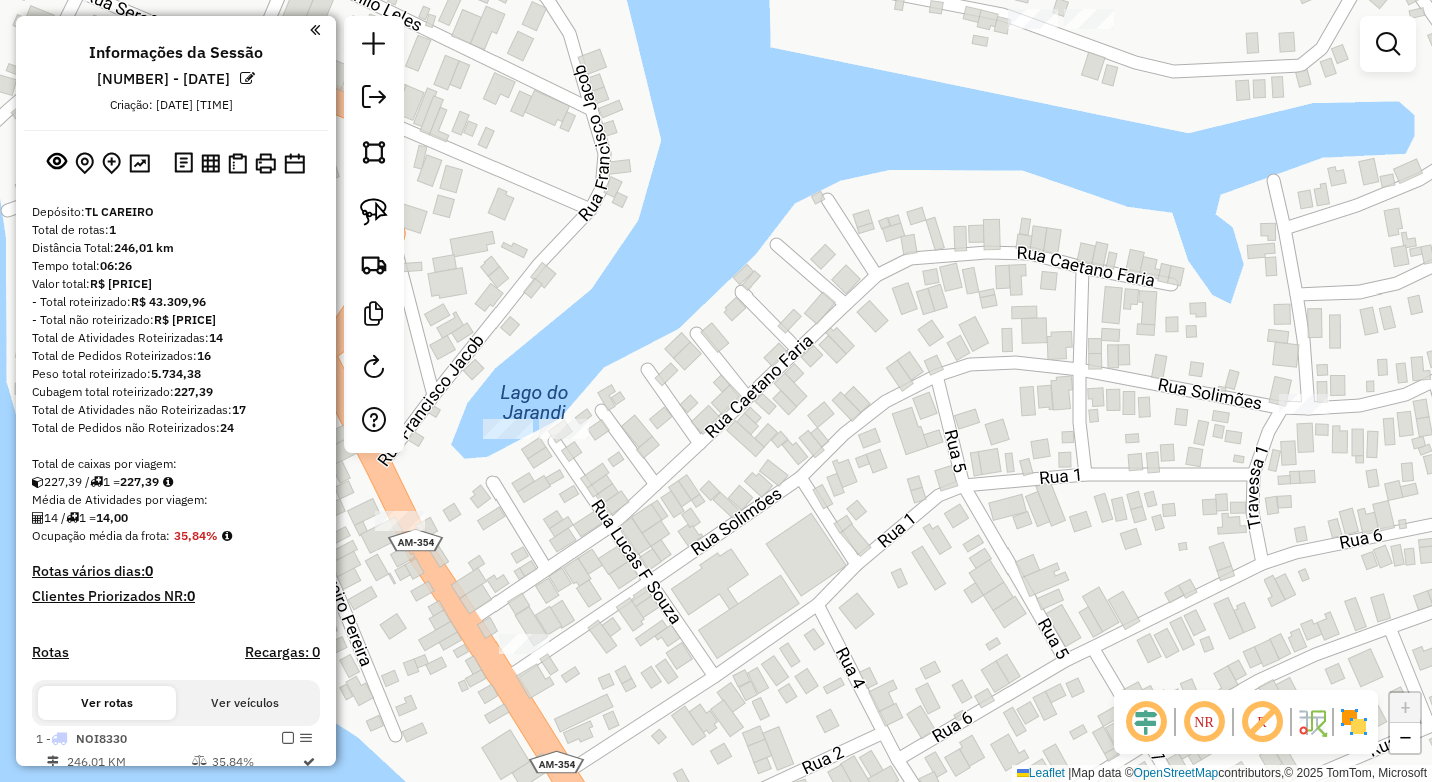 drag, startPoint x: 853, startPoint y: 413, endPoint x: 958, endPoint y: 397, distance: 106.21205 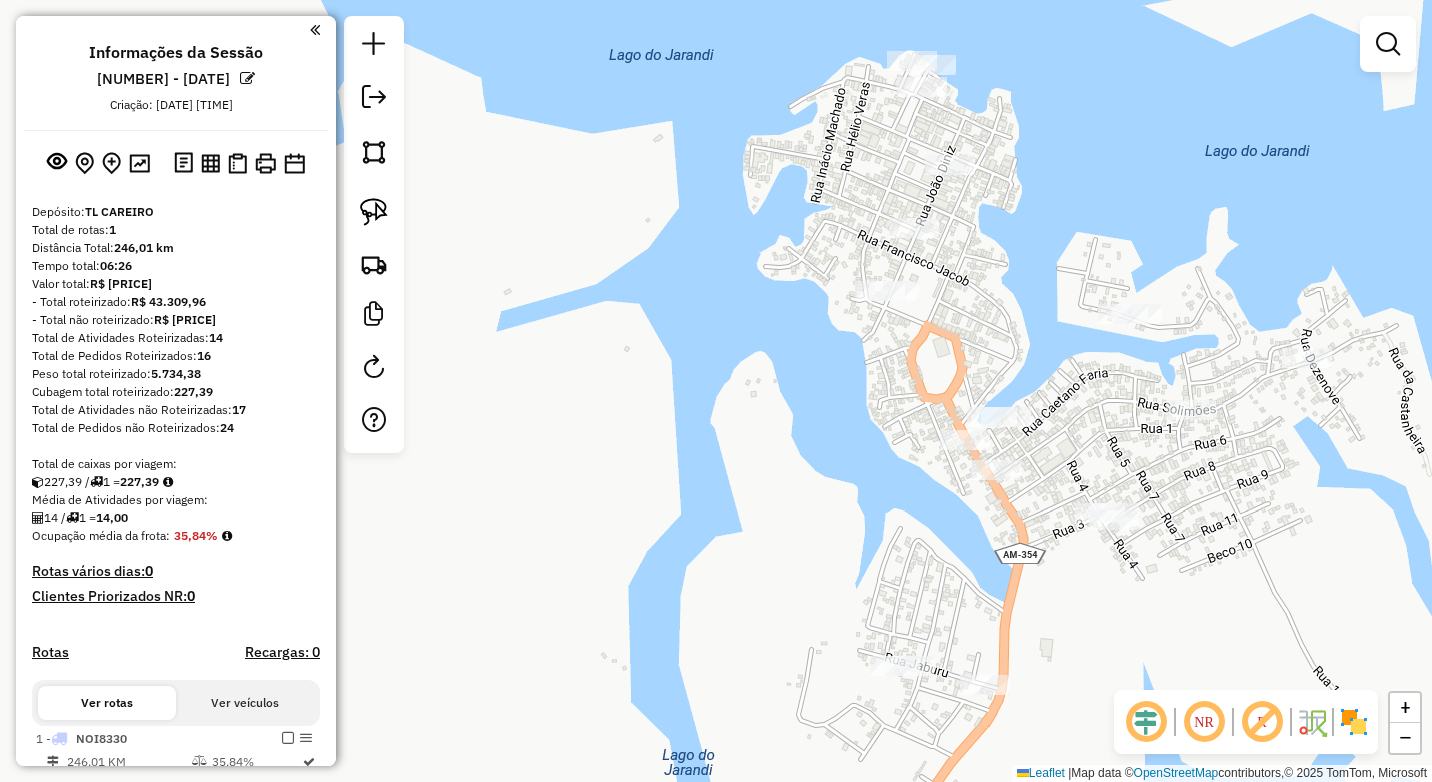 drag, startPoint x: 1301, startPoint y: 407, endPoint x: 1024, endPoint y: 485, distance: 287.7725 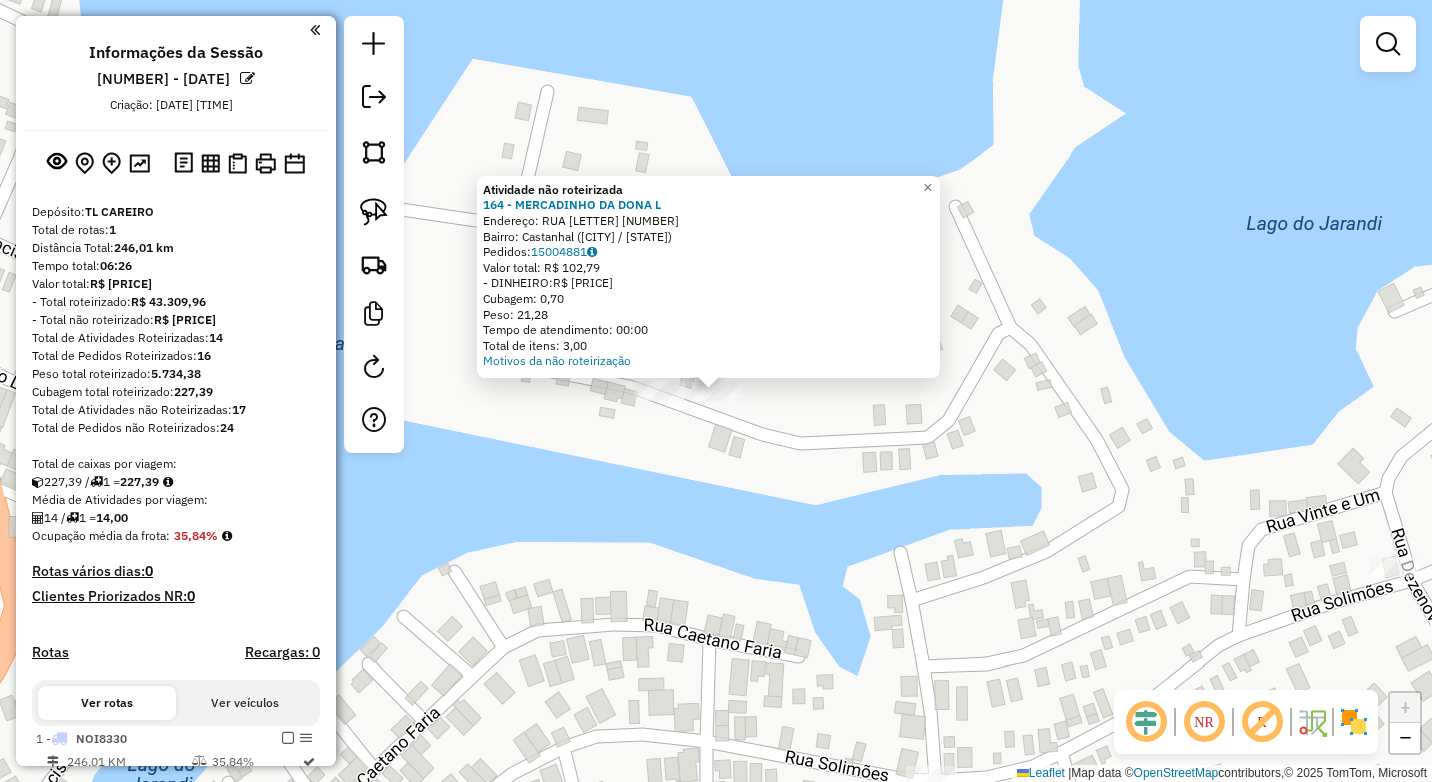 click on "Atividade não roteirizada [NUMBER] - [NAME]  Endereço:  RUA [LETTER] [NUMBER]   Bairro: [Bairro] ([Cidade] / [Estado])   Pedidos:  [NUMBER]   Valor total: R$ [PRICE]   - [PAYMENT_METHOD]:  R$ [PRICE]   Cubagem: [NUMBER]   Peso: [NUMBER]   Tempo de atendimento: [TIME]   Total de itens: [NUMBER]  Motivos da não roteirização × Janela de atendimento Grade de atendimento Capacidade Transportadoras Veículos Cliente Pedidos  Rotas Selecione os dias de semana para filtrar as janelas de atendimento  Seg   Ter   Qua   Qui   Sex   Sáb   Dom  Informe o período da janela de atendimento: De: Até:  Filtrar exatamente a janela do cliente  Considerar janela de atendimento padrão  Selecione os dias de semana para filtrar as grades de atendimento  Seg   Ter   Qua   Qui   Sex   Sáb   Dom   Considerar clientes sem dia de atendimento cadastrado  Clientes fora do dia de atendimento selecionado Filtrar as atividades entre os valores definidos abaixo:  Peso mínimo:   Peso máximo:   Cubagem mínima:   Cubagem máxima:   De:   Até:   De:   Até:  De:" 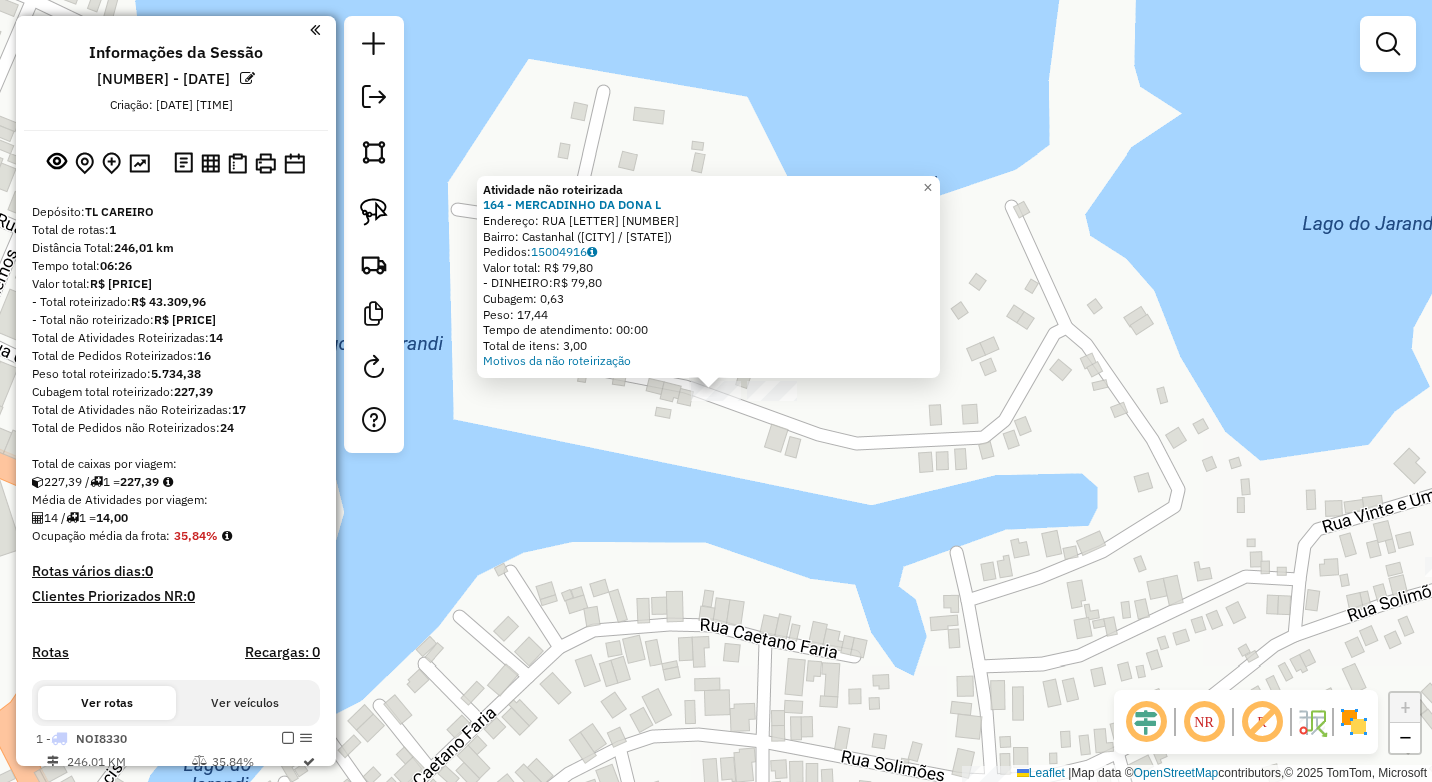 click on "Atividade não roteirizada 164 - MERCADINHO DA DONA L  Endereço:  RUA B 90   Bairro: Castanhal ([CITY] / [STATE])   Pedidos:  15004916   Valor total: R$ 79,80   -DINHEIRO:  R$ 79,80   Cubagem: 0,63   Peso: 17,44   Tempo de atendimento: 00:00   Total de itens: 3,00  Motivos da não roteirização × Janela de atendimento Grade de atendimento Capacidade Transportadoras Veículos Cliente Pedidos  Rotas Selecione os dias de semana para filtrar as janelas de atendimento  Seg   Ter   Qua   Qui   Sex   Sáb   Dom  Informe o período da janela de atendimento: De: Até:  Filtrar exatamente a janela do cliente  Considerar janela de atendimento padrão  Selecione os dias de semana para filtrar as grades de atendimento  Seg   Ter   Qua   Qui   Sex   Sáb   Dom   Considerar clientes sem dia de atendimento cadastrado  Clientes fora do dia de atendimento selecionado Filtrar as atividades entre os valores definidos abaixo:  Peso mínimo:   Peso máximo:   Cubagem mínima:   Cubagem máxima:   De:   Até:   De:   Até:  Nome:" 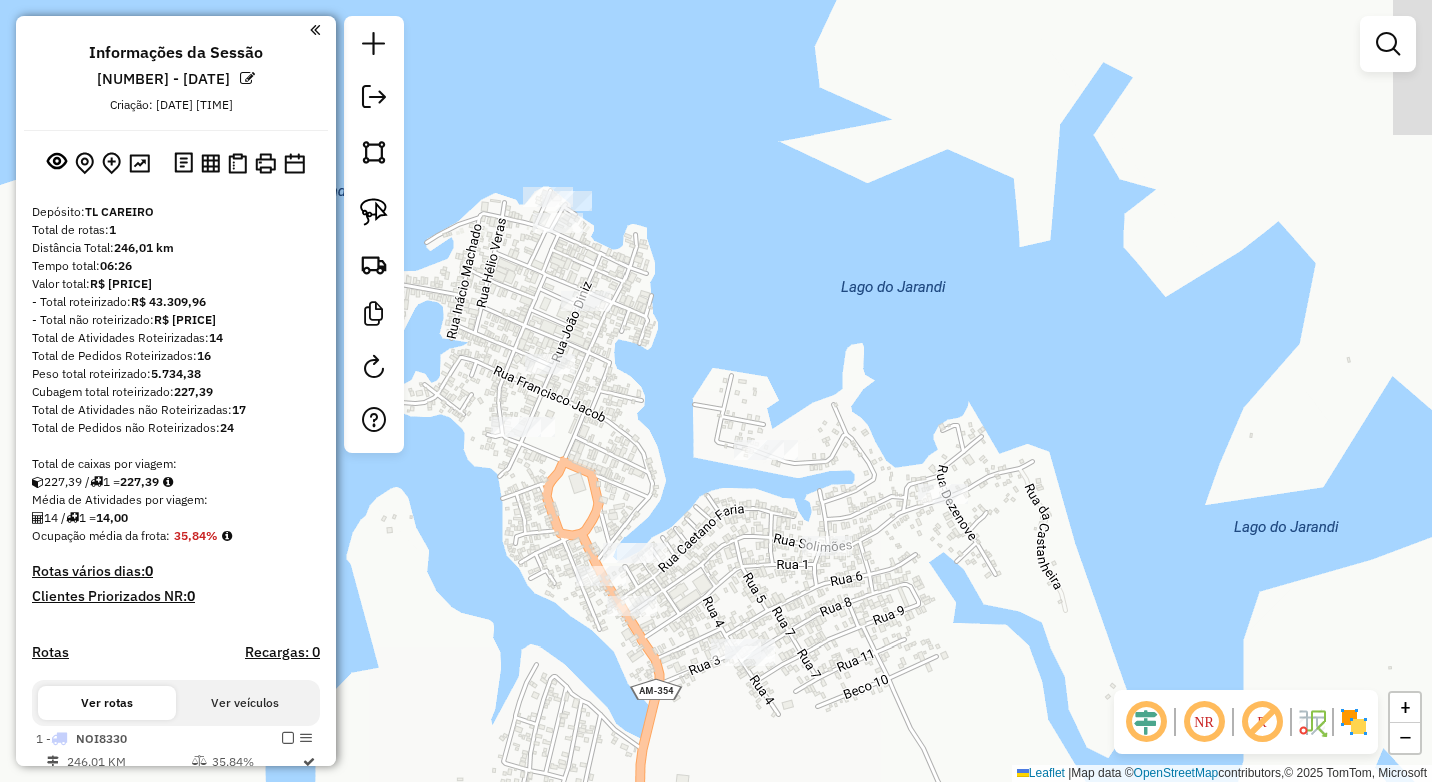 drag, startPoint x: 626, startPoint y: 522, endPoint x: 687, endPoint y: 522, distance: 61 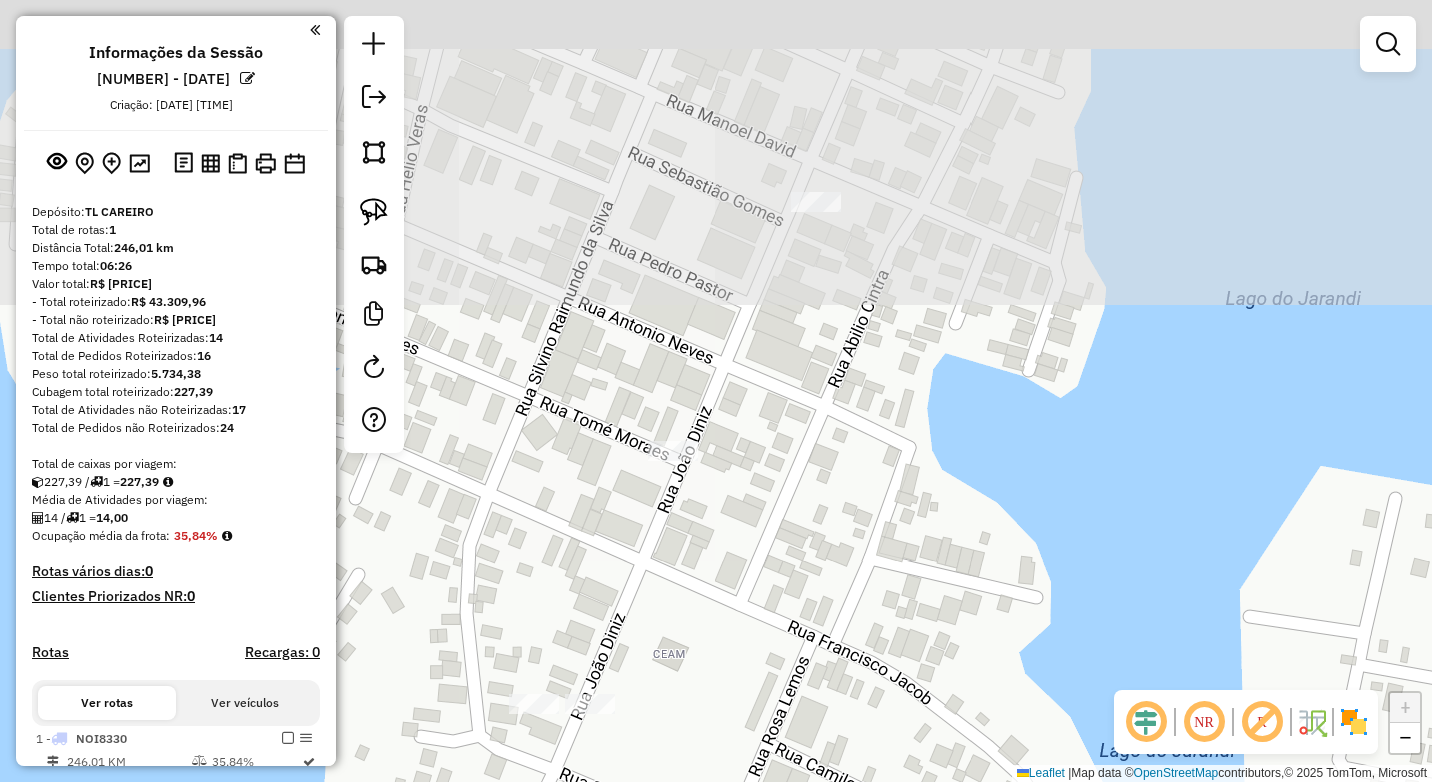 drag, startPoint x: 682, startPoint y: 488, endPoint x: 685, endPoint y: 547, distance: 59.07622 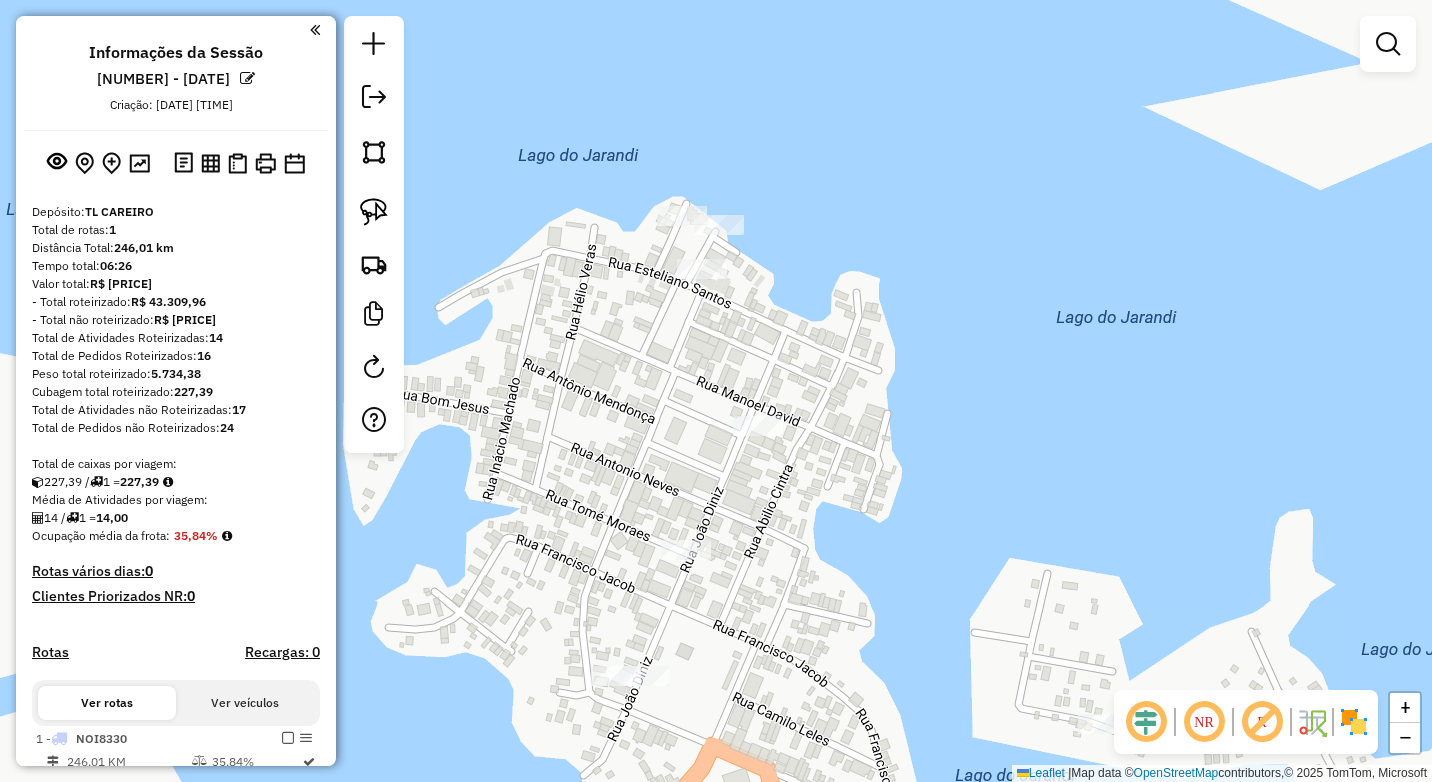 drag, startPoint x: 667, startPoint y: 259, endPoint x: 723, endPoint y: 311, distance: 76.41989 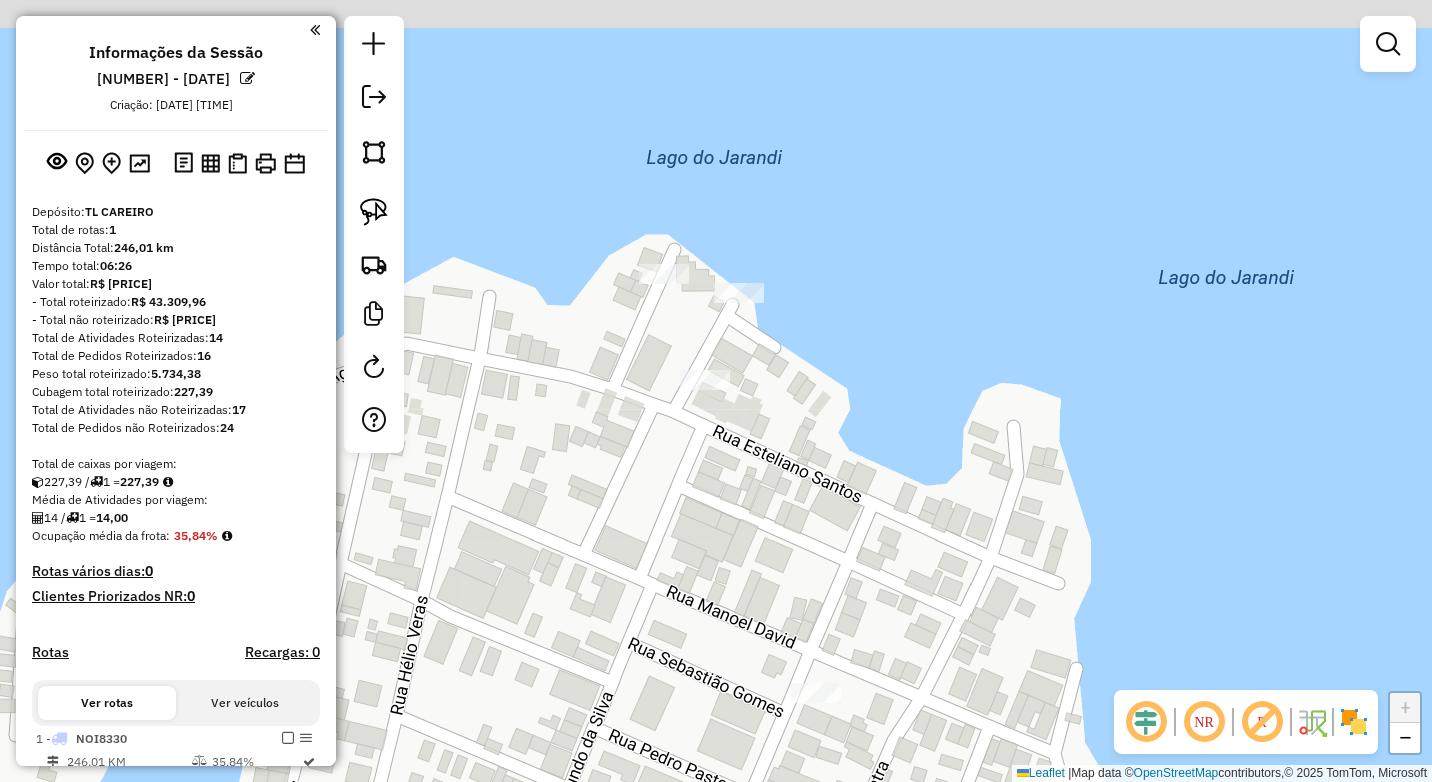 drag, startPoint x: 845, startPoint y: 269, endPoint x: 888, endPoint y: 345, distance: 87.32124 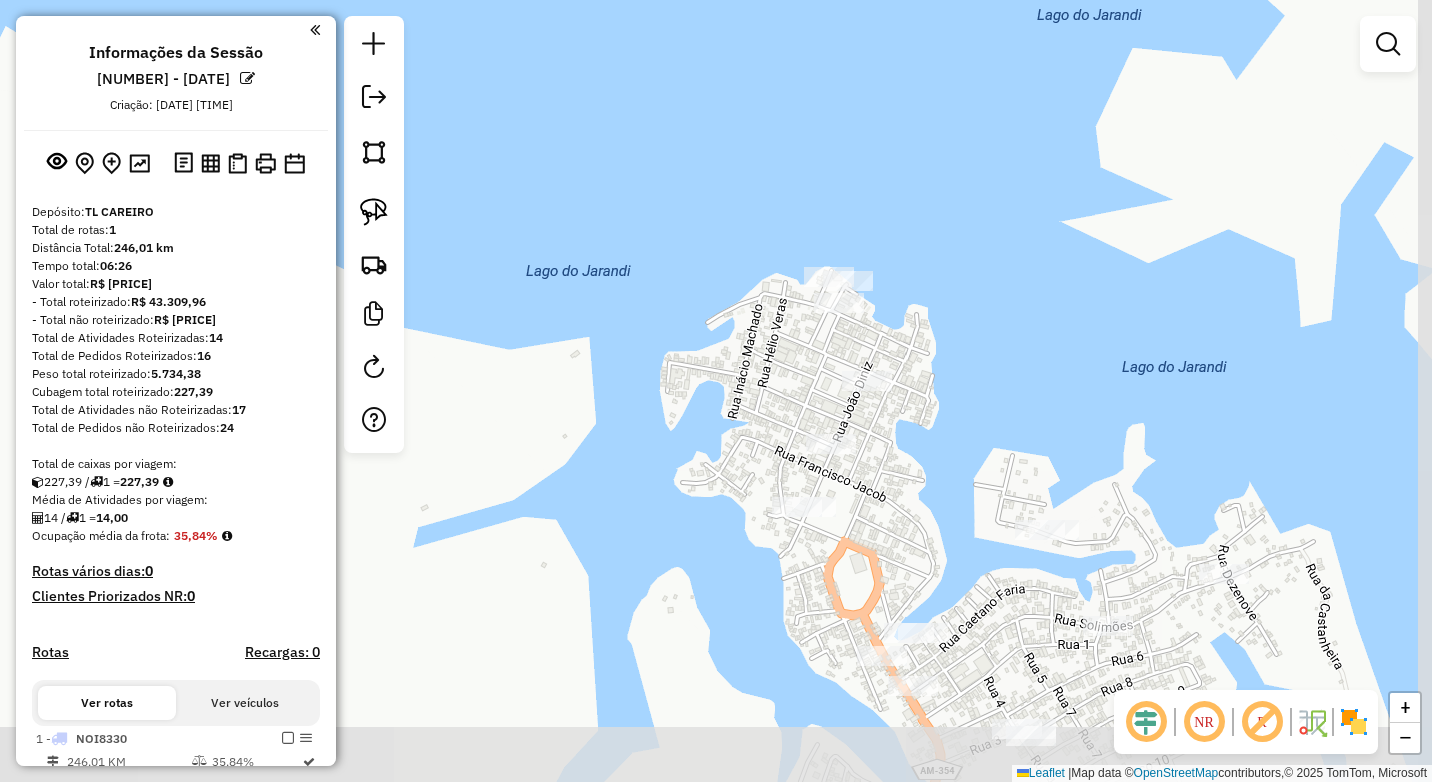 drag, startPoint x: 1029, startPoint y: 514, endPoint x: 1002, endPoint y: 401, distance: 116.18089 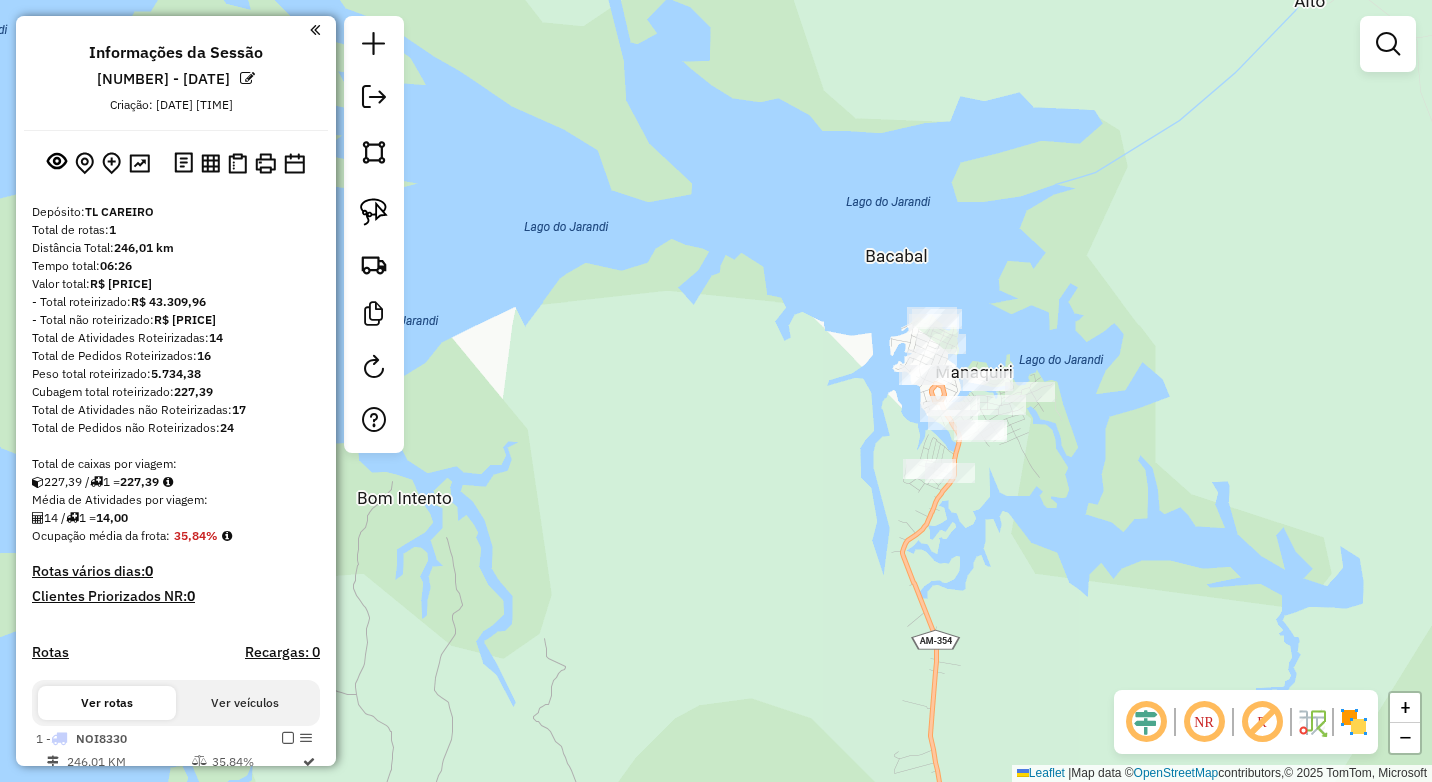 drag, startPoint x: 1050, startPoint y: 584, endPoint x: 1015, endPoint y: 475, distance: 114.48144 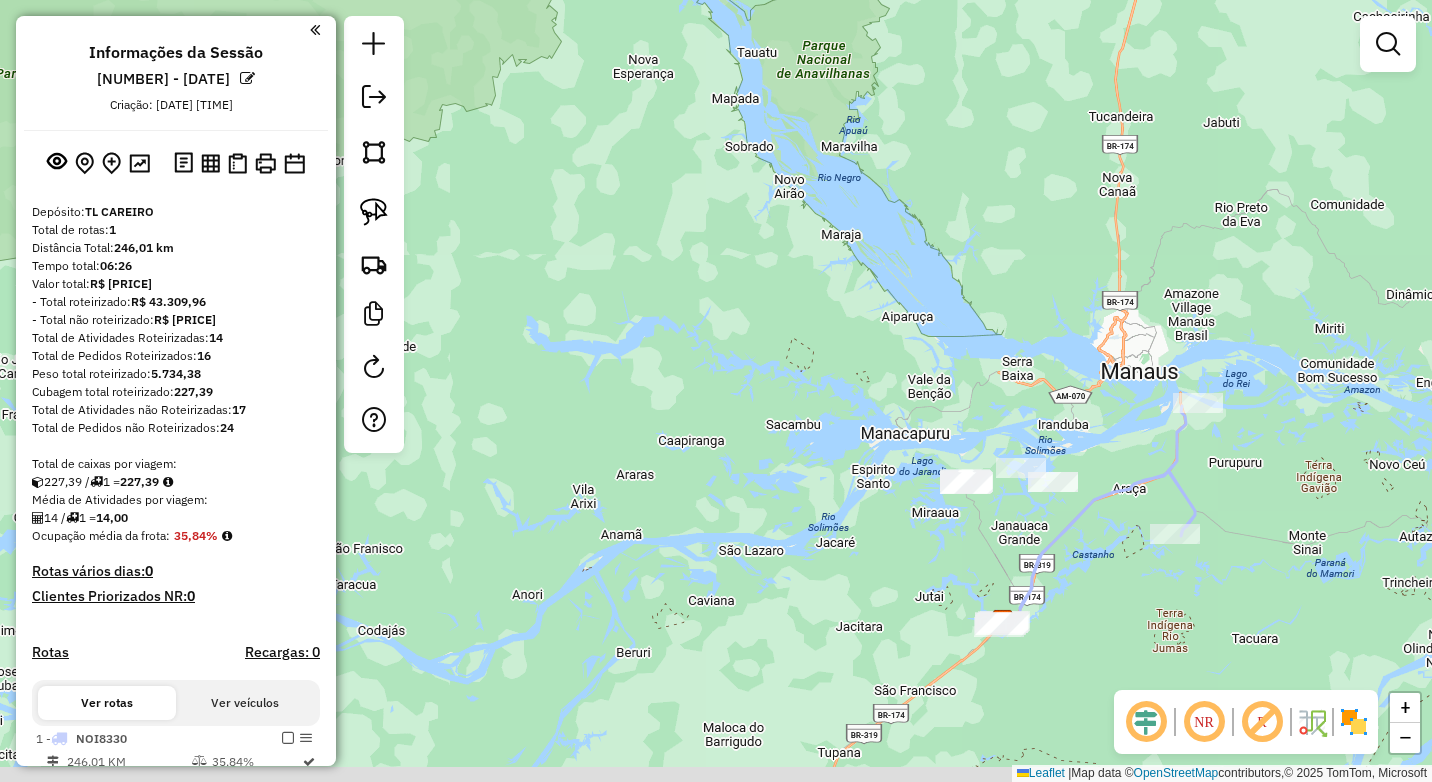 drag, startPoint x: 1155, startPoint y: 560, endPoint x: 661, endPoint y: 390, distance: 522.4328 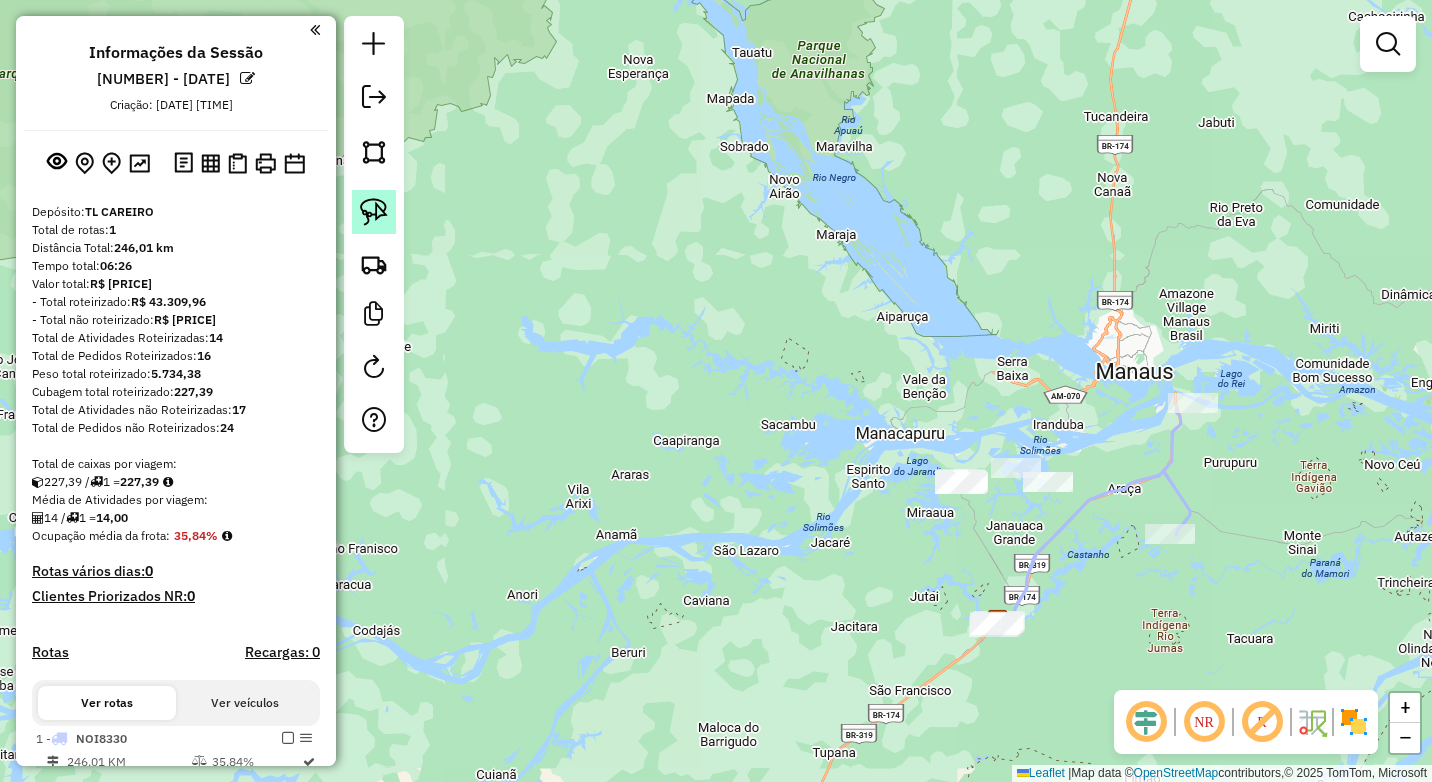 click 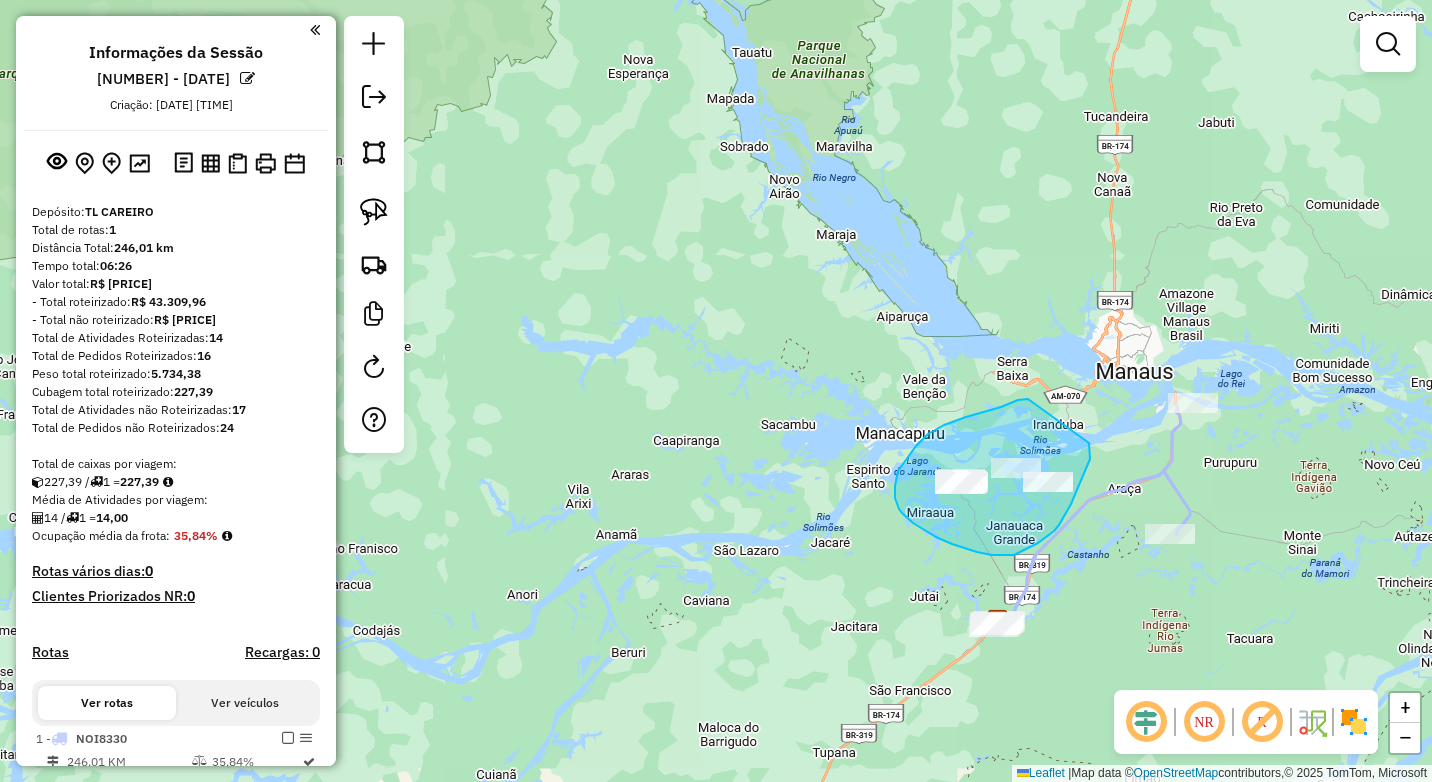 drag, startPoint x: 1028, startPoint y: 399, endPoint x: 1089, endPoint y: 443, distance: 75.21303 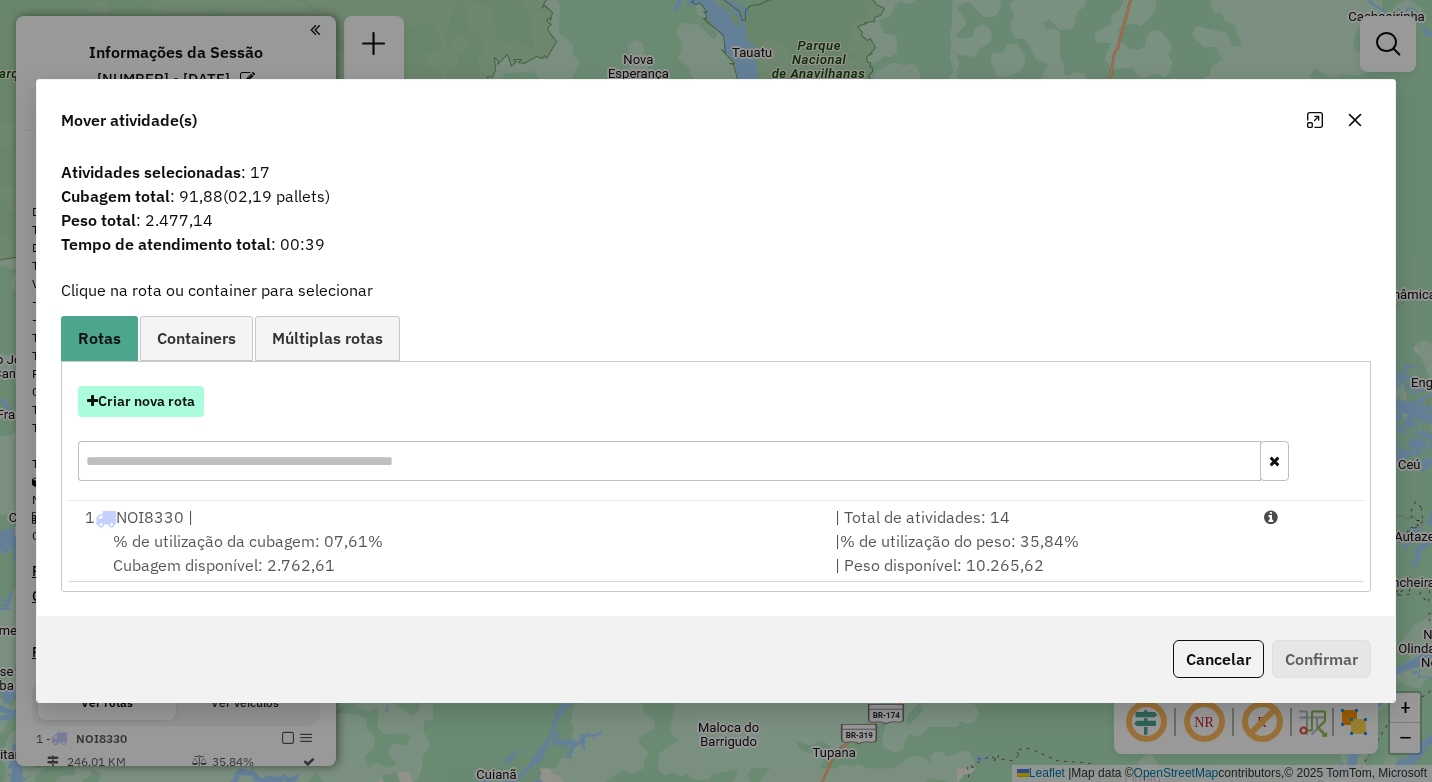 click on "Criar nova rota" at bounding box center (141, 401) 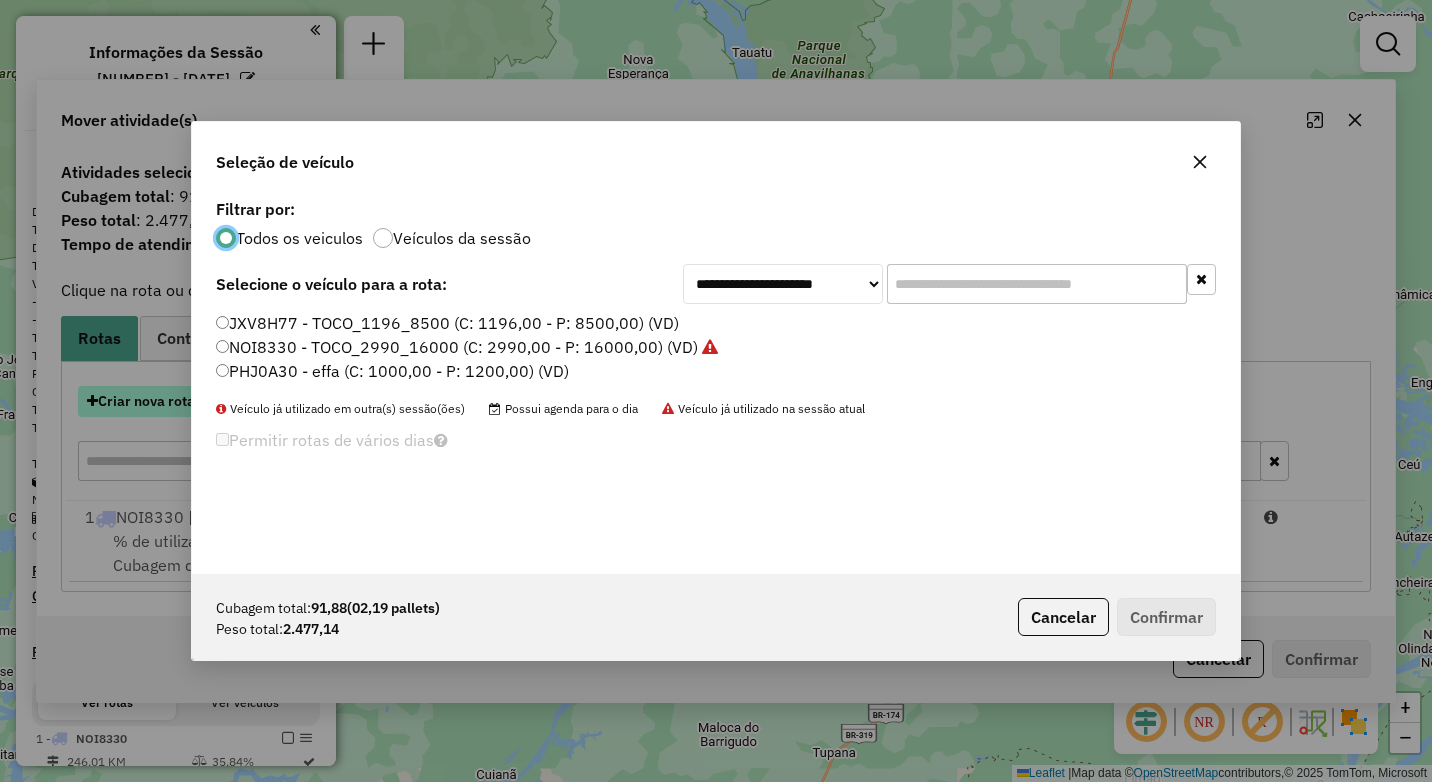 scroll, scrollTop: 11, scrollLeft: 6, axis: both 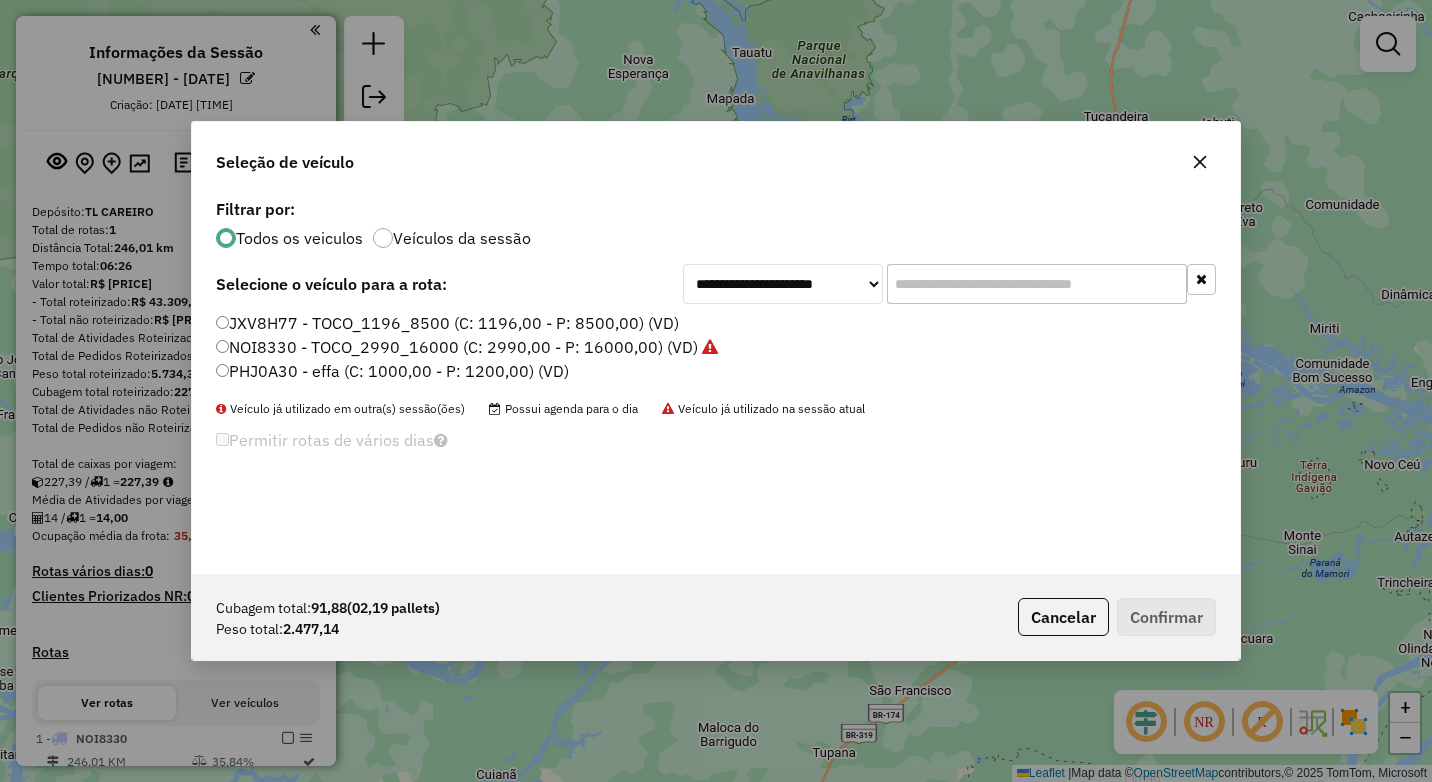 click on "JXV8H77 - TOCO_1196_8500 (C: 1196,00 - P: 8500,00) (VD)" 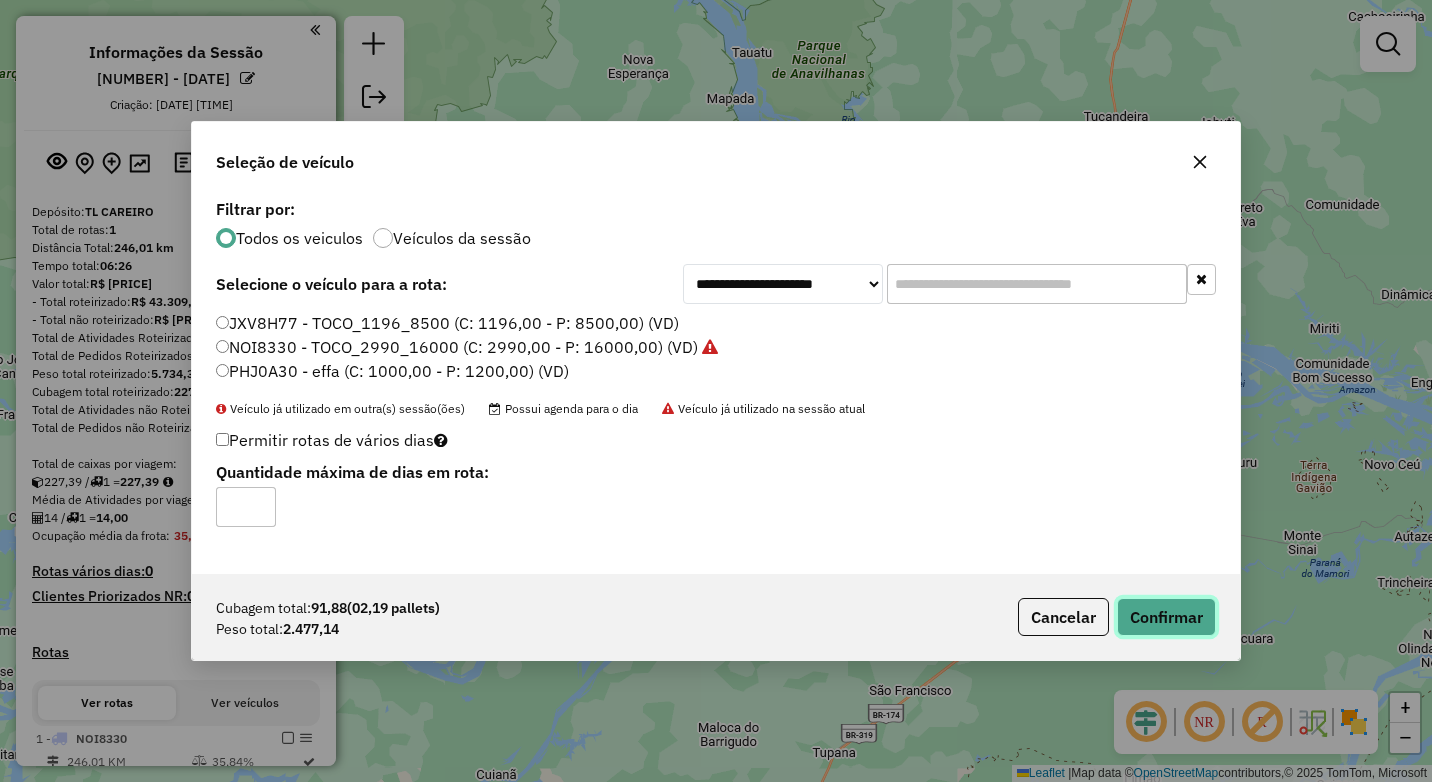 click on "Confirmar" 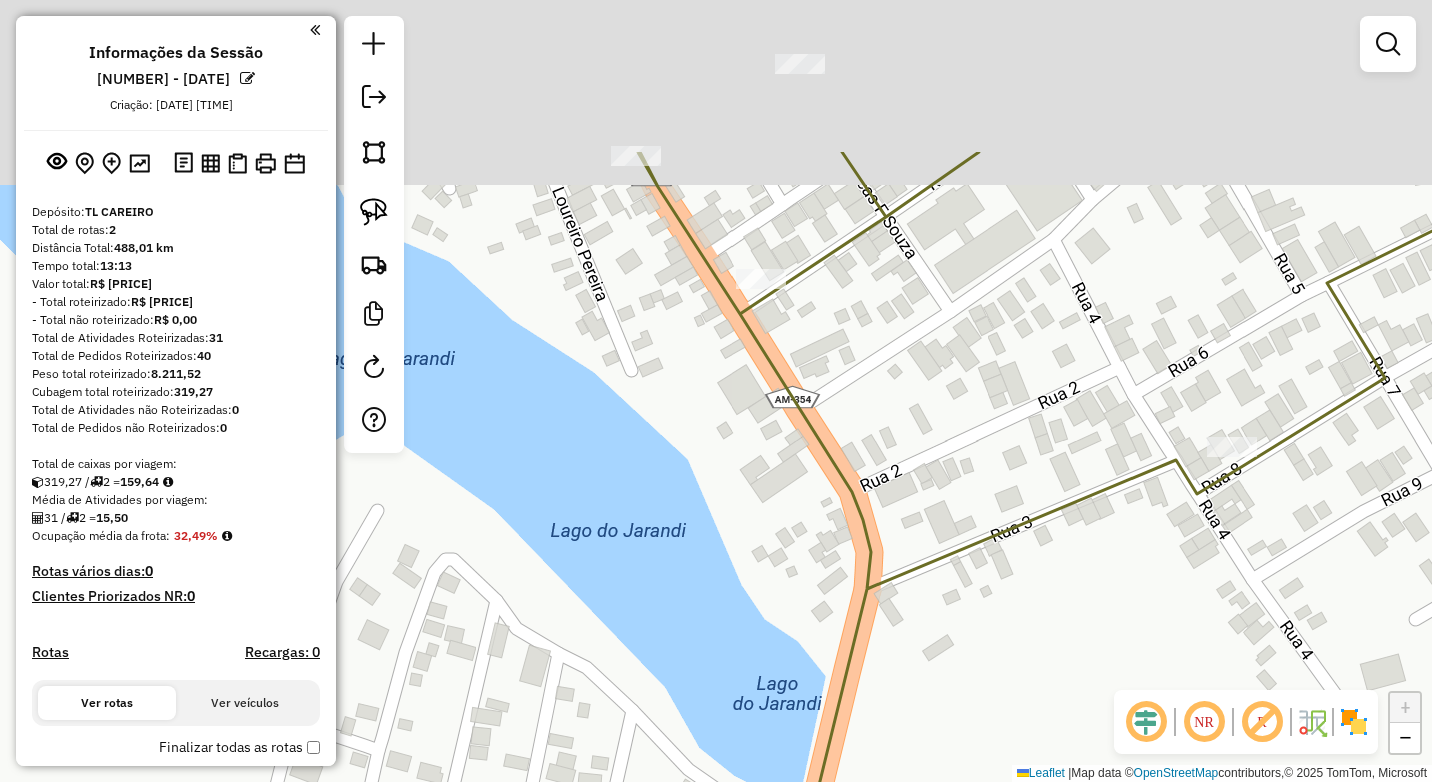 drag, startPoint x: 903, startPoint y: 218, endPoint x: 884, endPoint y: 550, distance: 332.54324 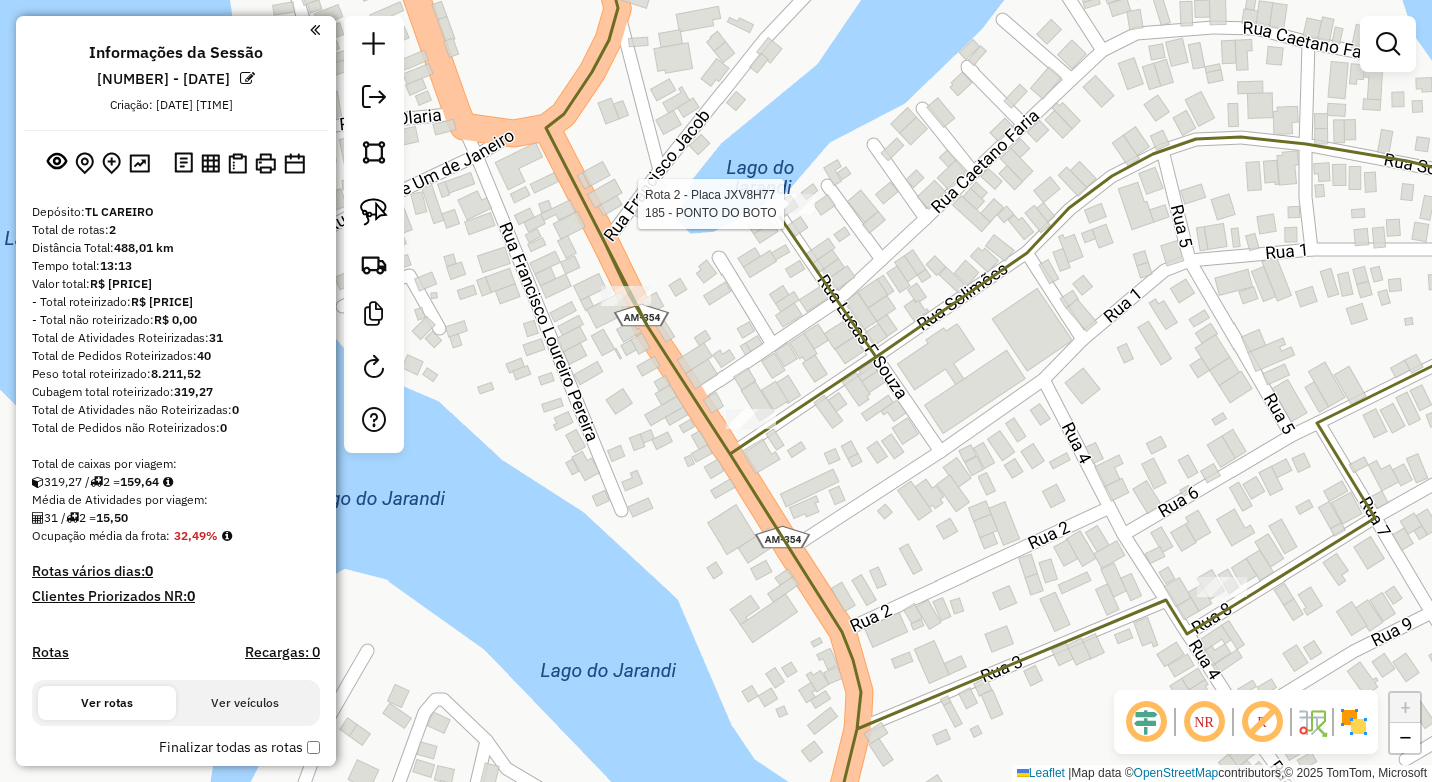 select on "**********" 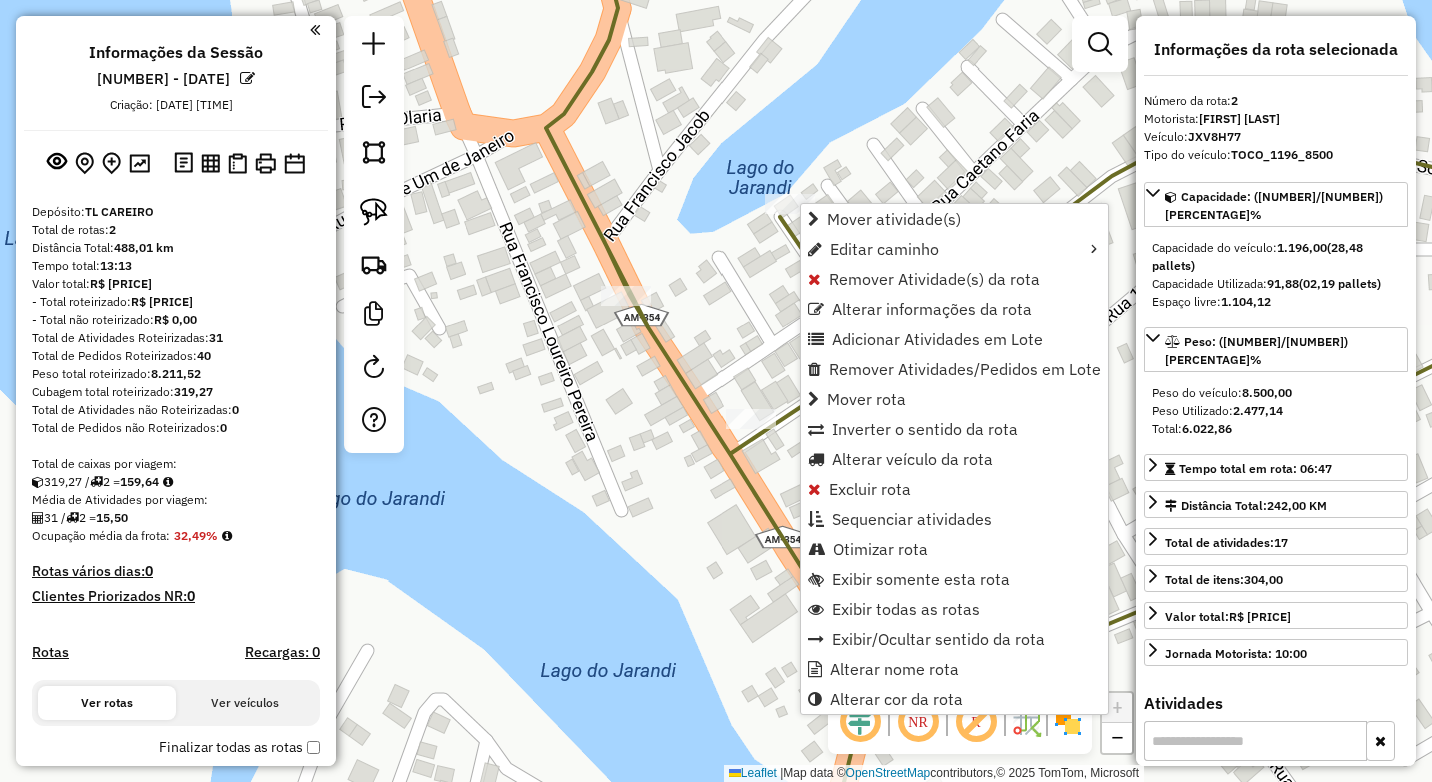 scroll, scrollTop: 267, scrollLeft: 0, axis: vertical 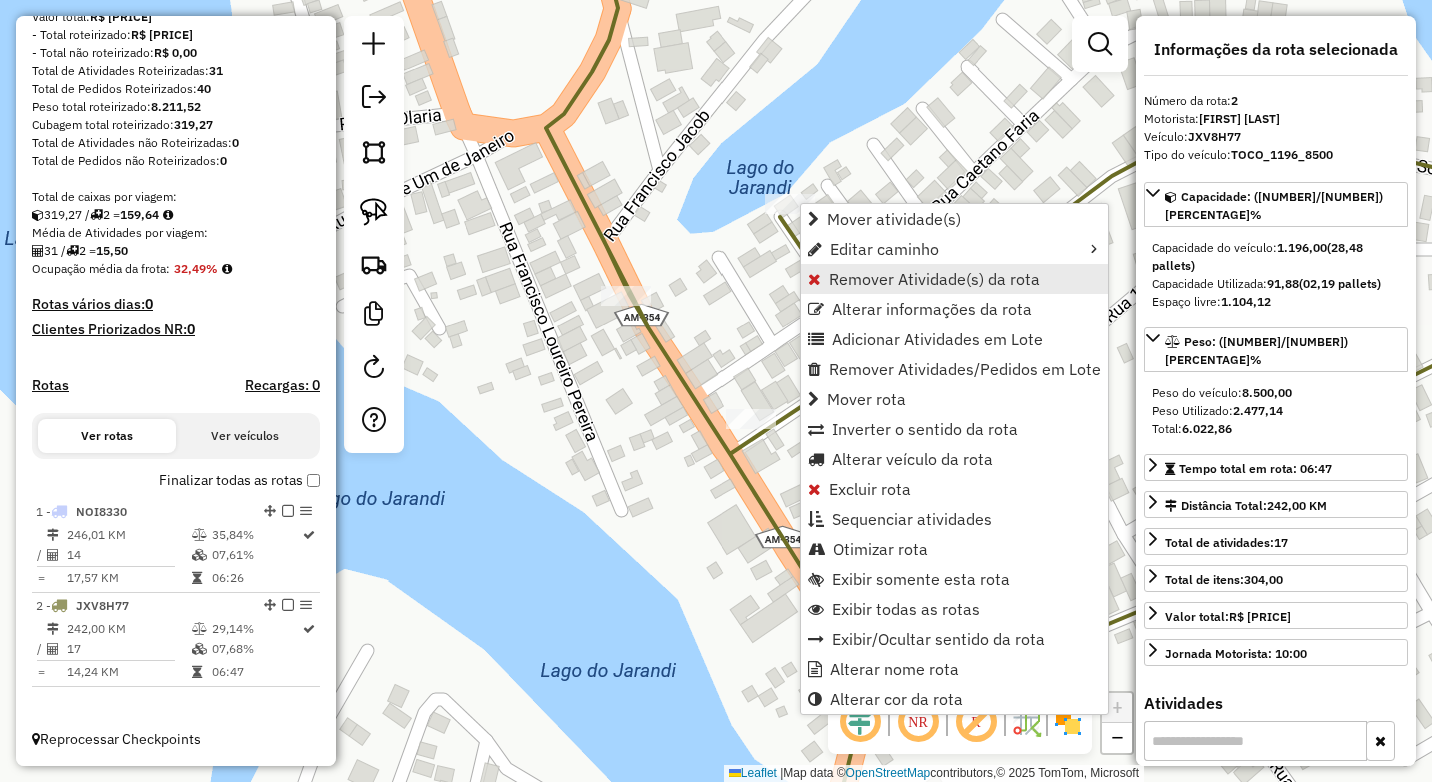 click on "Remover Atividade(s) da rota" at bounding box center (934, 279) 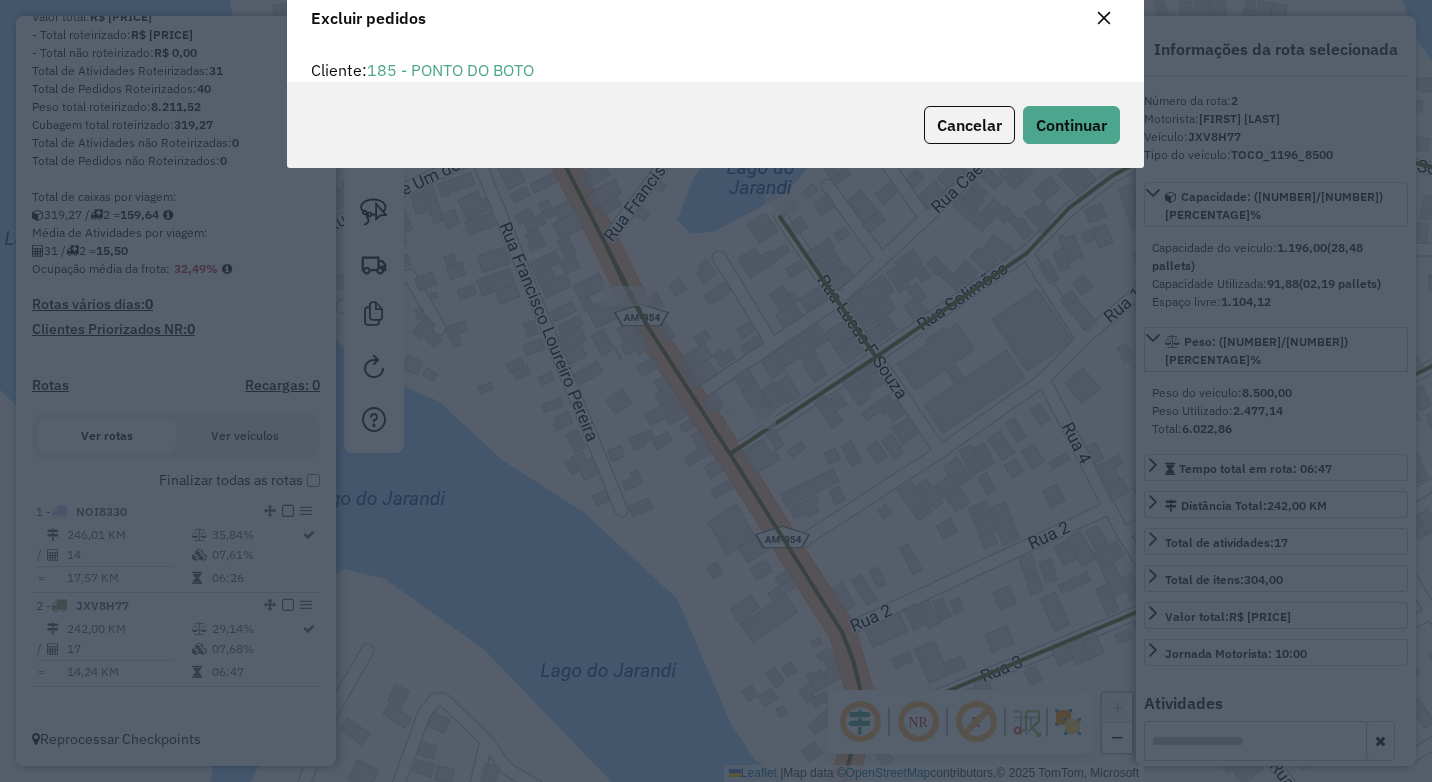 scroll, scrollTop: 12, scrollLeft: 6, axis: both 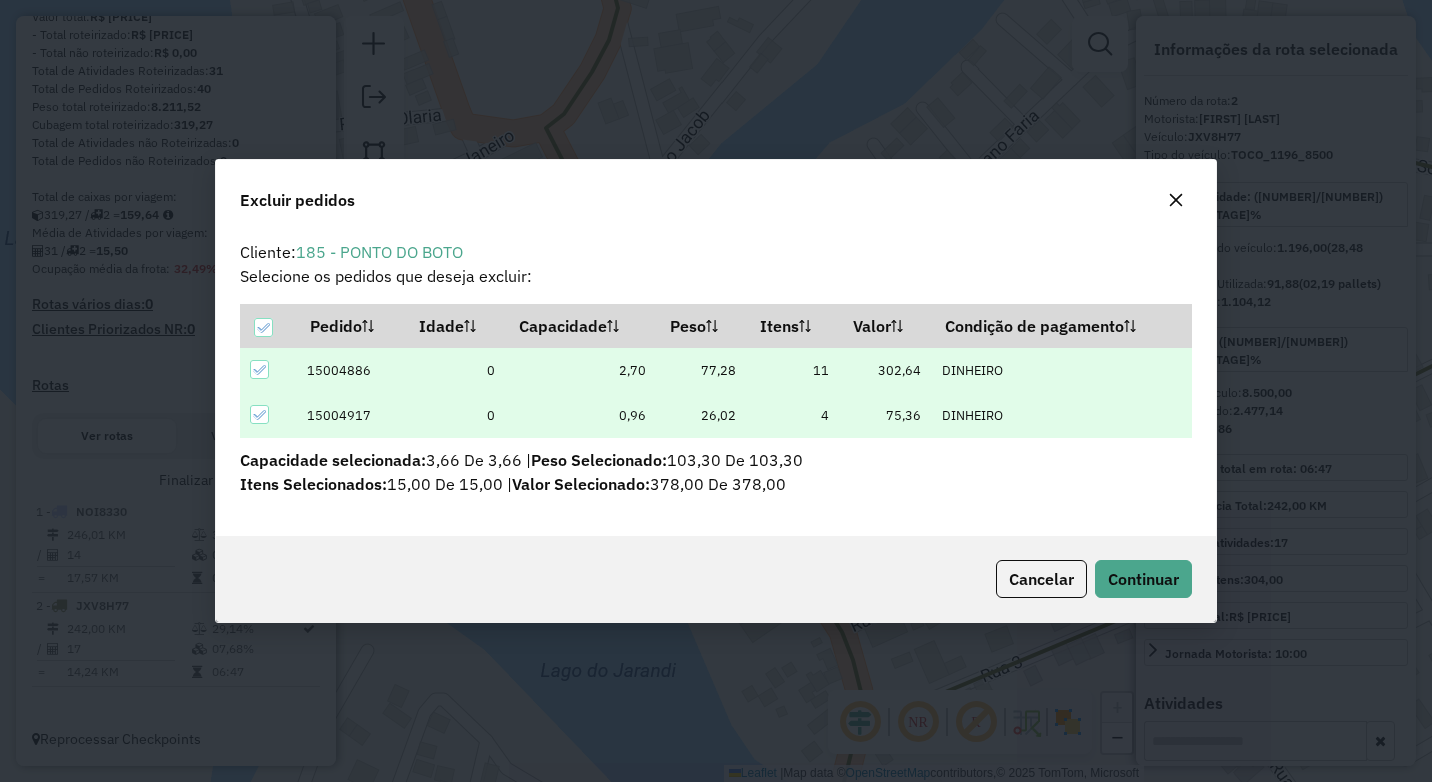 click 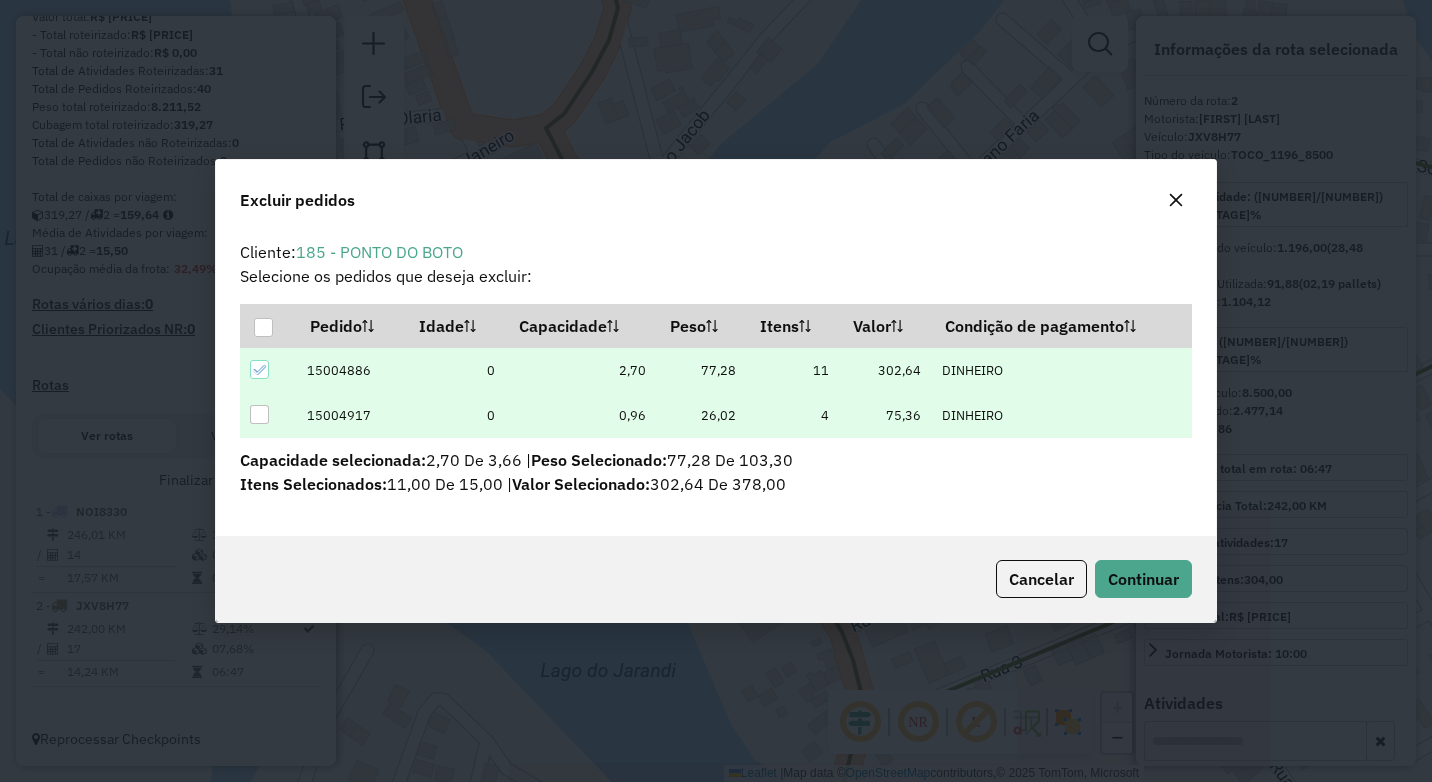 click 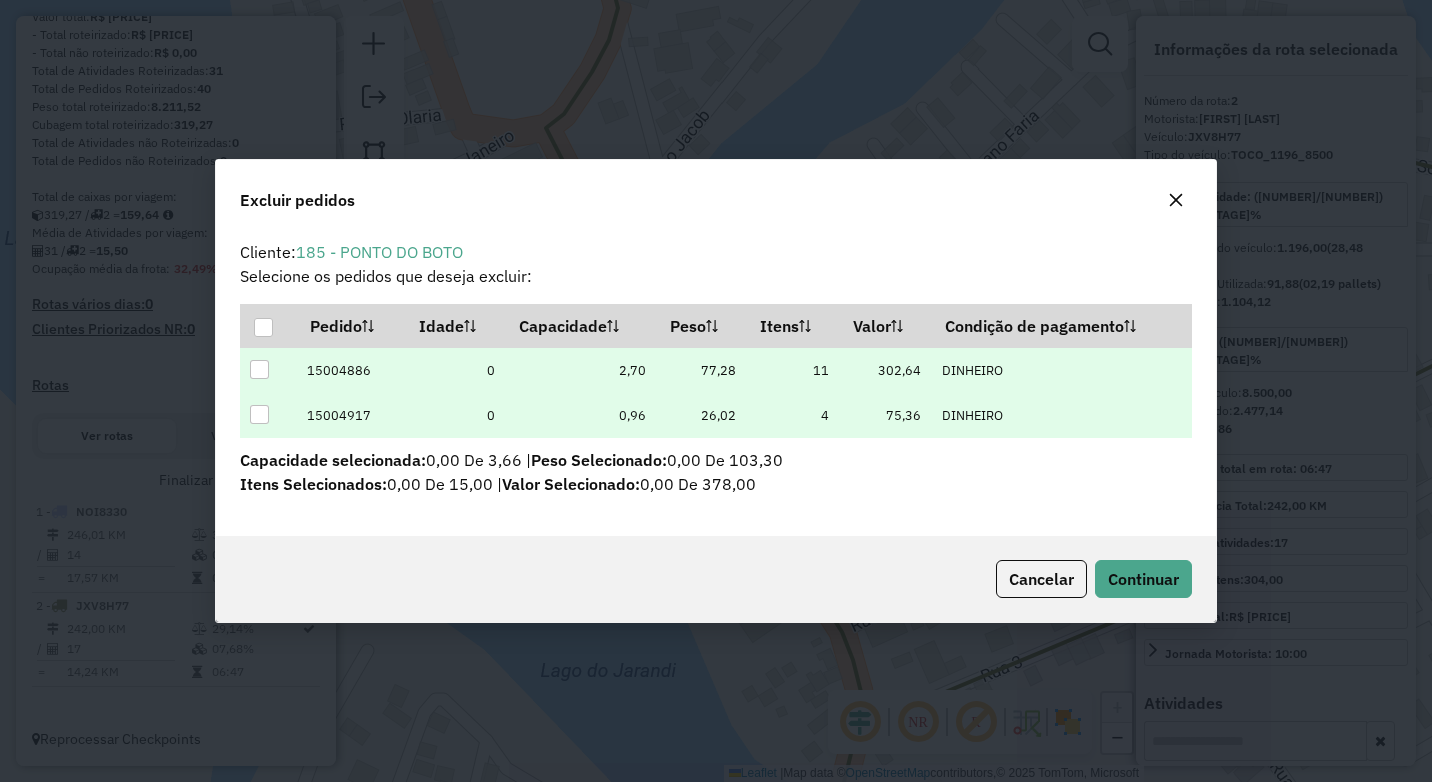 click at bounding box center [259, 414] 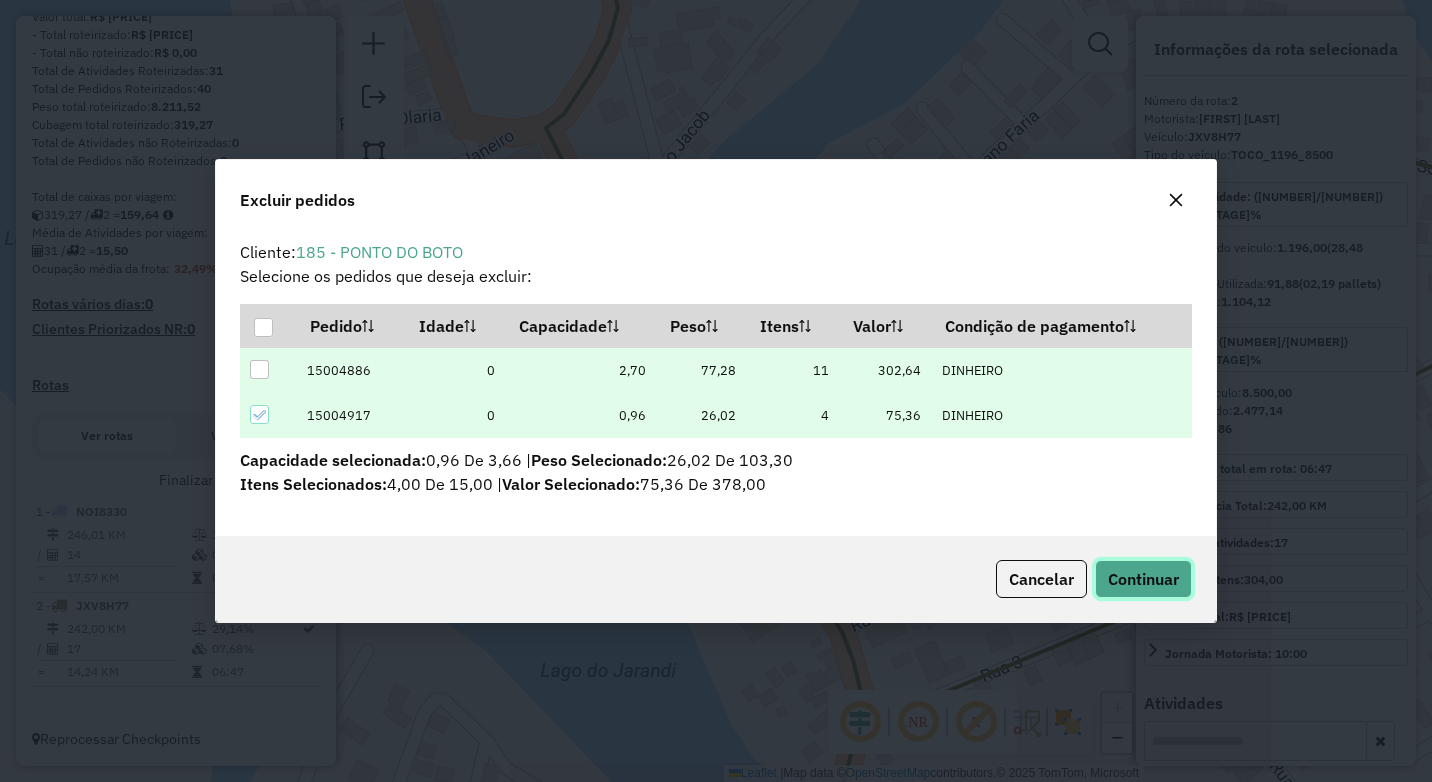 click on "Continuar" 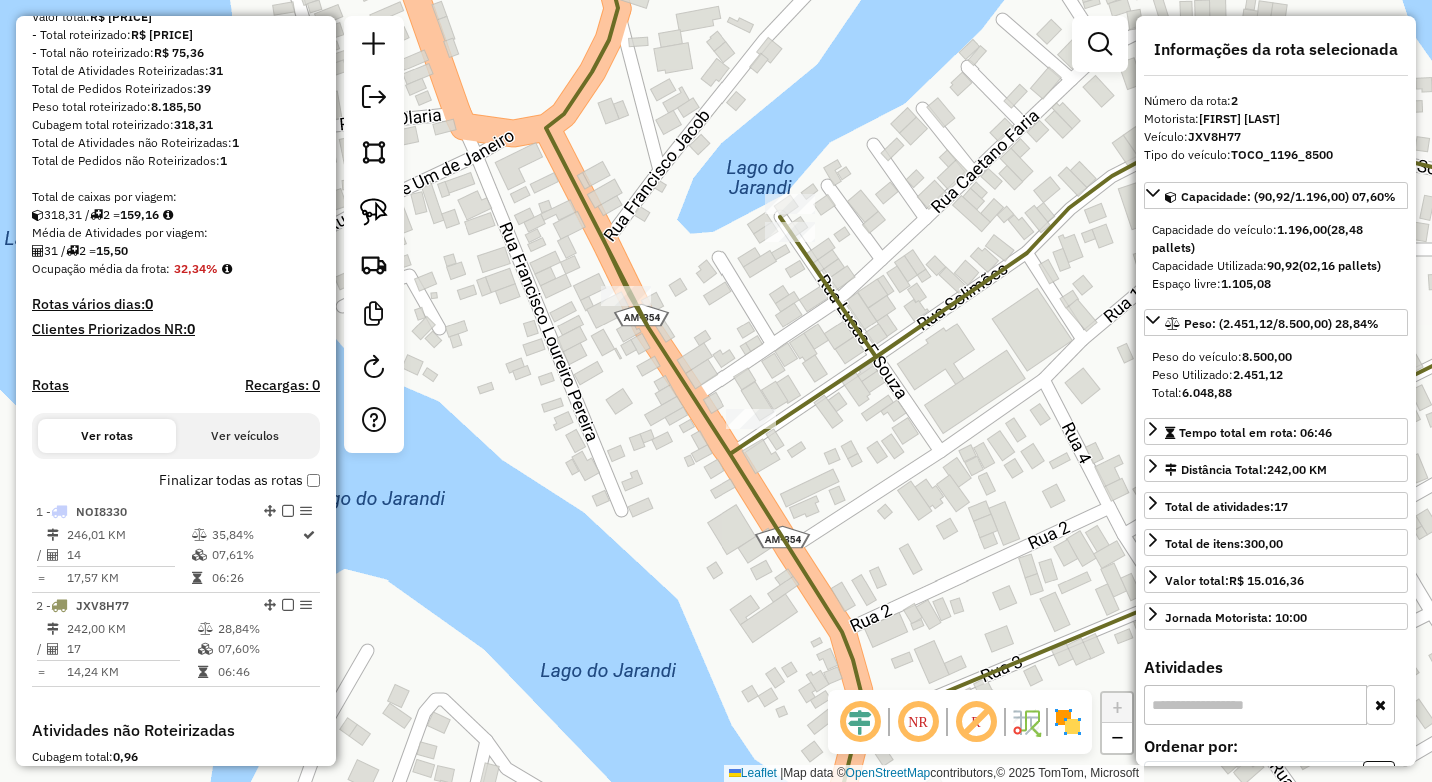 scroll, scrollTop: 581, scrollLeft: 0, axis: vertical 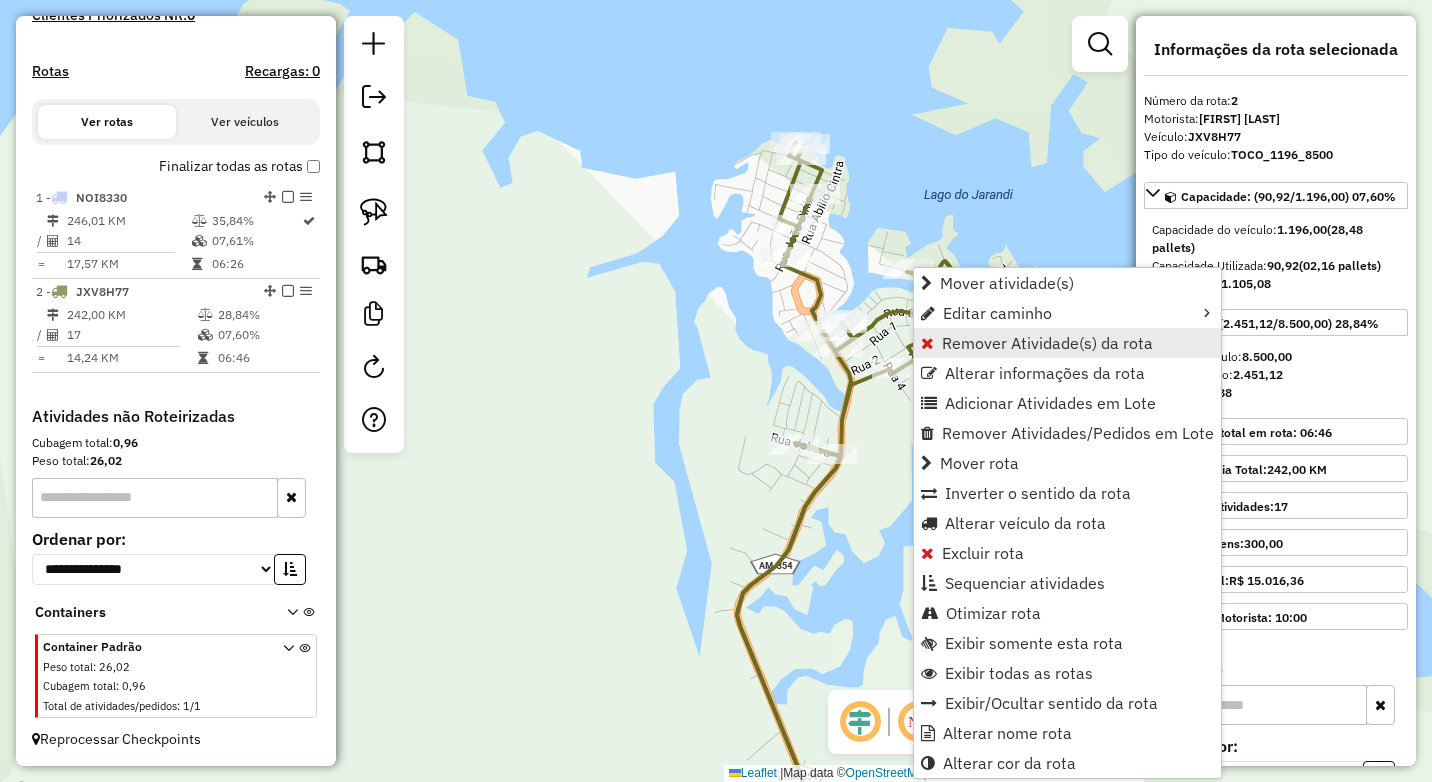 click on "Remover Atividade(s) da rota" at bounding box center (1047, 343) 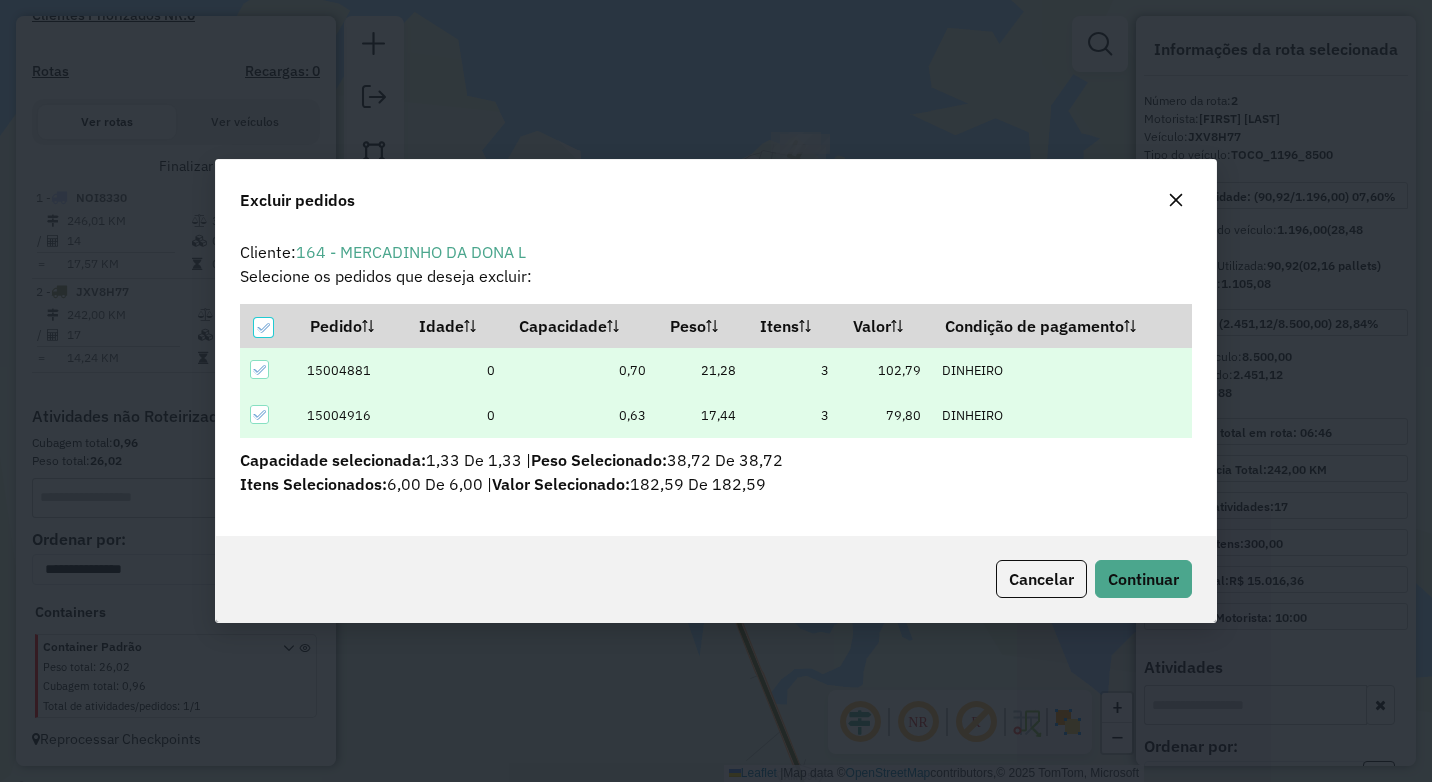 scroll, scrollTop: 82, scrollLeft: 0, axis: vertical 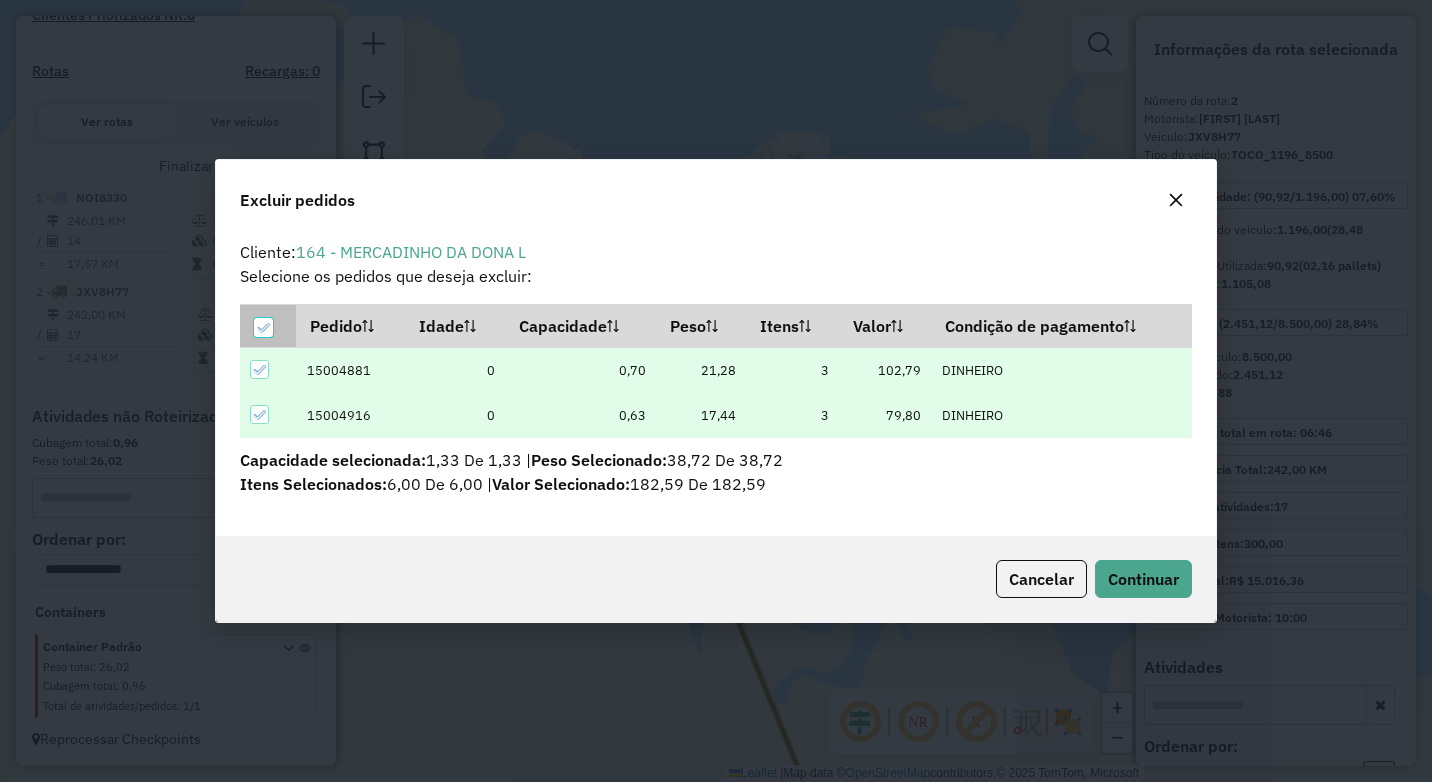 click at bounding box center [264, 326] 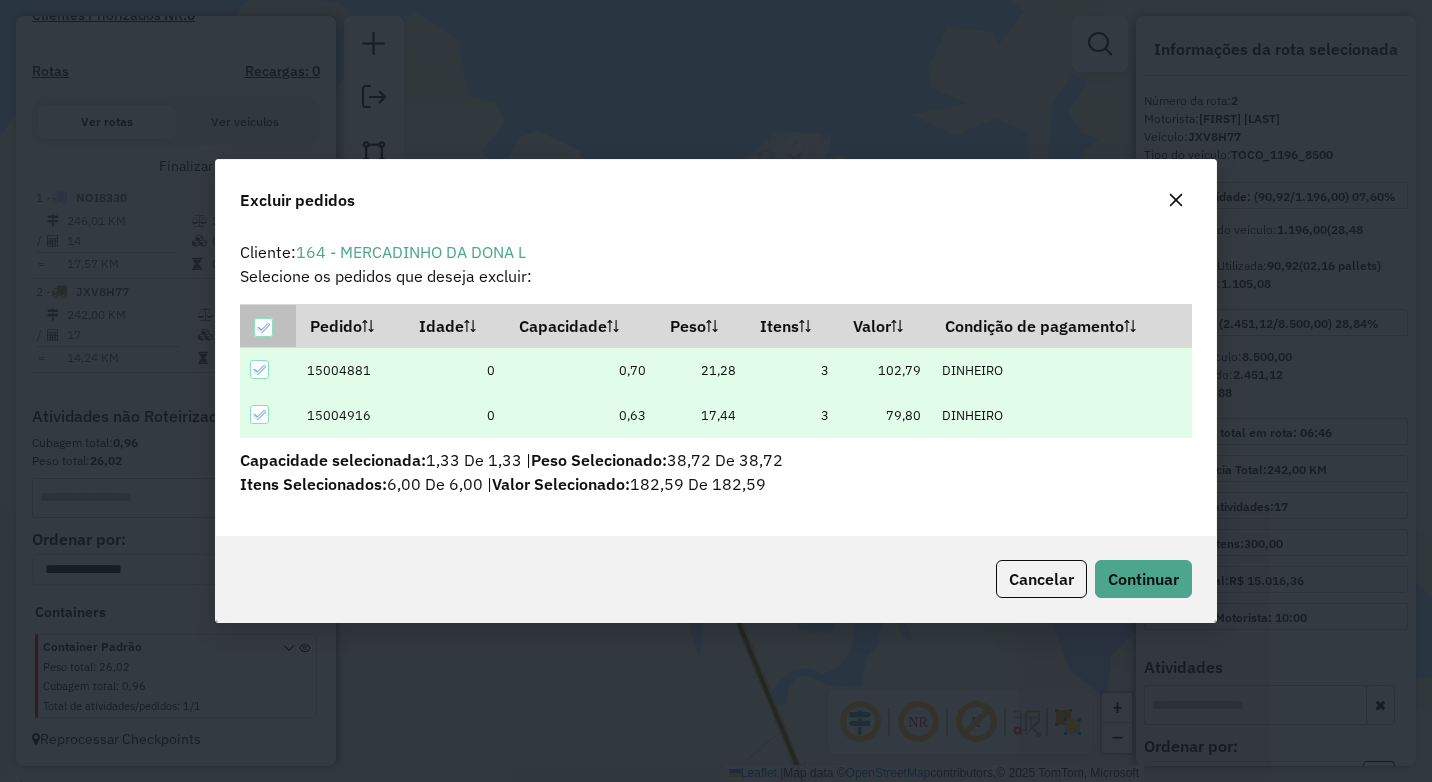 click 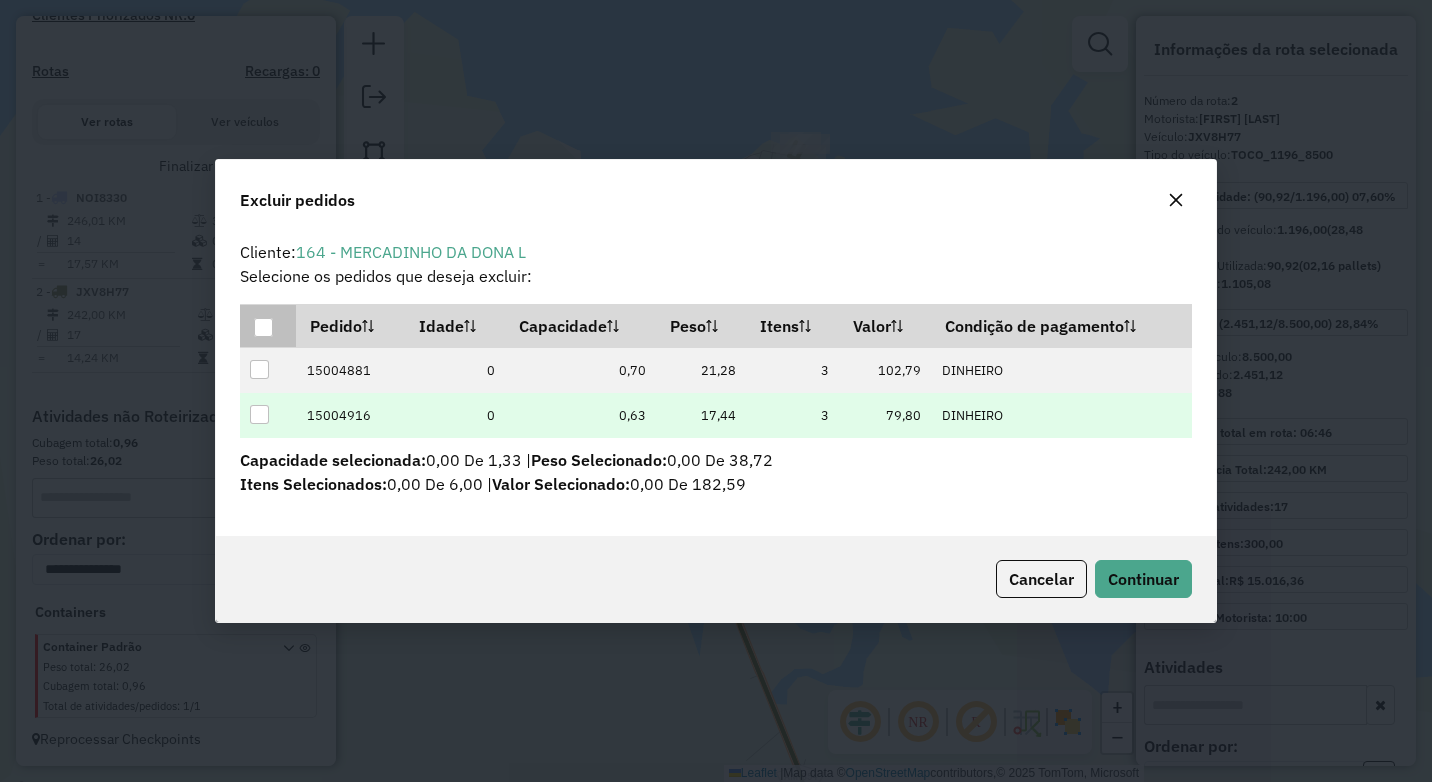 click at bounding box center [259, 414] 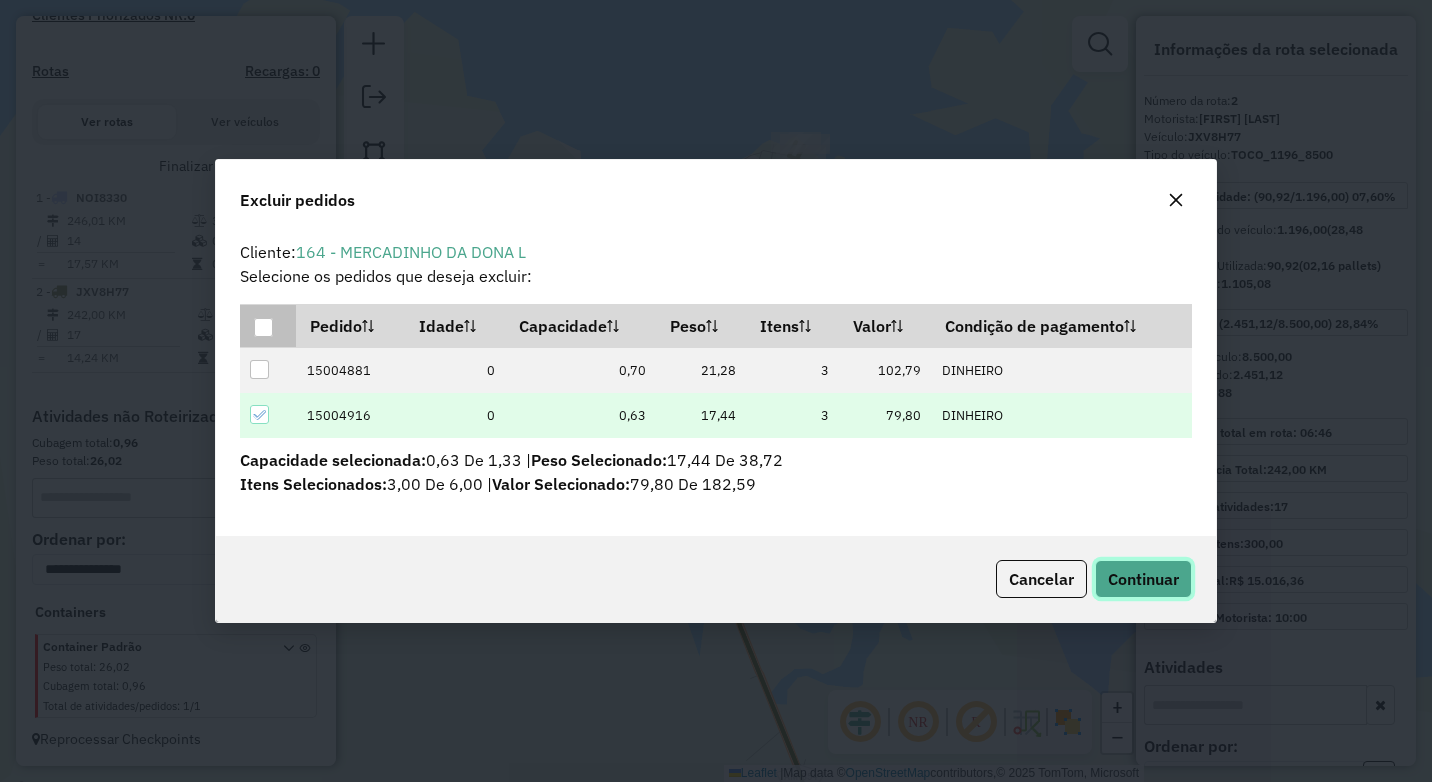 click on "Continuar" 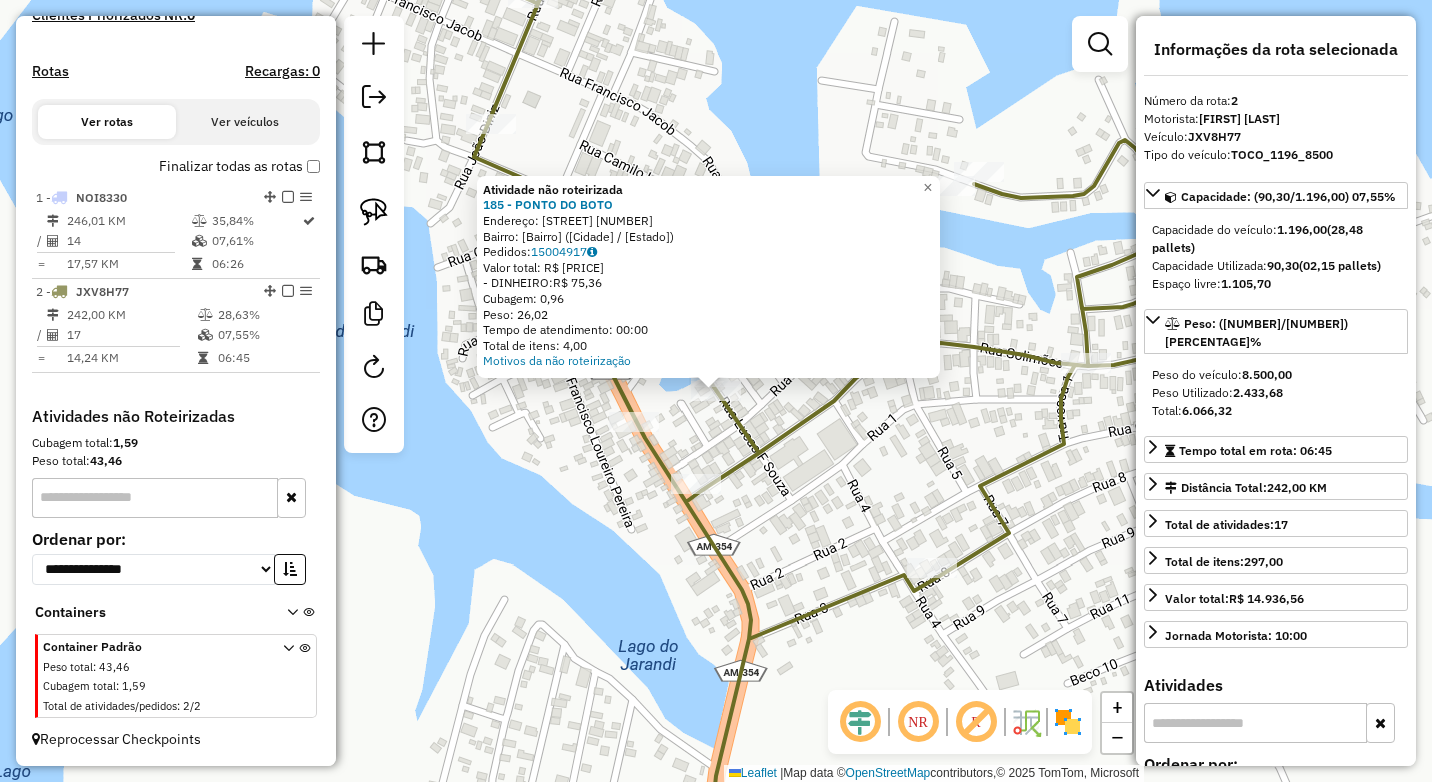 click on "Atividade não roteirizada [NUMBER] - [NAME]  Endereço:  [STREET] [NUMBER]   Bairro: [Bairro] ([Cidade] / [Estado])   Pedidos:  [NUMBER]   Valor total: R$ [PRICE]   - [PAYMENT_METHOD]:  R$ [PRICE]   Cubagem: [NUMBER]   Peso: [NUMBER]   Tempo de atendimento: [TIME]   Total de itens: [NUMBER]  Motivos da não roteirização × Janela de atendimento Grade de atendimento Capacidade Transportadoras Veículos Cliente Pedidos  Rotas Selecione os dias de semana para filtrar as janelas de atendimento  Seg   Ter   Qua   Qui   Sex   Sáb   Dom  Informe o período da janela de atendimento: De: Até:  Filtrar exatamente a janela do cliente  Considerar janela de atendimento padrão  Selecione os dias de semana para filtrar as grades de atendimento  Seg   Ter   Qua   Qui   Sex   Sáb   Dom   Considerar clientes sem dia de atendimento cadastrado  Clientes fora do dia de atendimento selecionado Filtrar as atividades entre os valores definidos abaixo:  Peso mínimo:   Peso máximo:   Cubagem mínima:   Cubagem máxima:   De:   Até:   De:   Até:  Veículo: +" 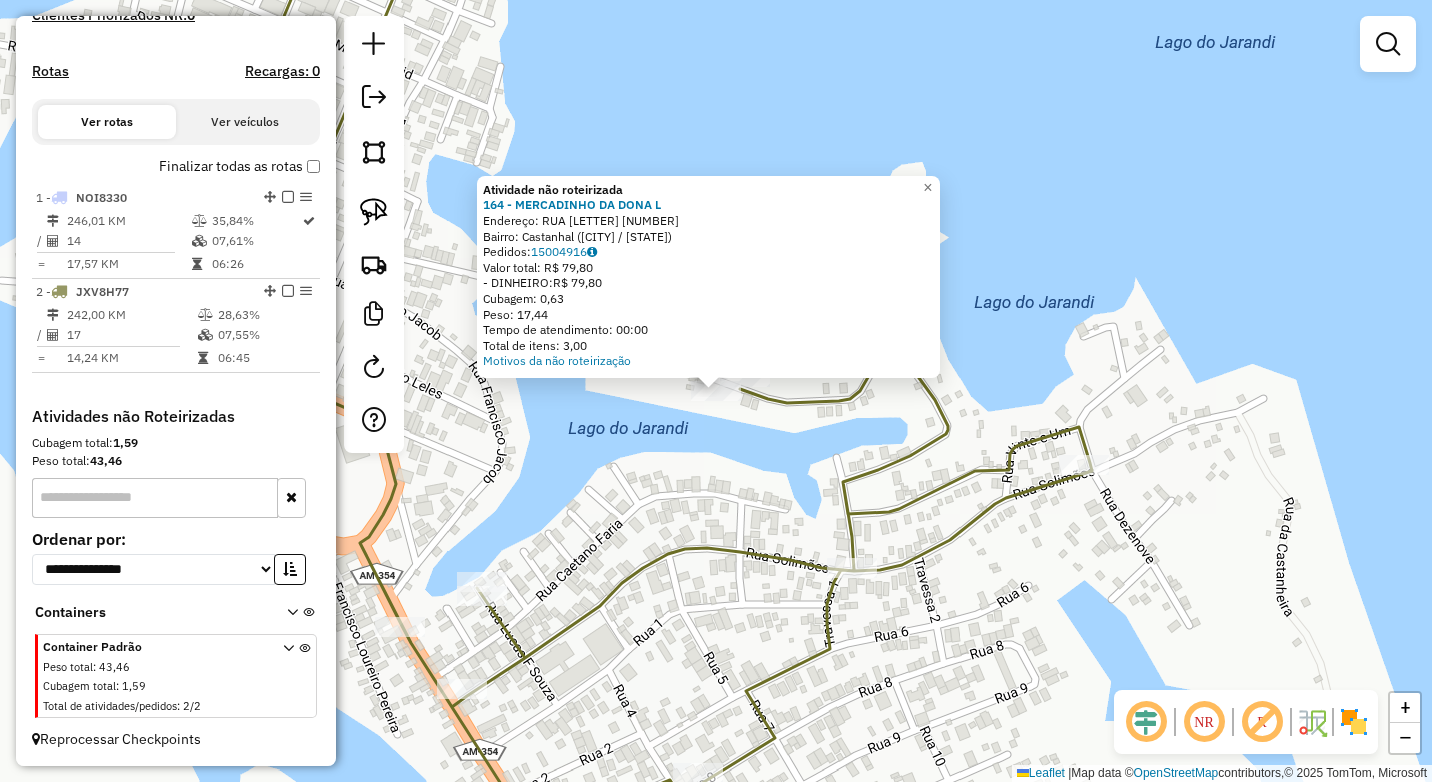 click on "Atividade não roteirizada 164 - MERCADINHO DA DONA L  Endereço:  RUA B 90   Bairro: Castanhal ([CITY] / [STATE])   Pedidos:  15004916   Valor total: R$ 79,80   -DINHEIRO:  R$ 79,80   Cubagem: 0,63   Peso: 17,44   Tempo de atendimento: 00:00   Total de itens: 3,00  Motivos da não roteirização × Janela de atendimento Grade de atendimento Capacidade Transportadoras Veículos Cliente Pedidos  Rotas Selecione os dias de semana para filtrar as janelas de atendimento  Seg   Ter   Qua   Qui   Sex   Sáb   Dom  Informe o período da janela de atendimento: De: Até:  Filtrar exatamente a janela do cliente  Considerar janela de atendimento padrão  Selecione os dias de semana para filtrar as grades de atendimento  Seg   Ter   Qua   Qui   Sex   Sáb   Dom   Considerar clientes sem dia de atendimento cadastrado  Clientes fora do dia de atendimento selecionado Filtrar as atividades entre os valores definidos abaixo:  Peso mínimo:   Peso máximo:   Cubagem mínima:   Cubagem máxima:   De:   Até:   De:   Até:  Nome:" 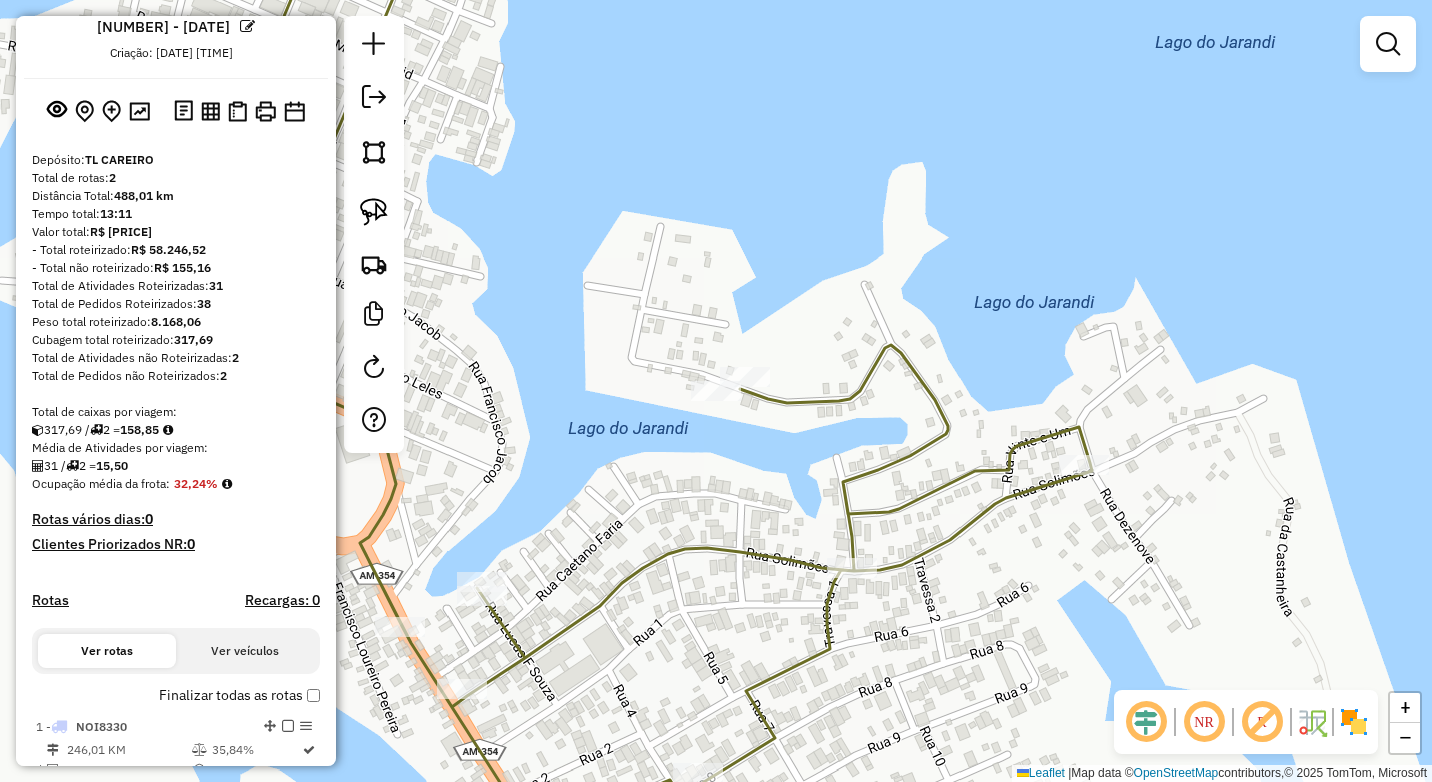 scroll, scrollTop: 0, scrollLeft: 0, axis: both 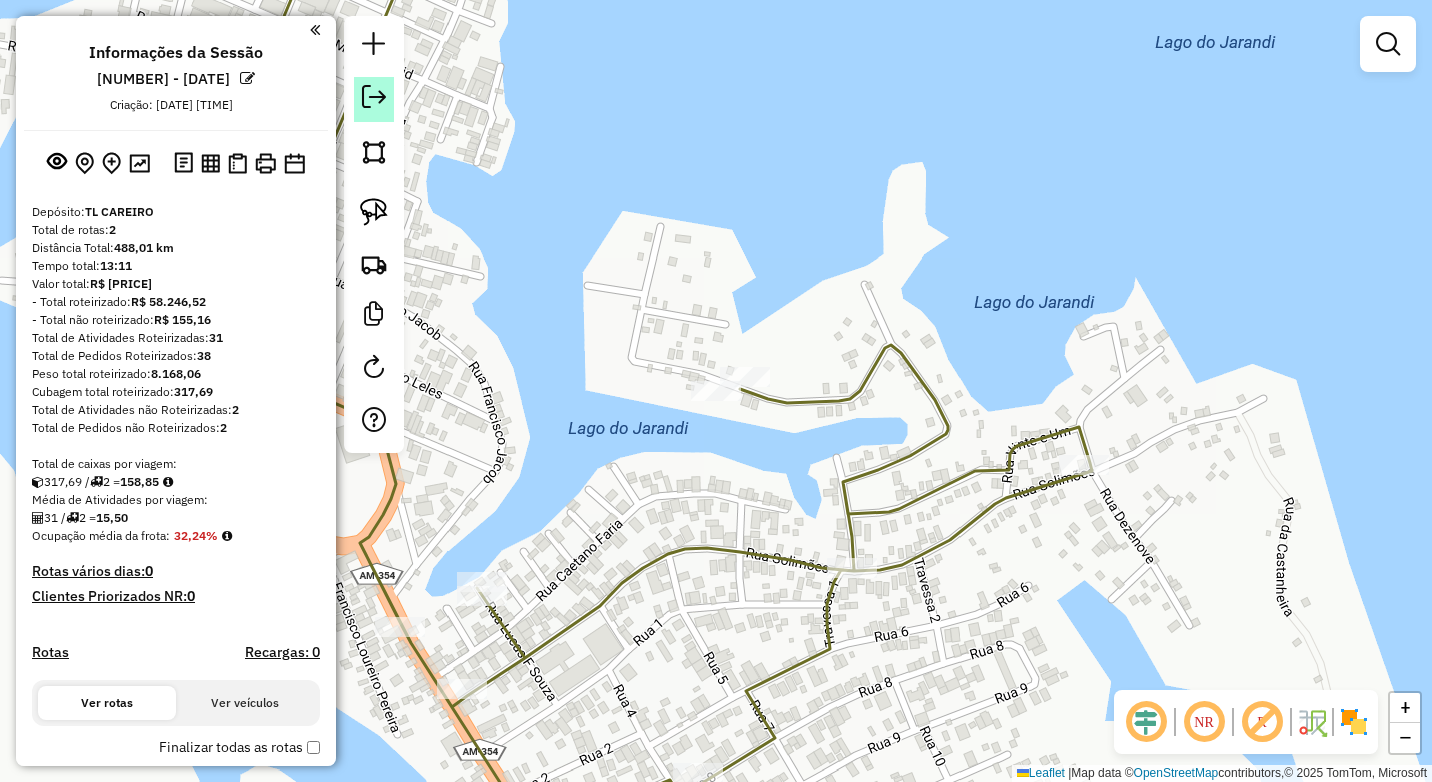click 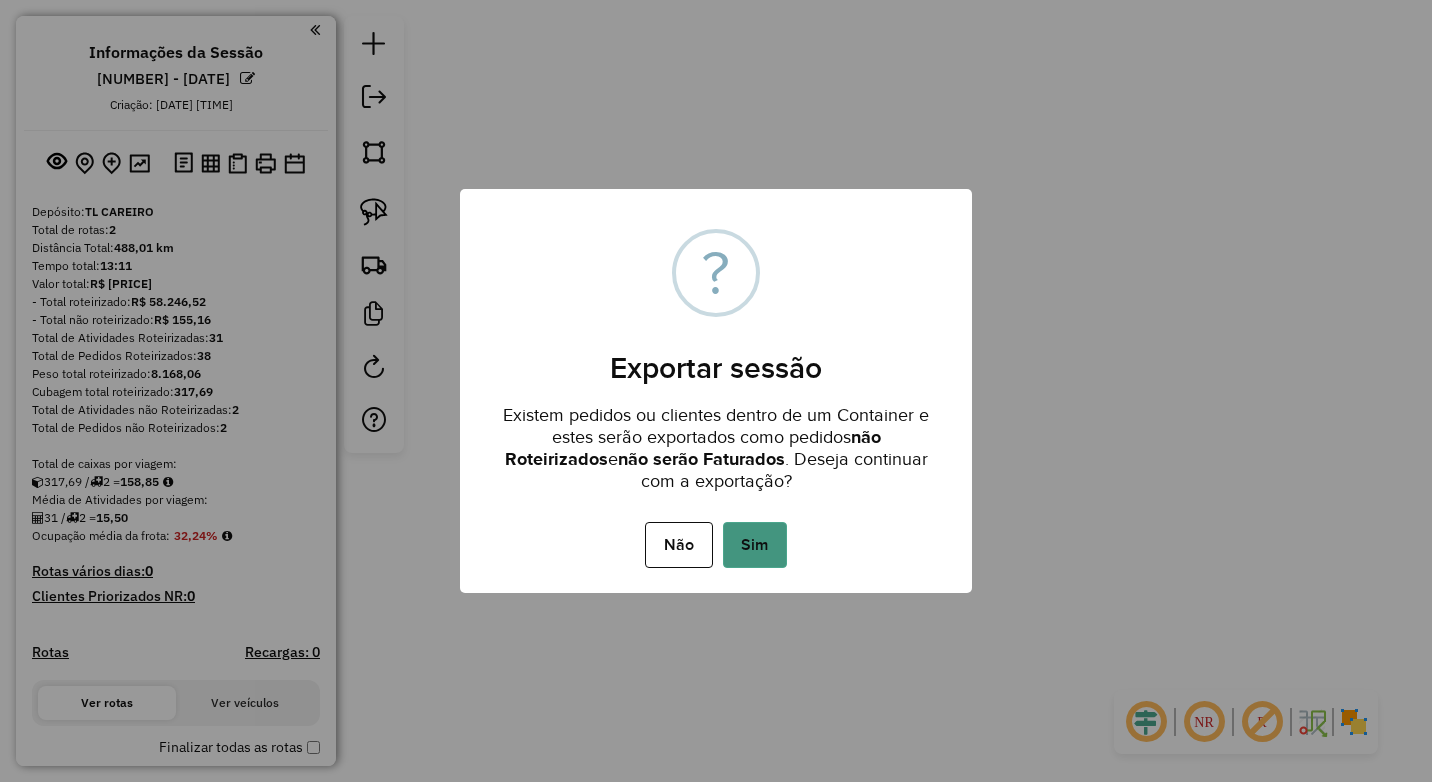 click on "Sim" at bounding box center (755, 545) 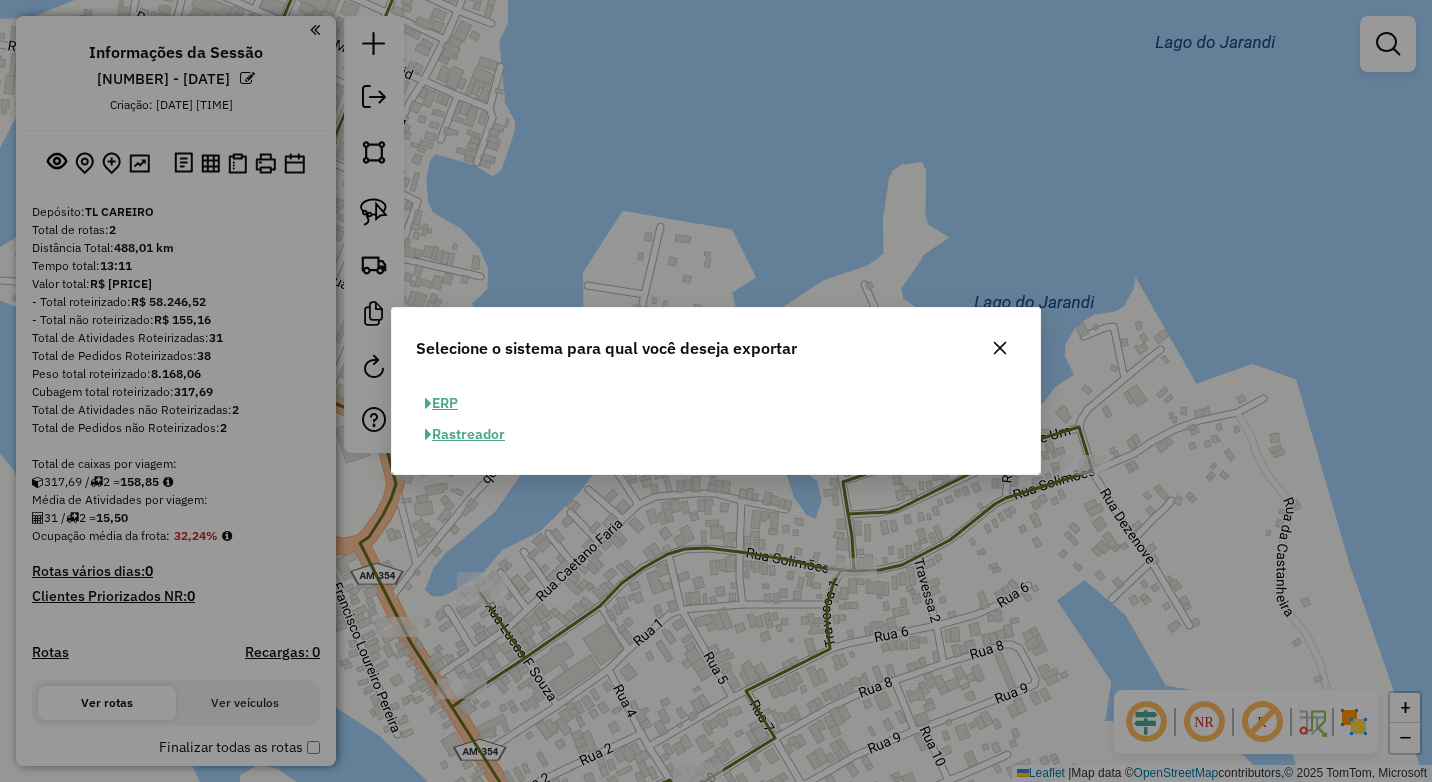 click on "ERP" 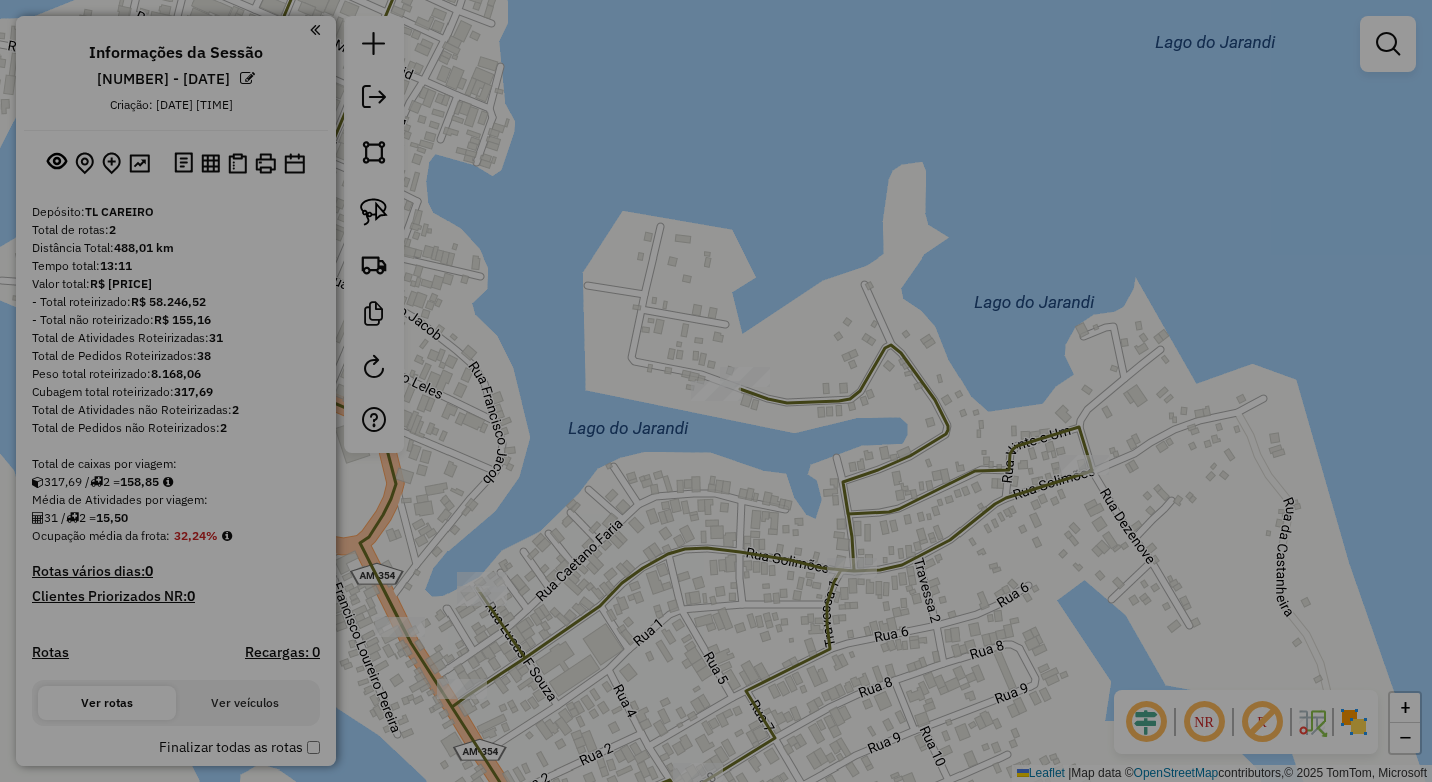 select on "**" 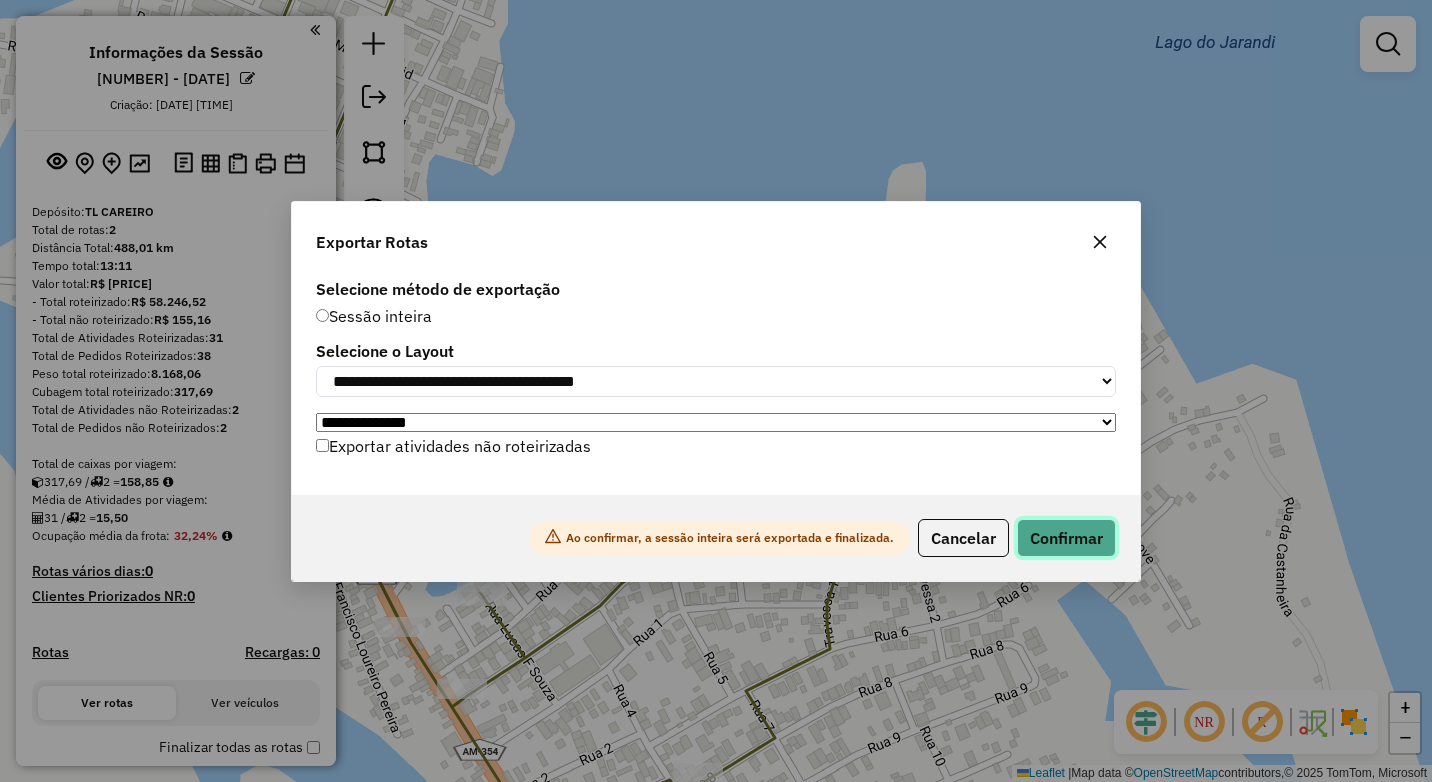 click on "Confirmar" 